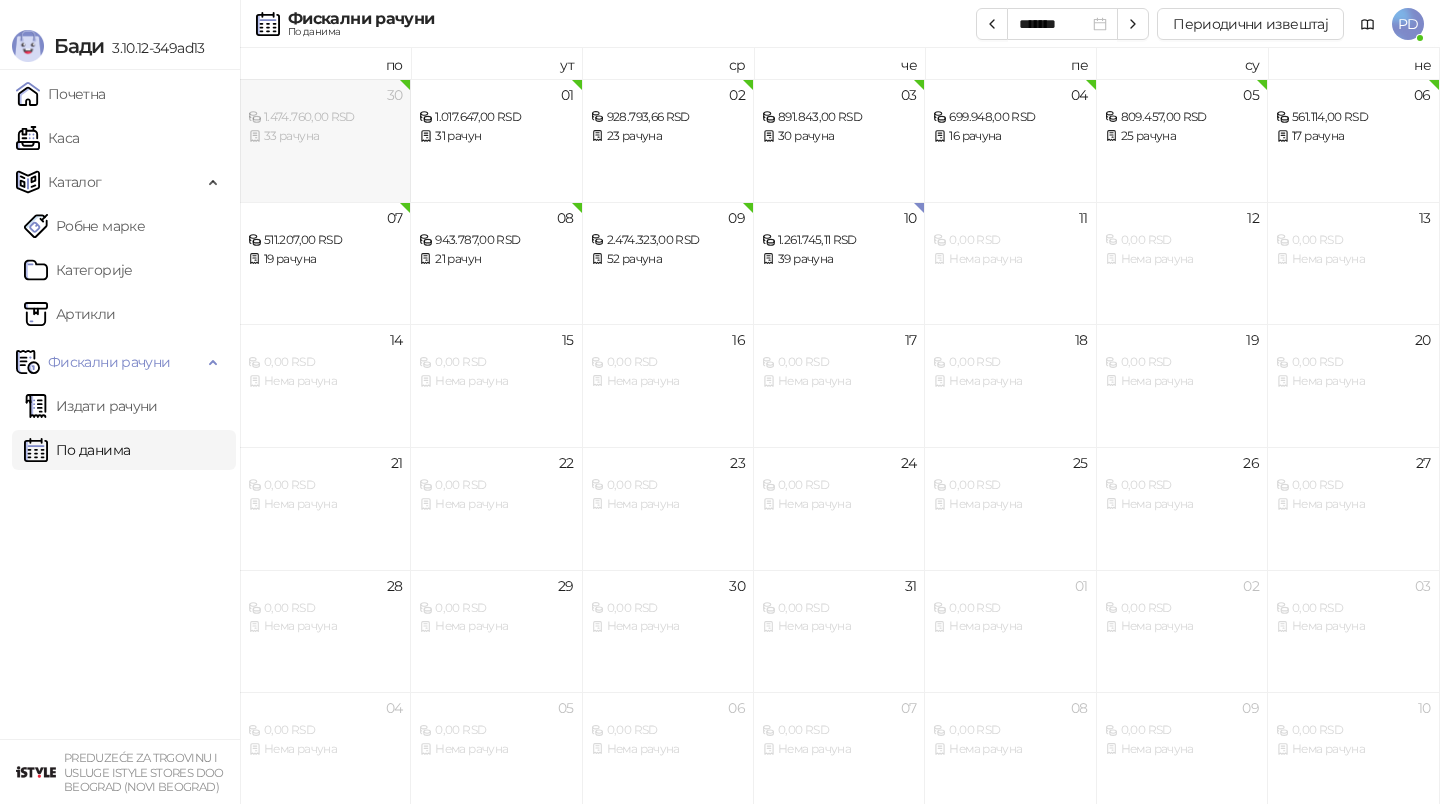scroll, scrollTop: 0, scrollLeft: 0, axis: both 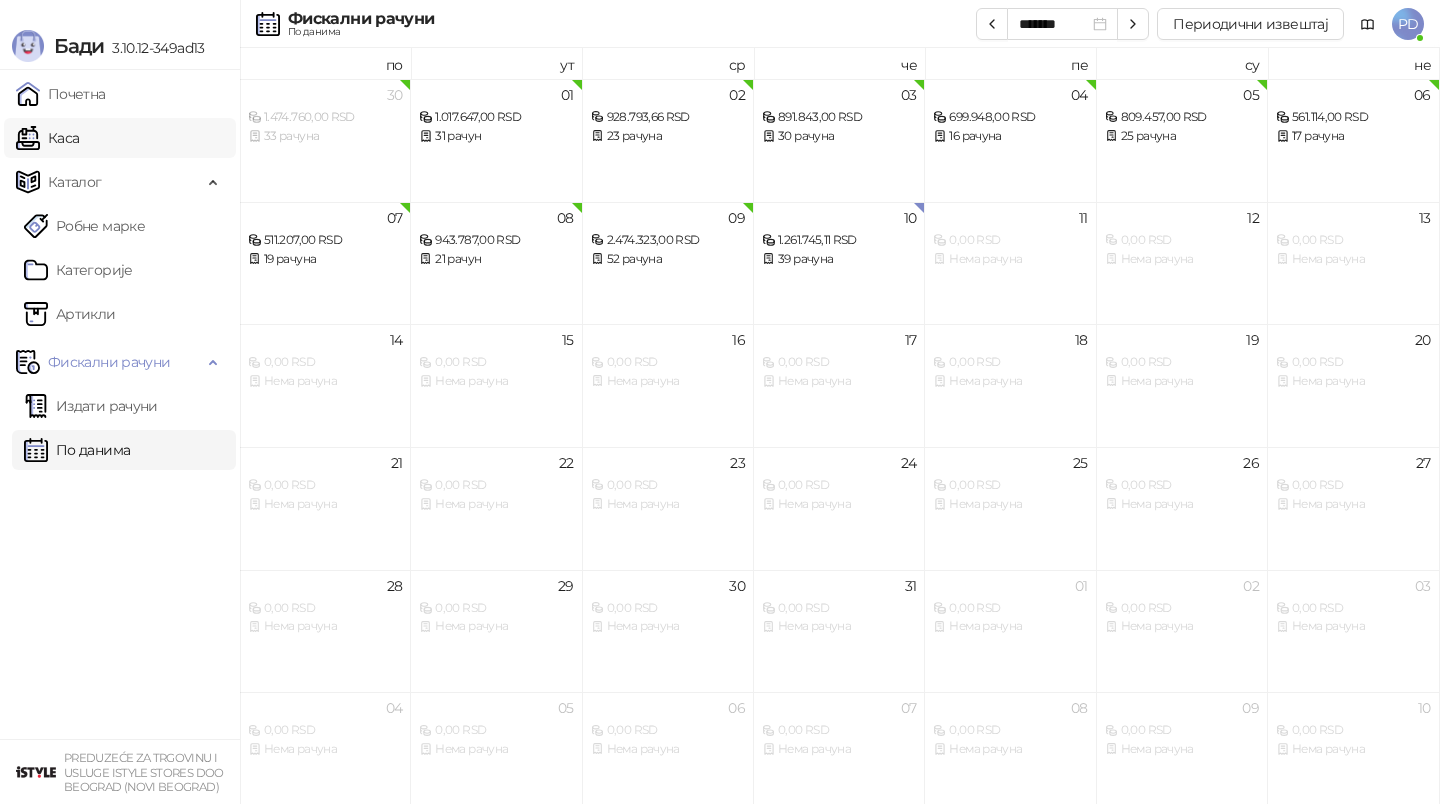 click on "Каса" at bounding box center [47, 138] 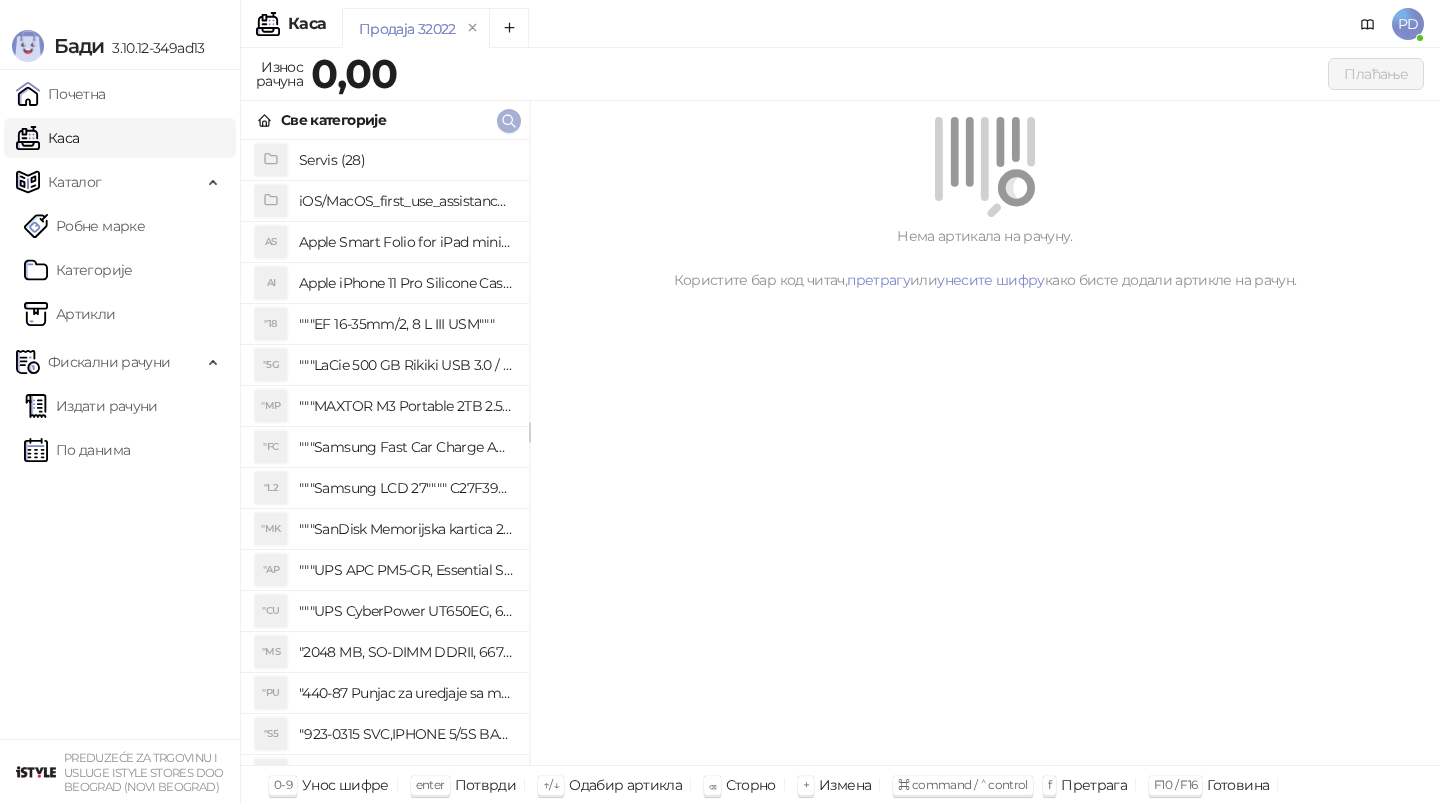 click 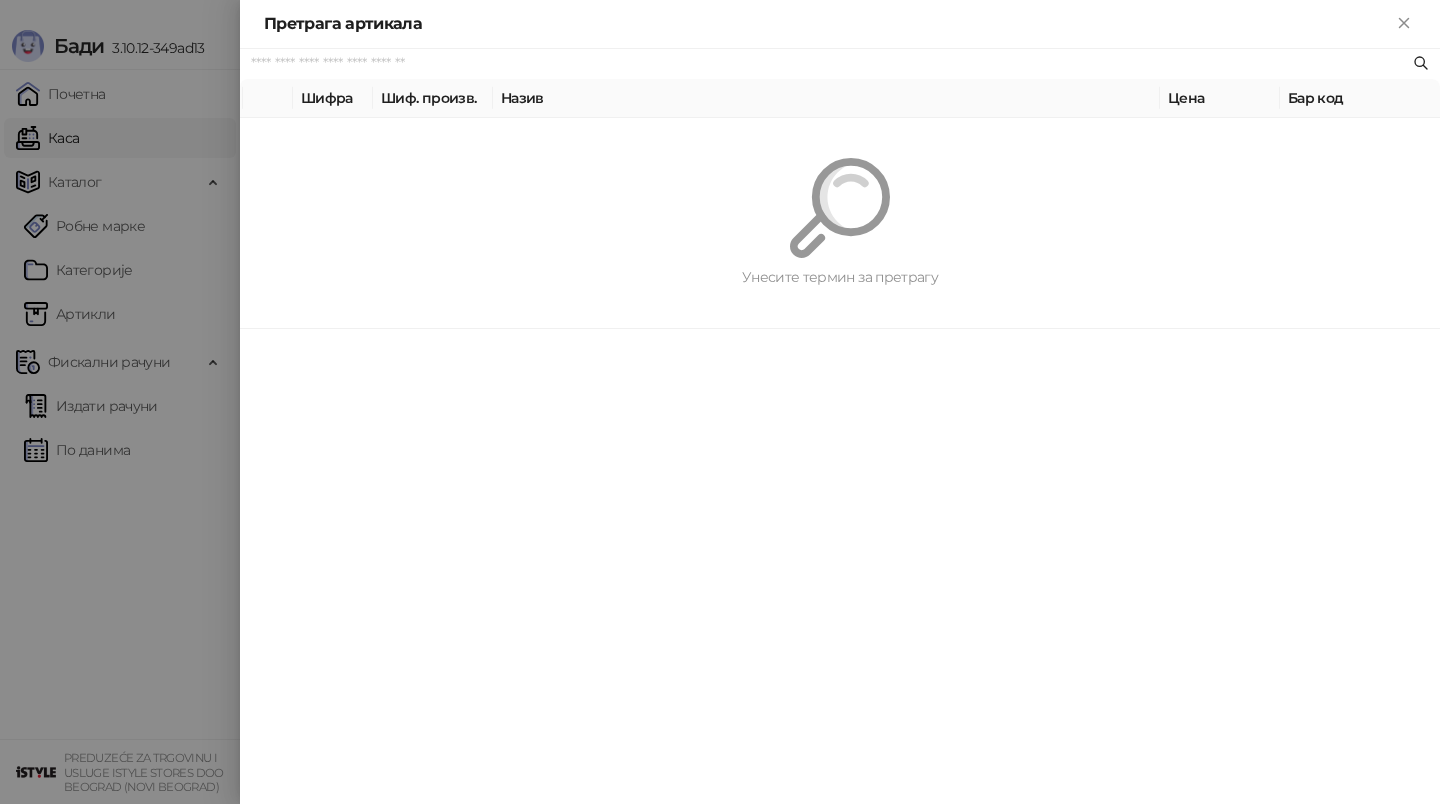 paste on "*********" 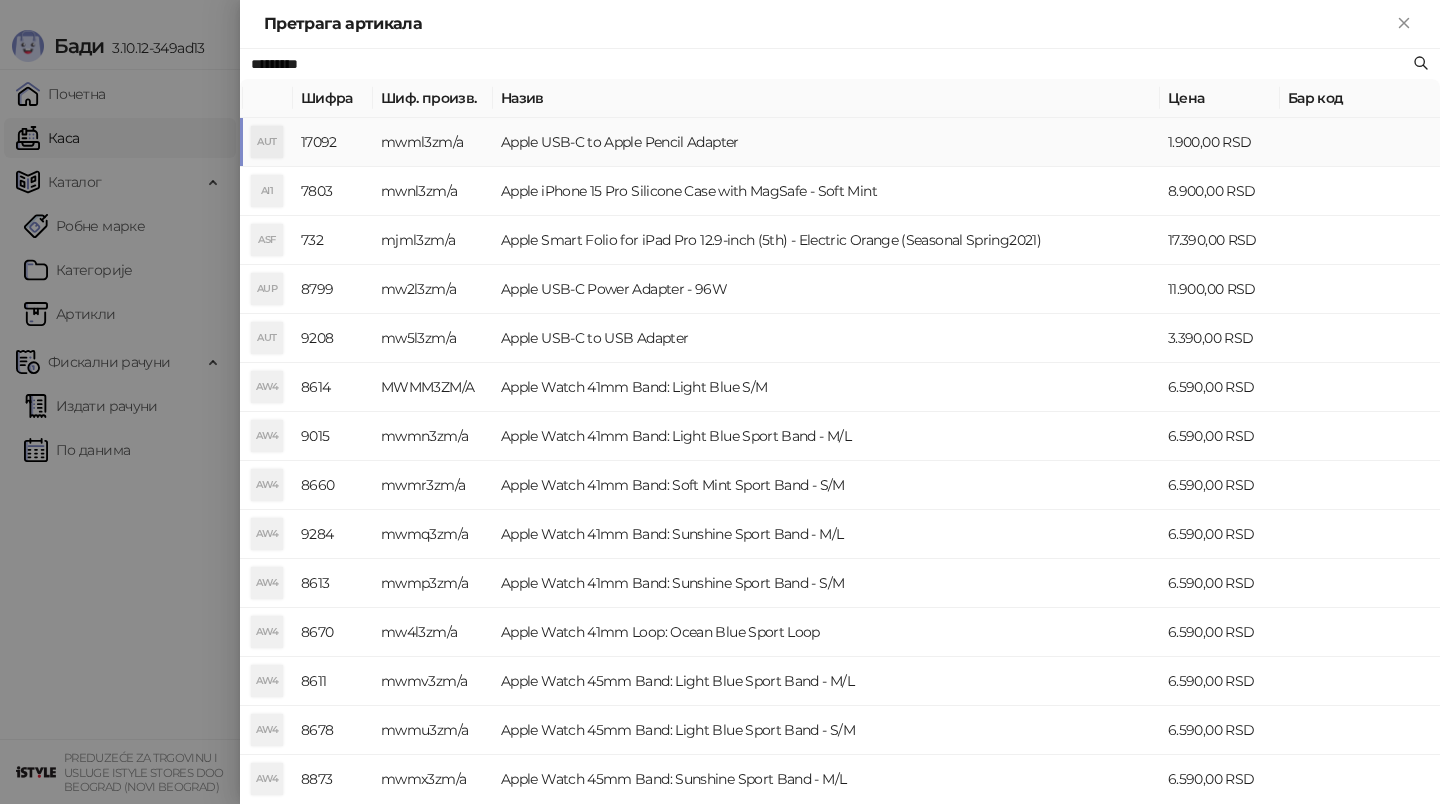 type on "*********" 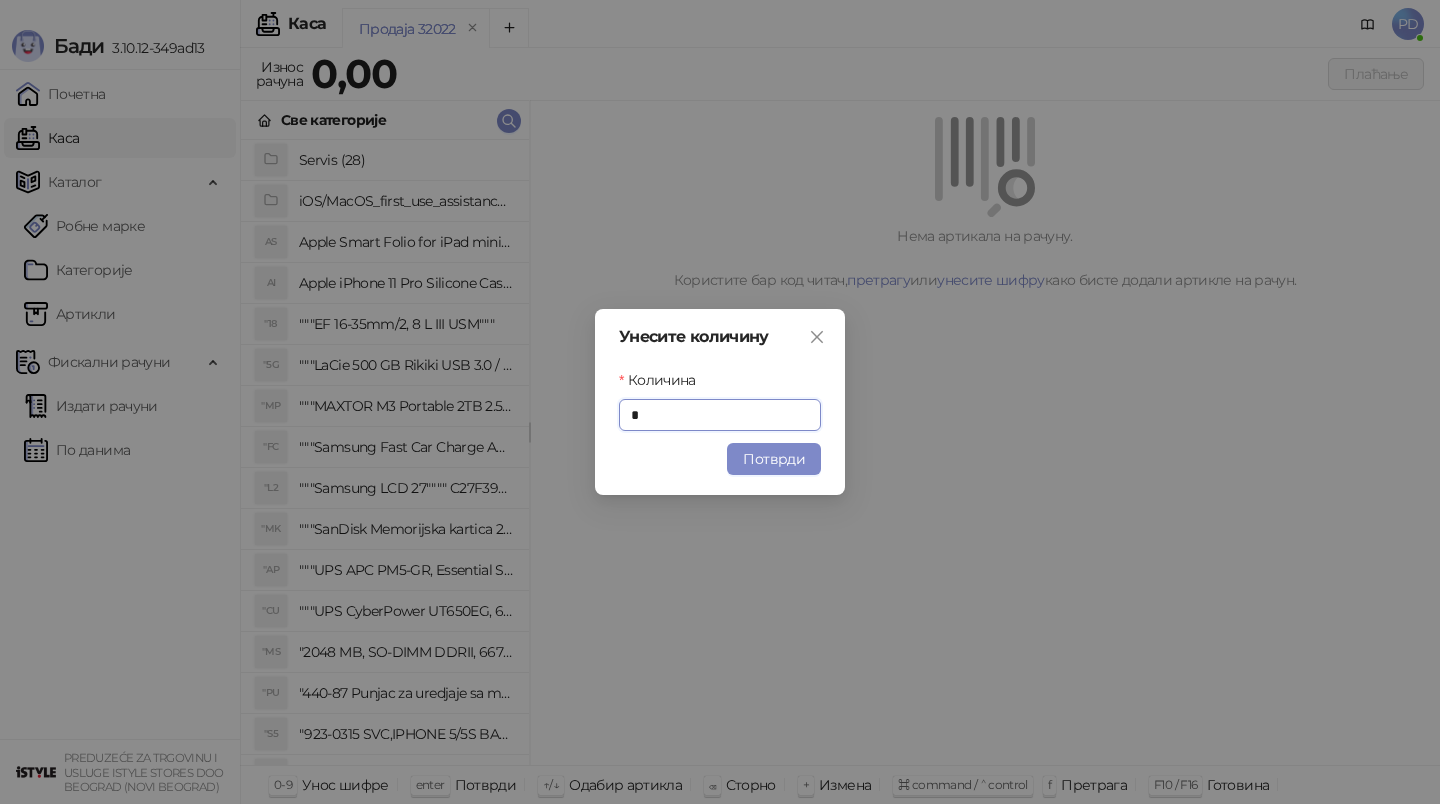 click on "Потврди" at bounding box center (774, 459) 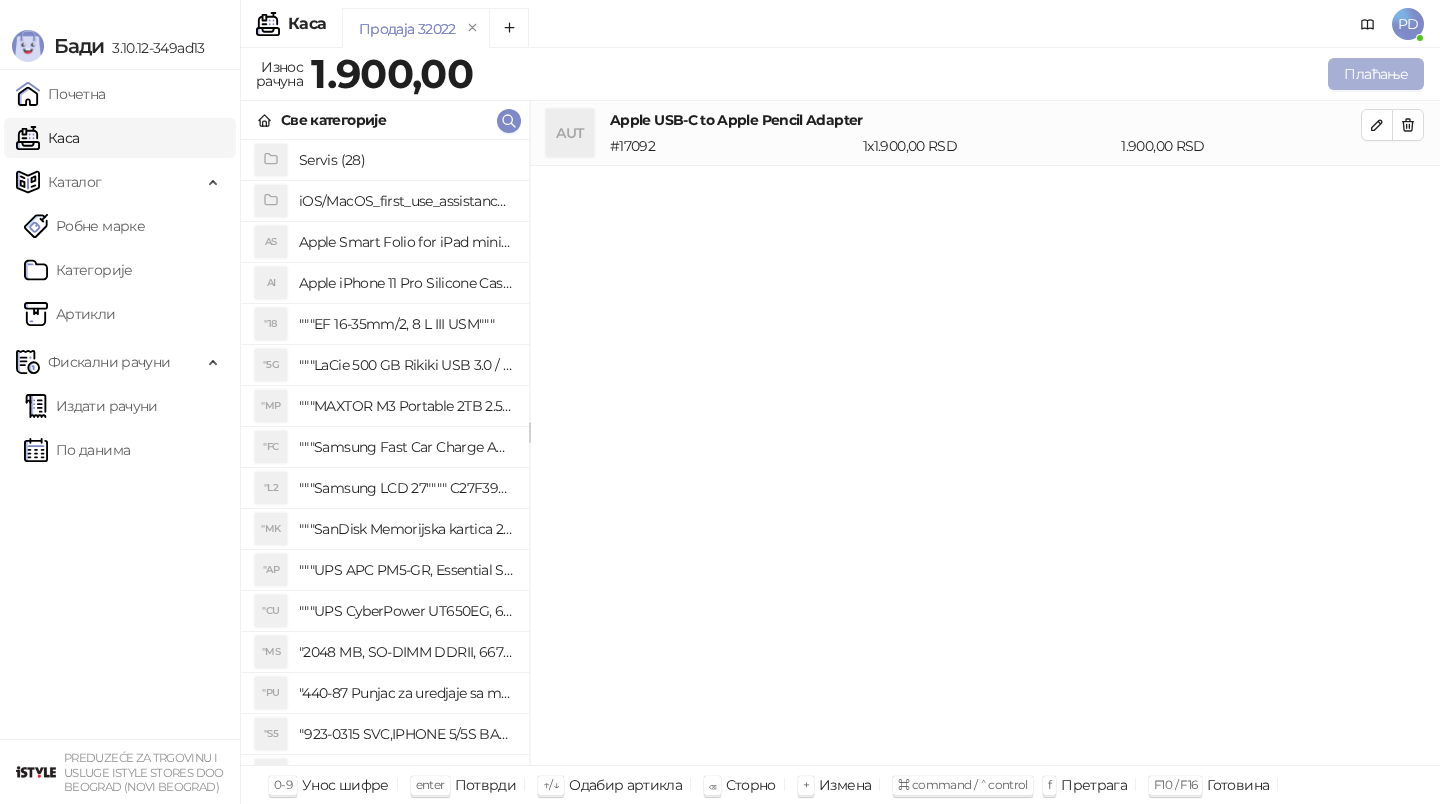 click on "Плаћање" at bounding box center [1376, 74] 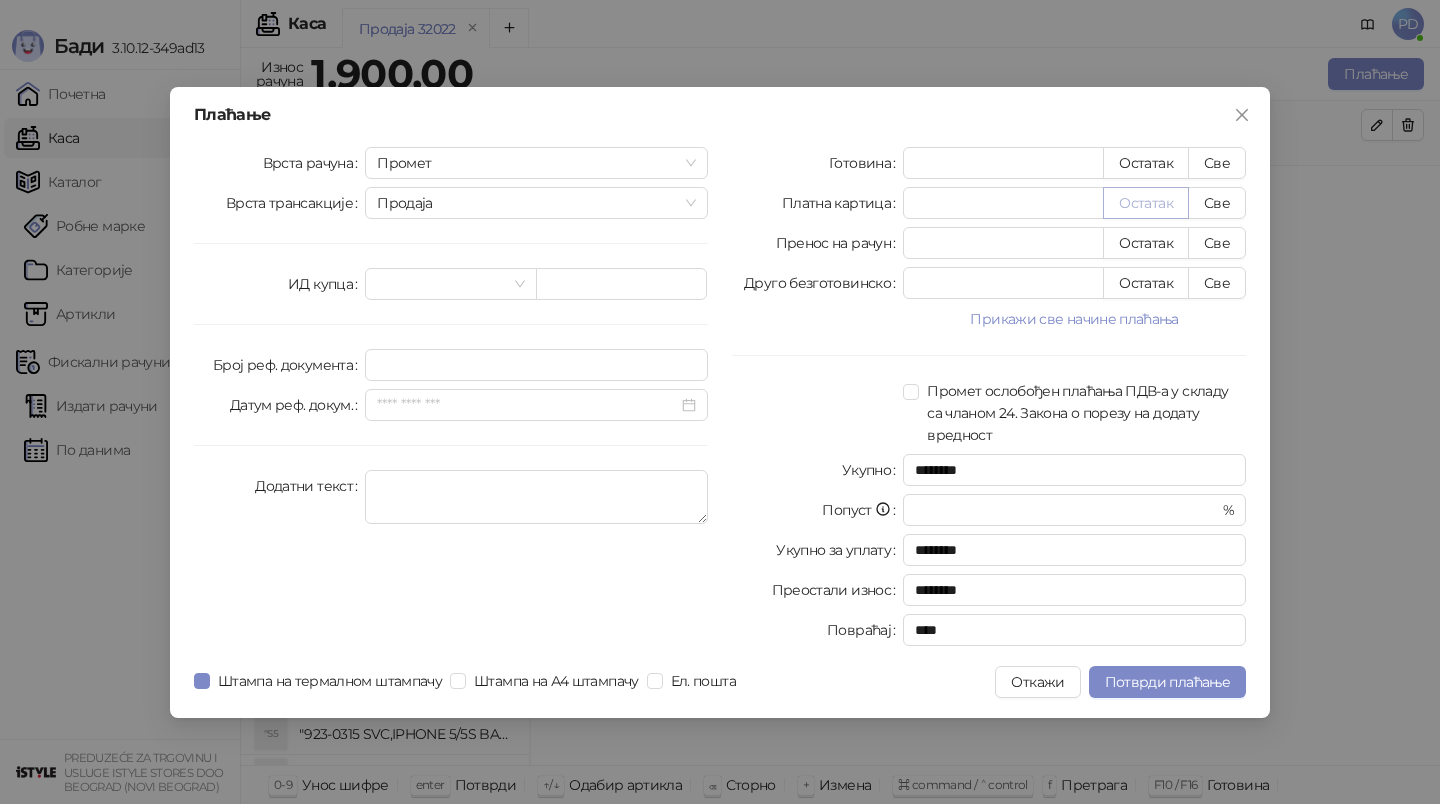 click on "Остатак" at bounding box center [1146, 203] 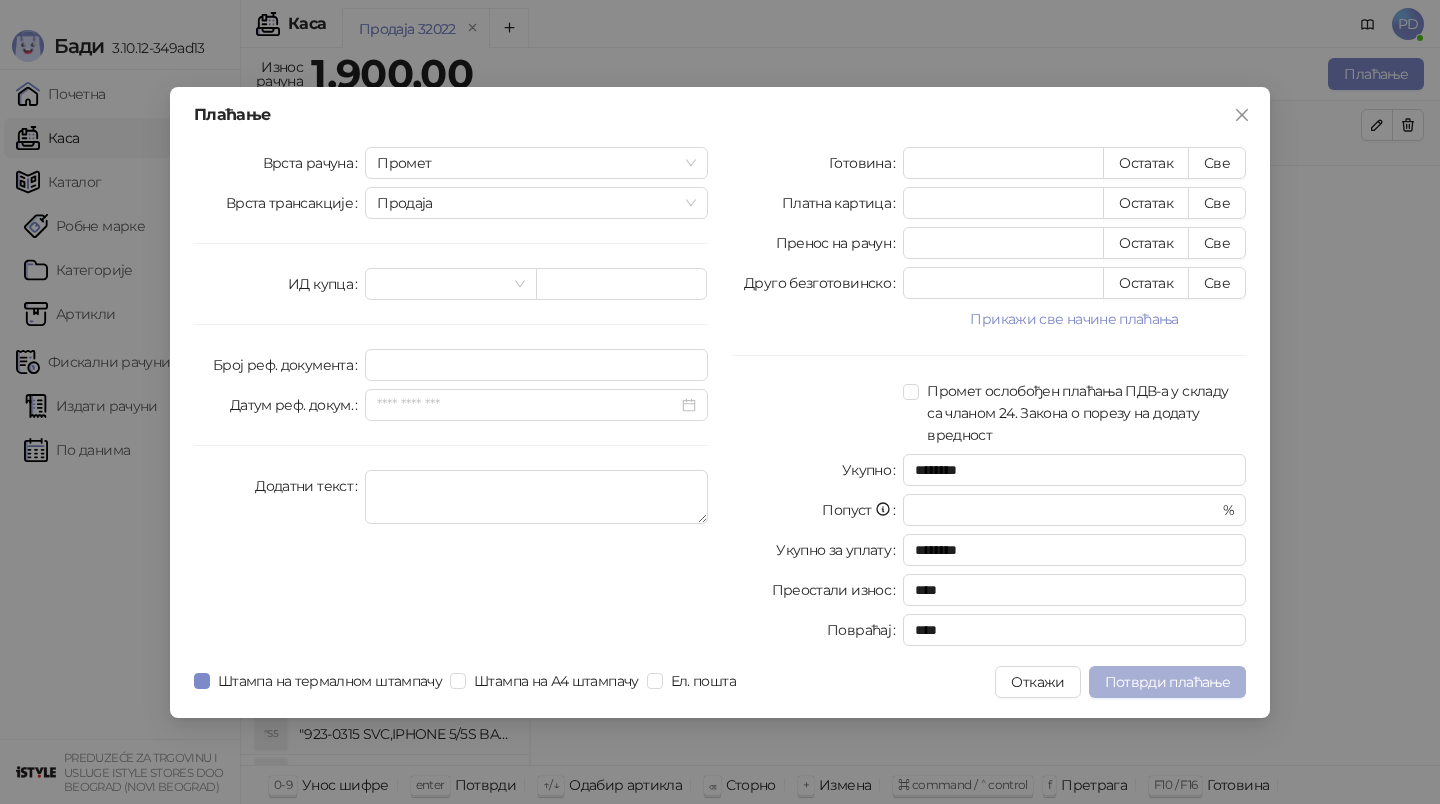 click on "Потврди плаћање" at bounding box center (1167, 682) 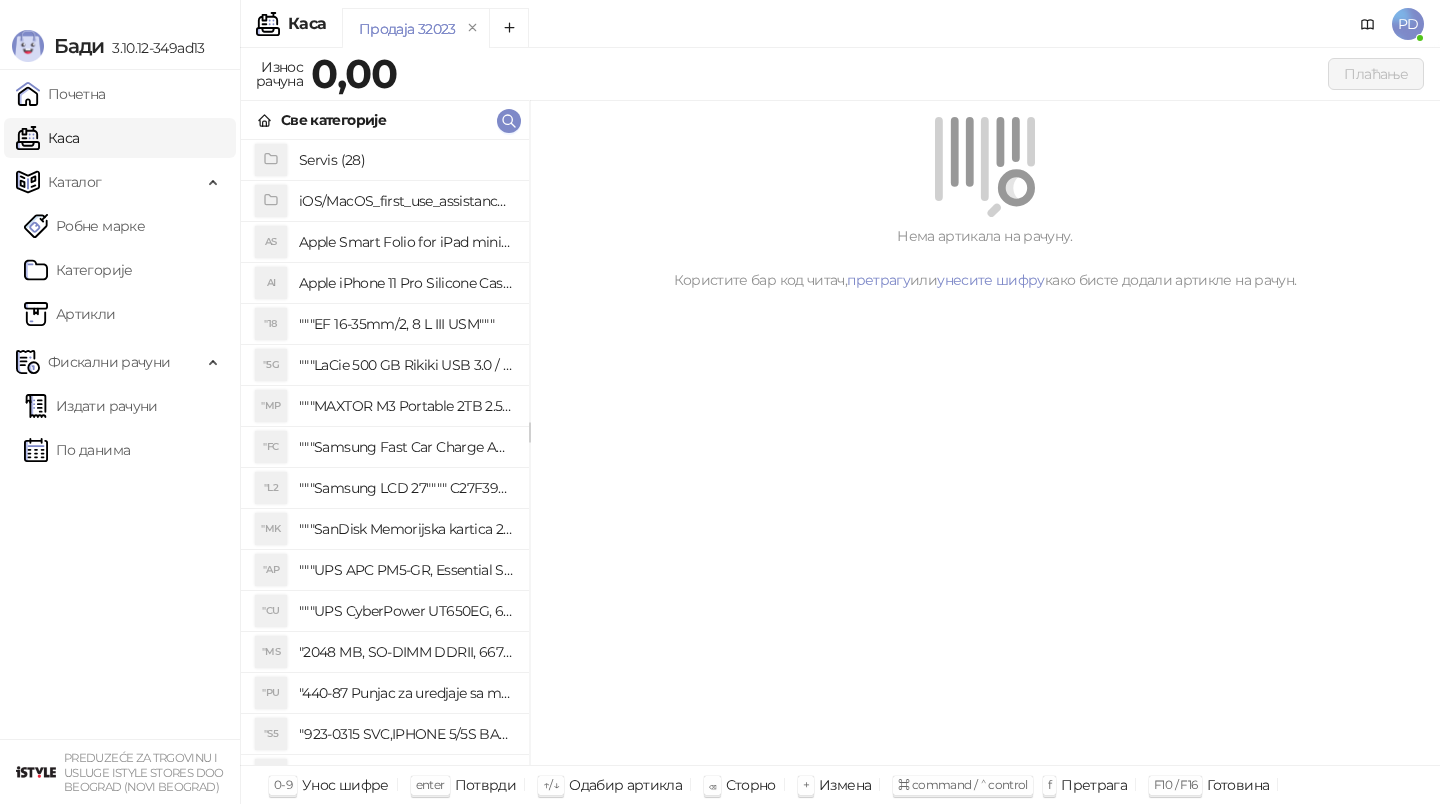 click on "Све категорије" at bounding box center [385, 120] 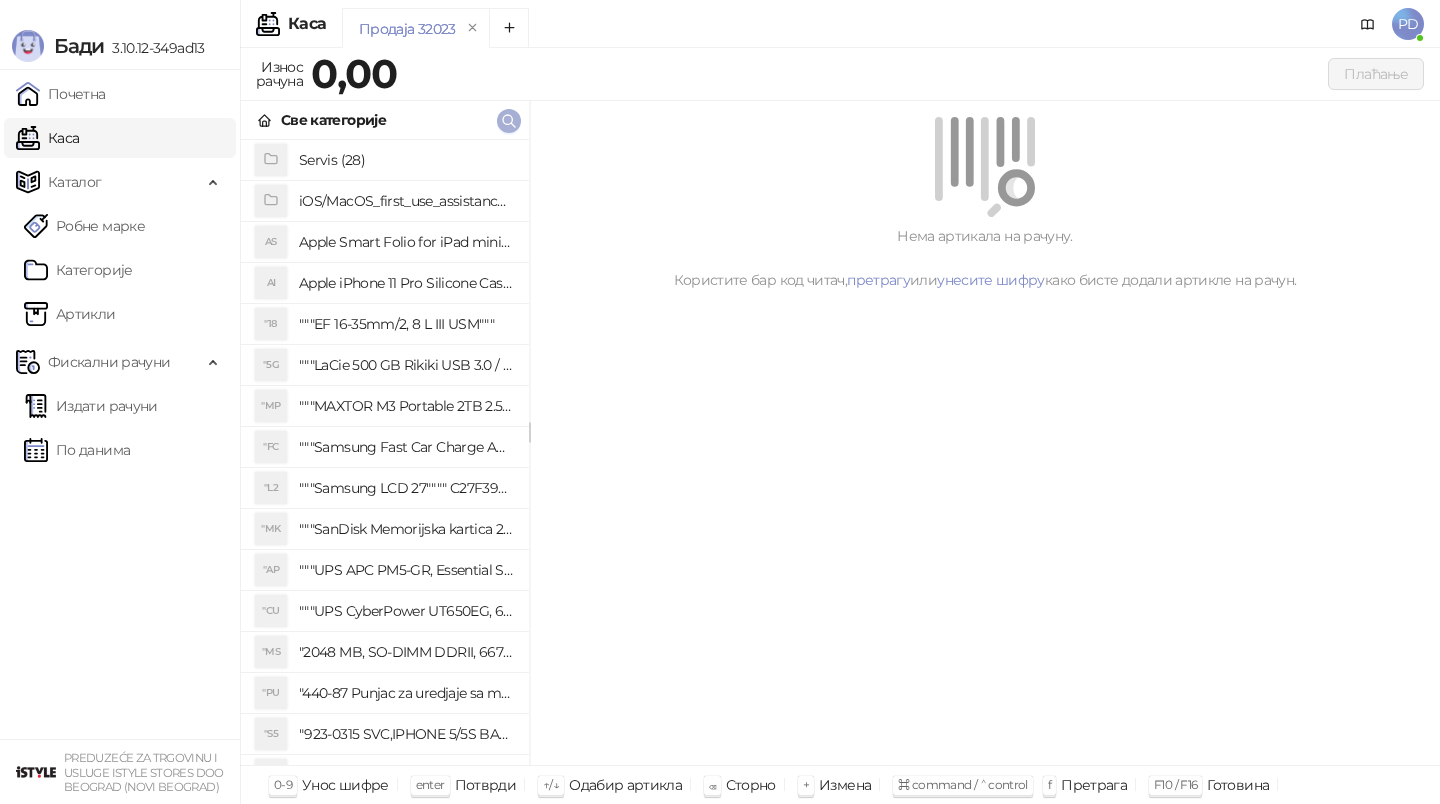 click 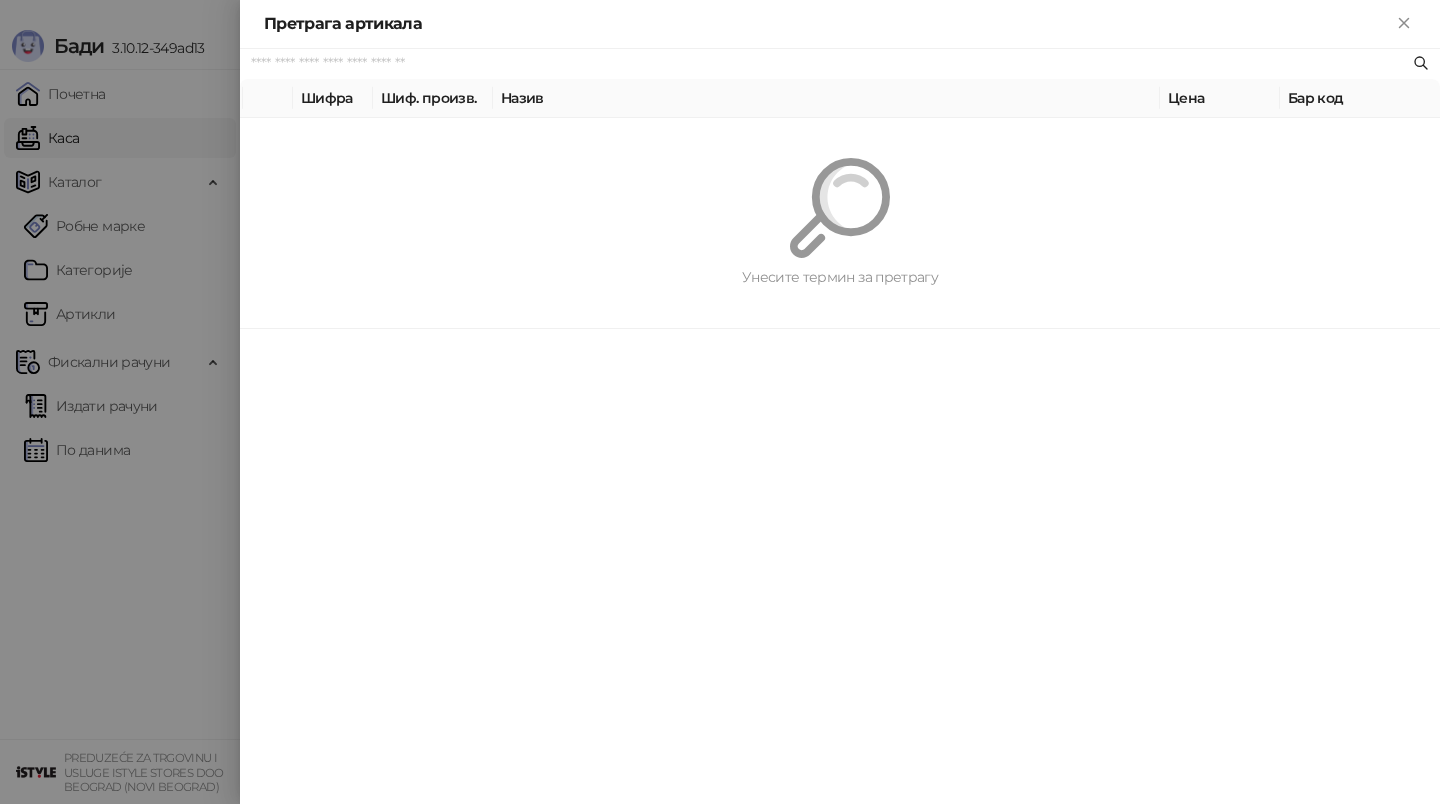 paste on "*********" 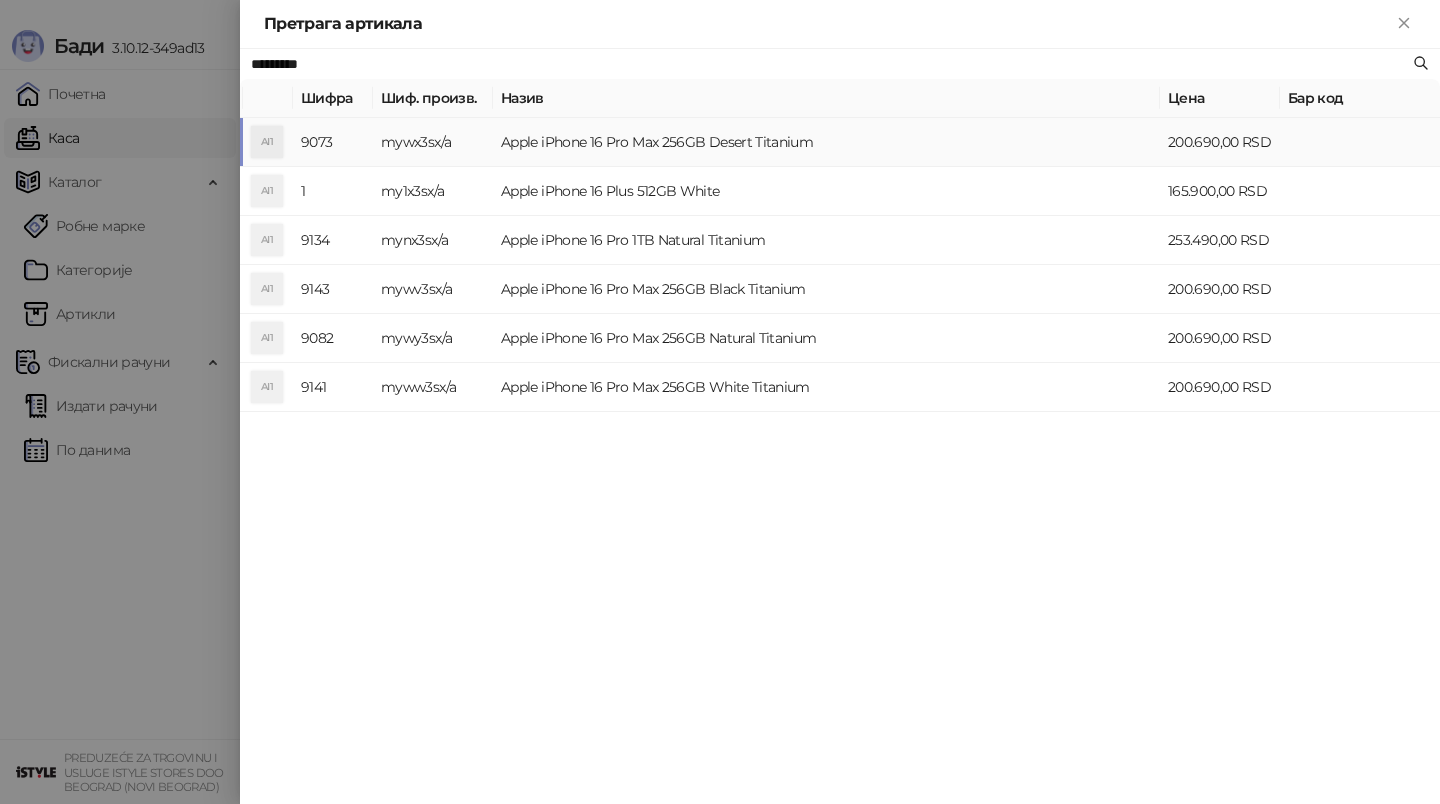 type on "*********" 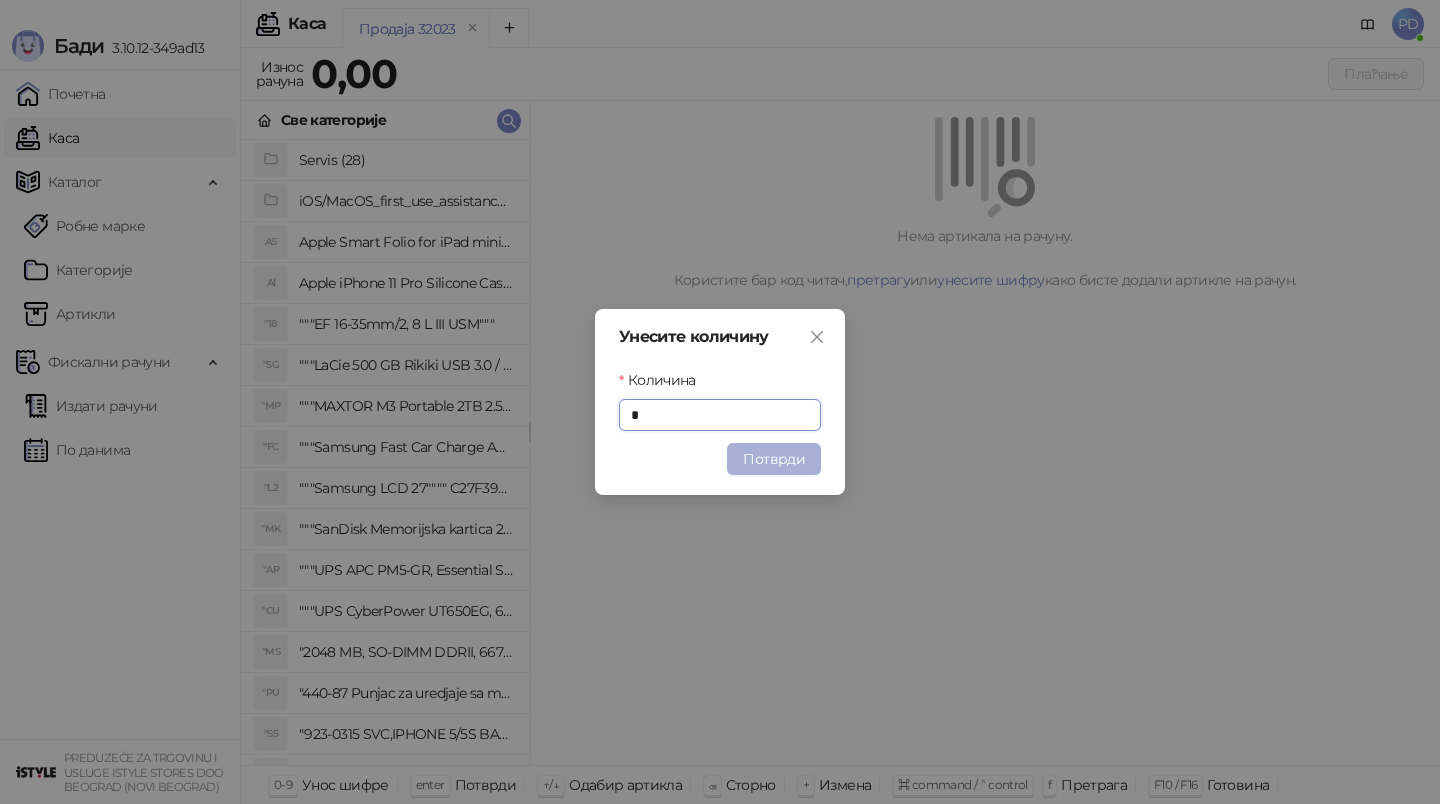 click on "Потврди" at bounding box center [774, 459] 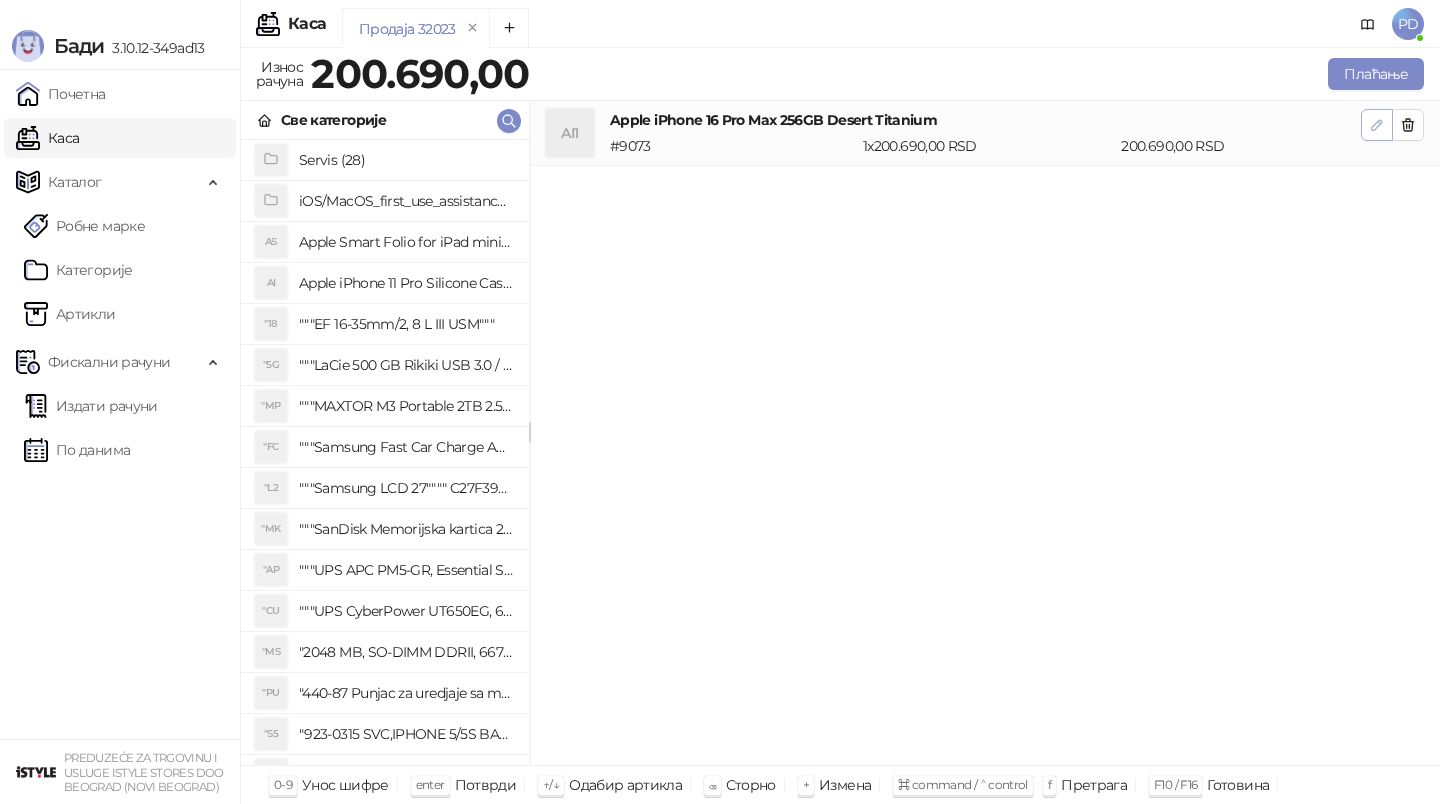 click at bounding box center (1377, 125) 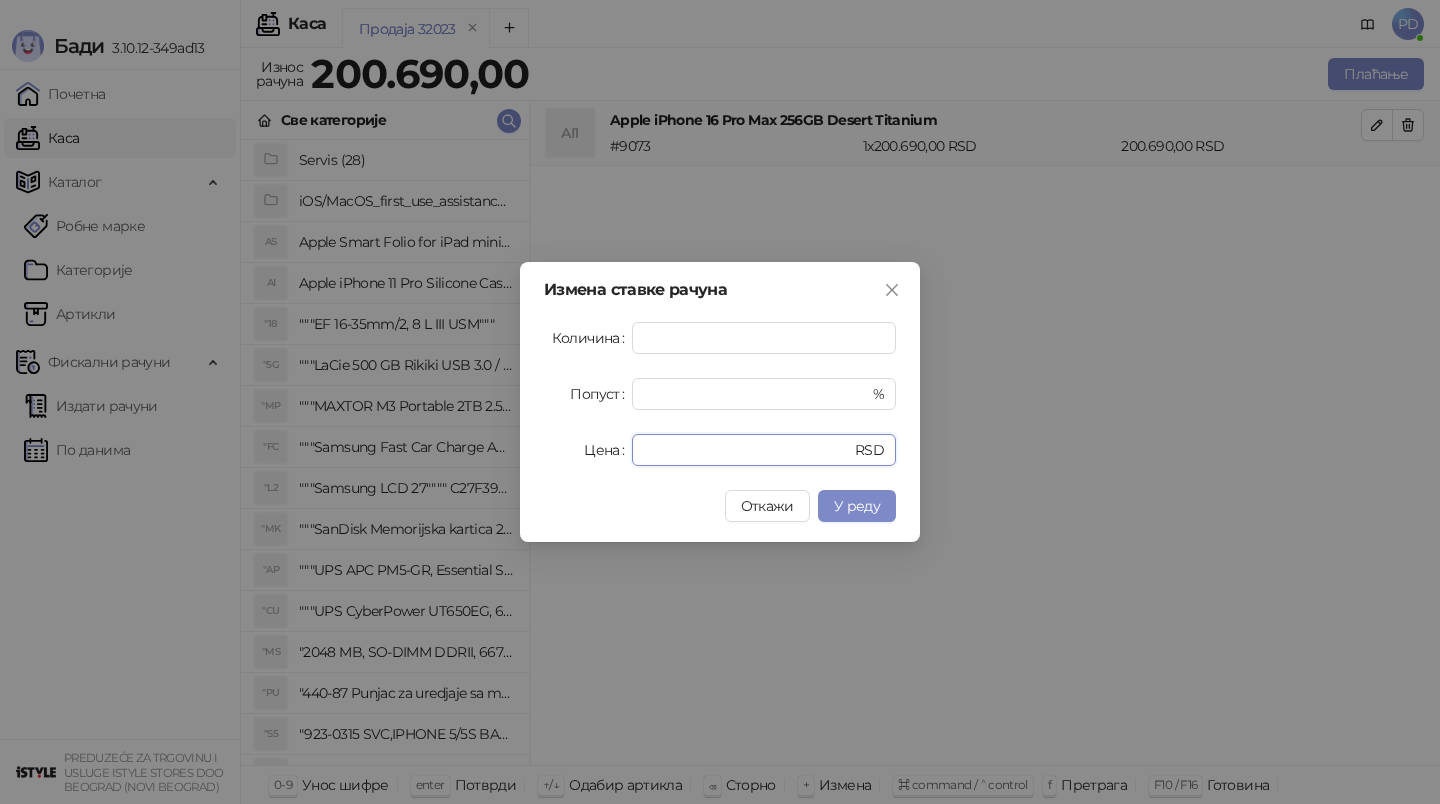 drag, startPoint x: 725, startPoint y: 442, endPoint x: 417, endPoint y: 442, distance: 308 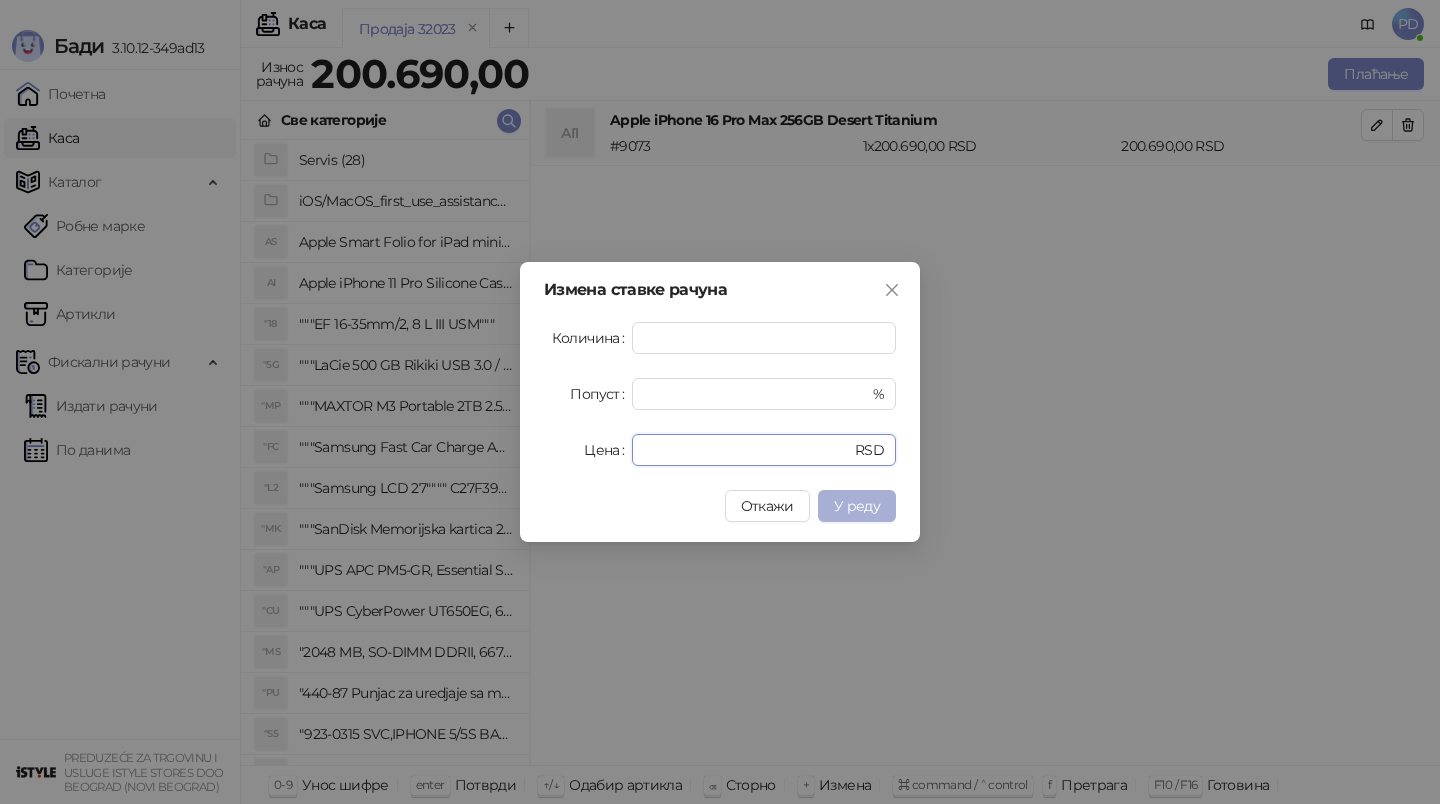 type on "******" 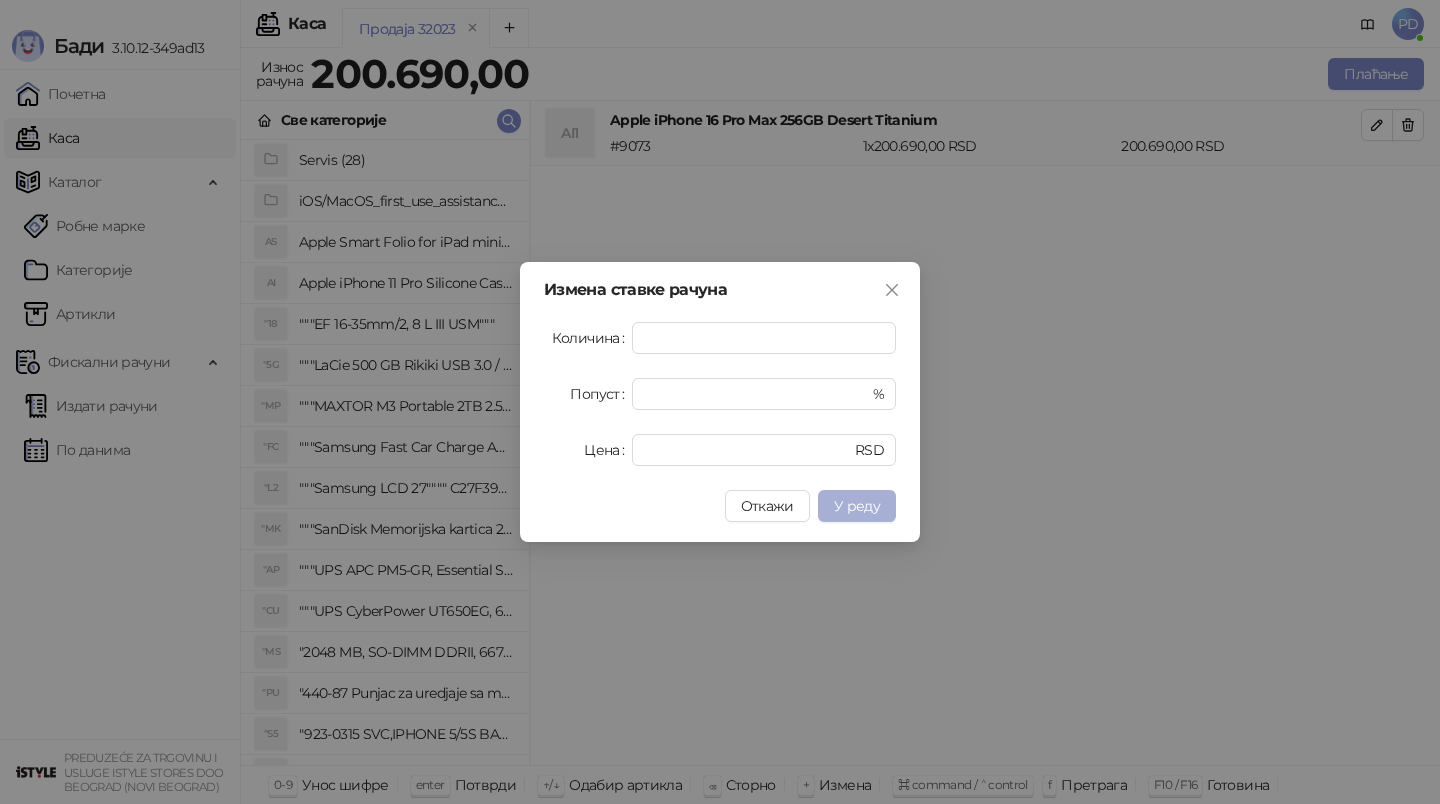 click on "У реду" at bounding box center [857, 506] 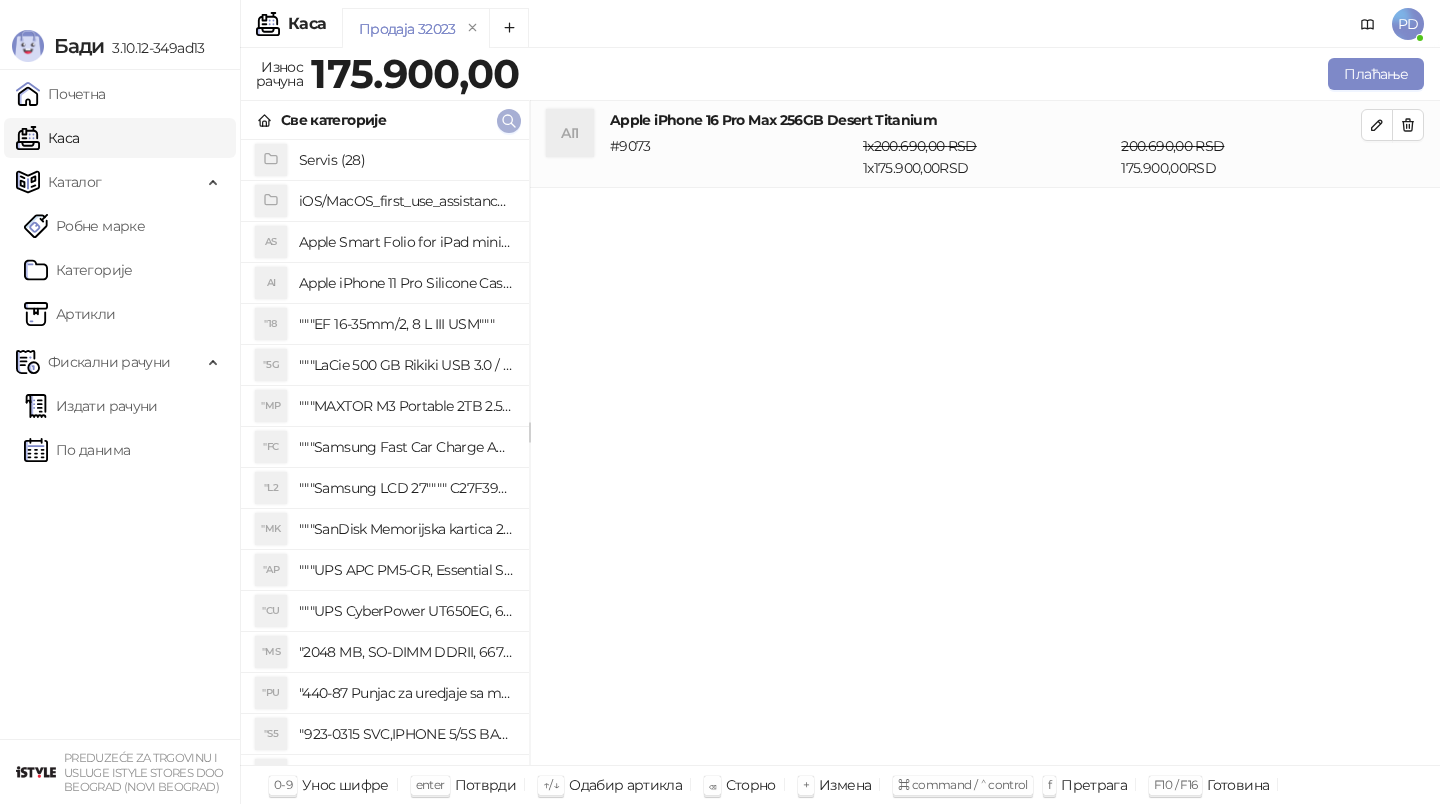 click 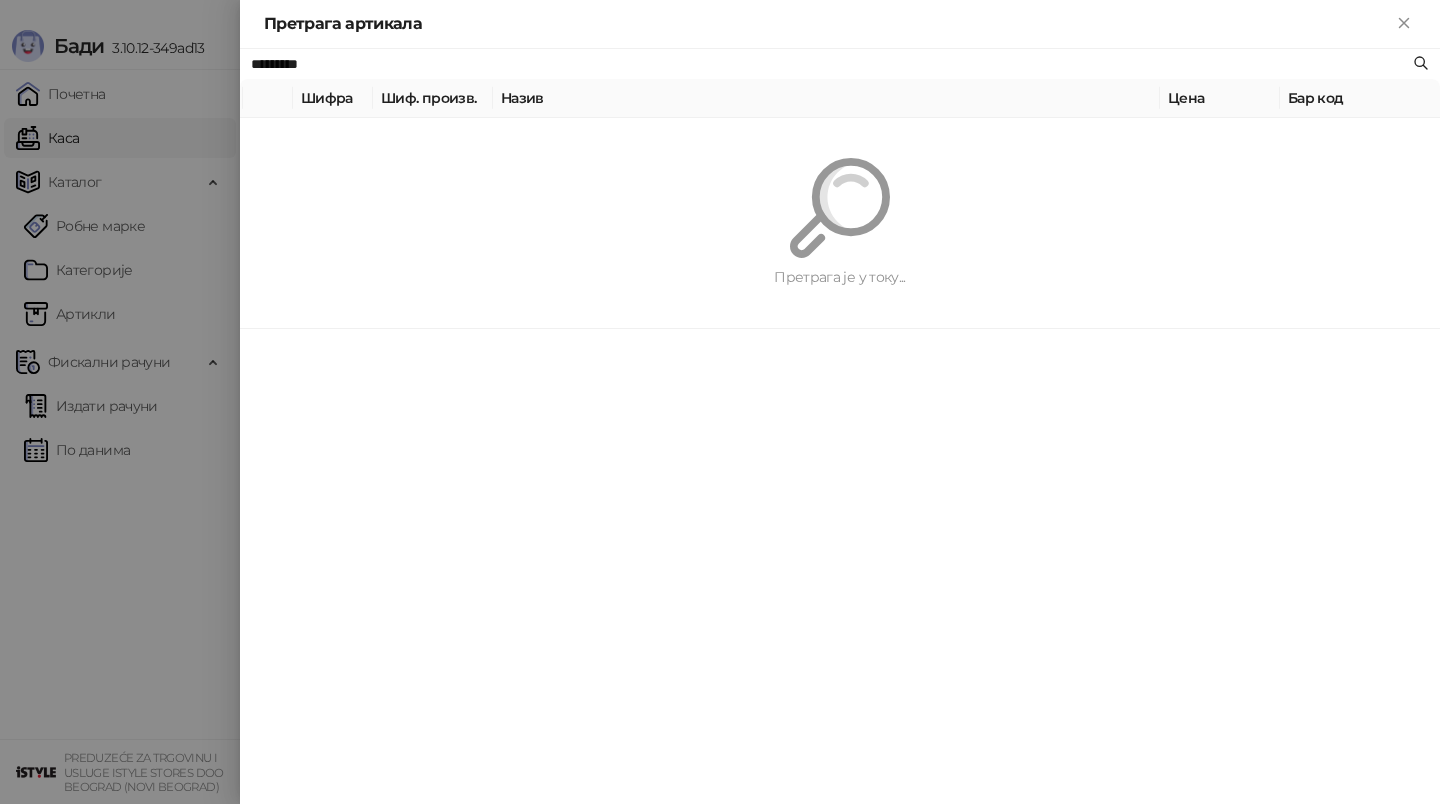 paste on "**********" 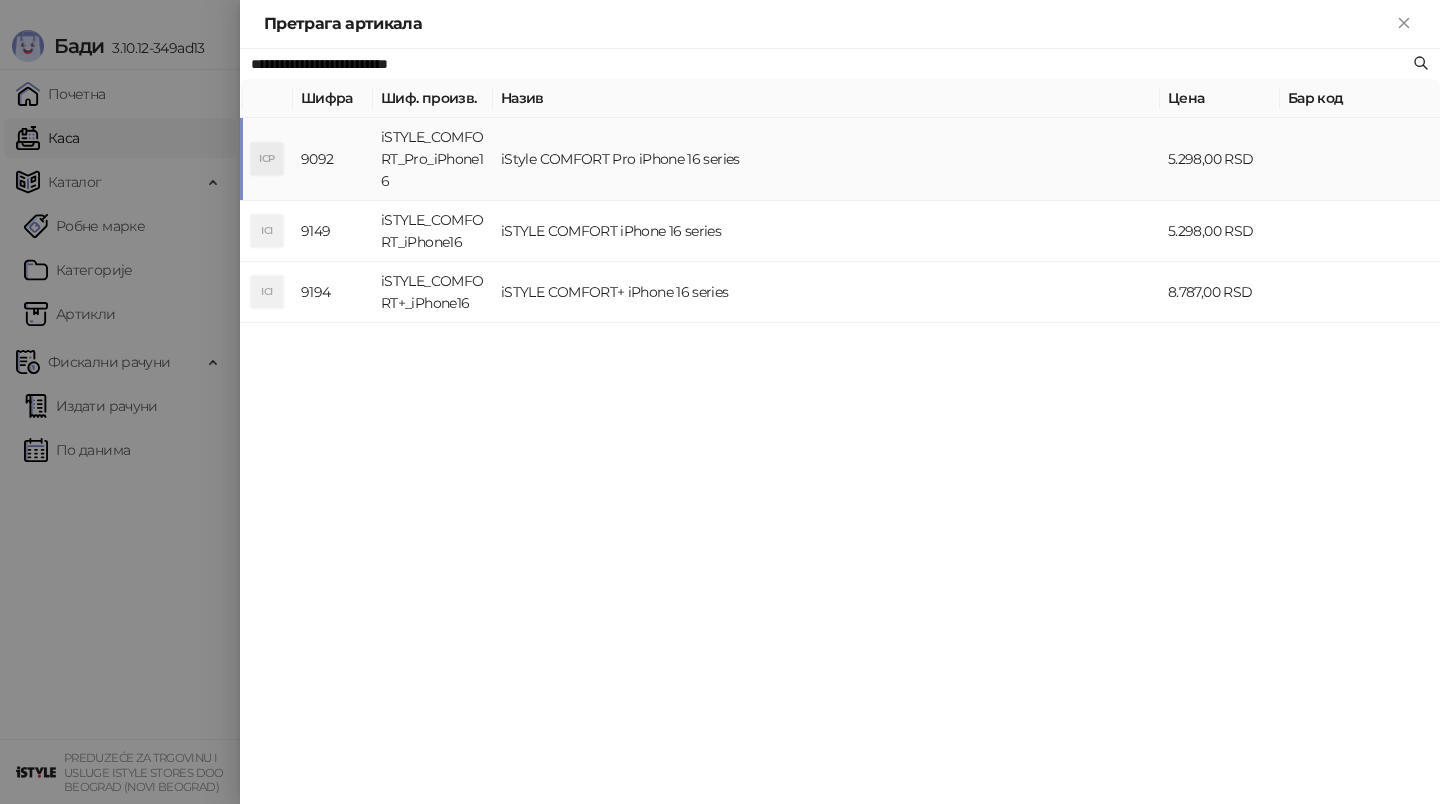 click on "iSTYLE_COMFORT_Pro_iPhone16" at bounding box center (433, 159) 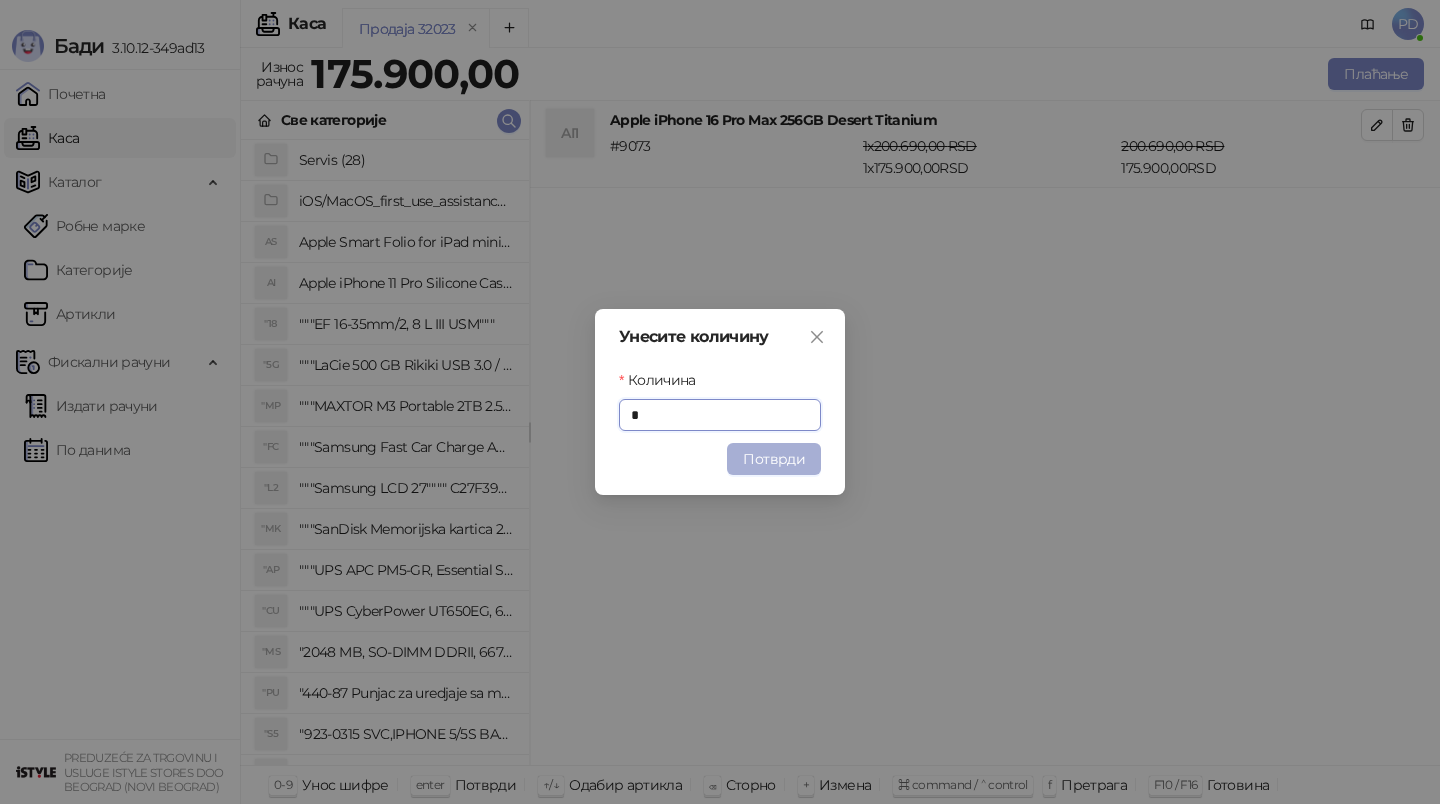 click on "Потврди" at bounding box center (774, 459) 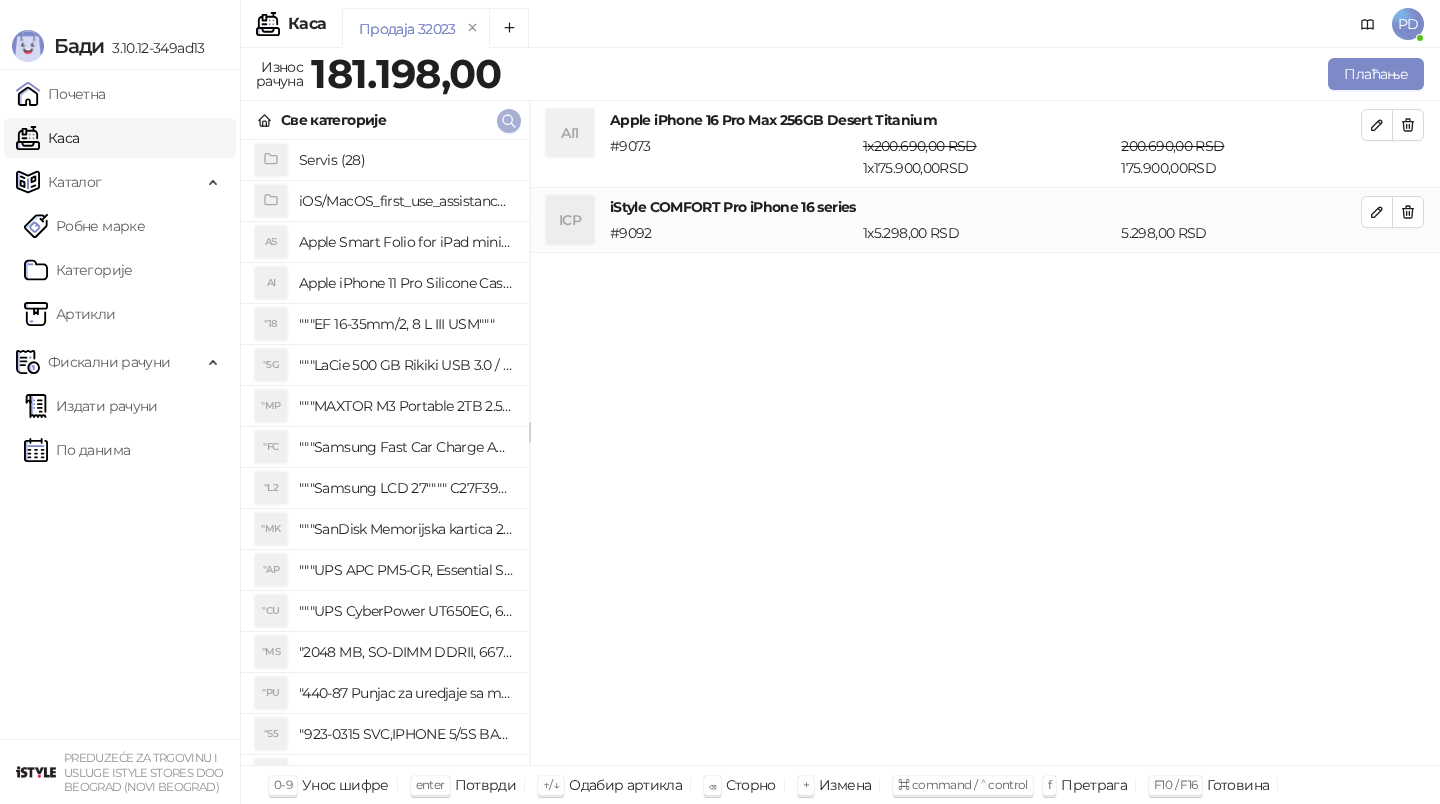 click 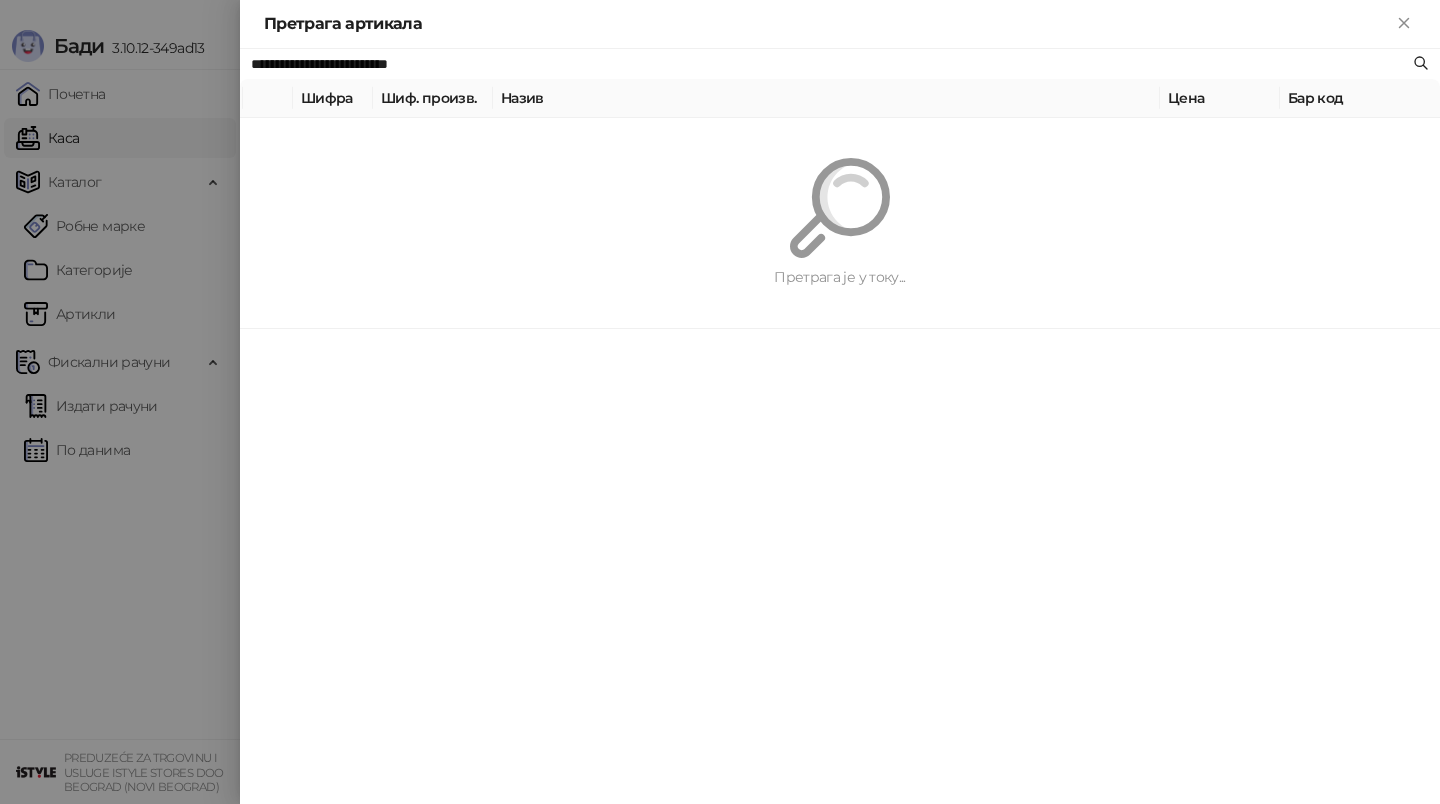 paste 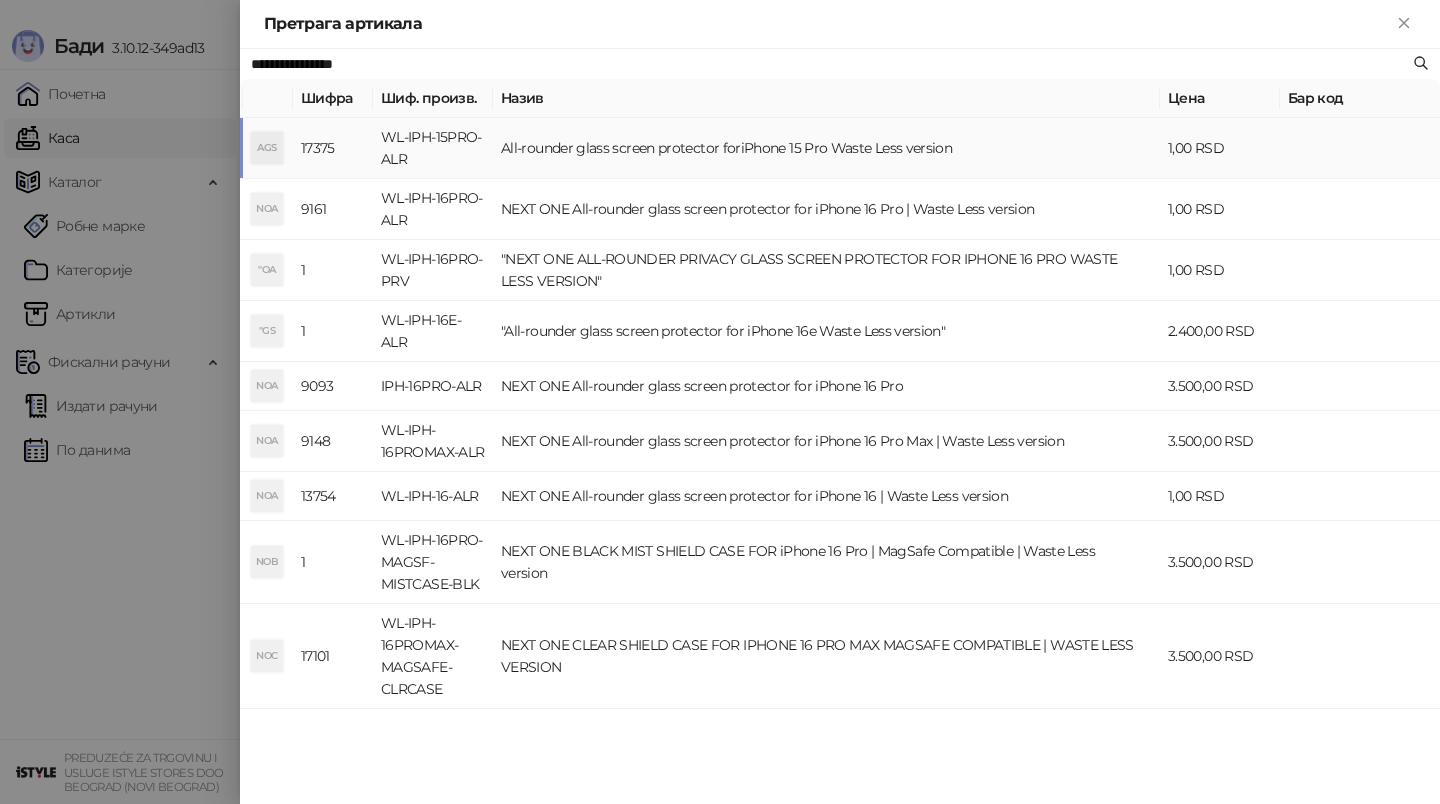click on "WL-IPH-15PRO-ALR" at bounding box center (433, 148) 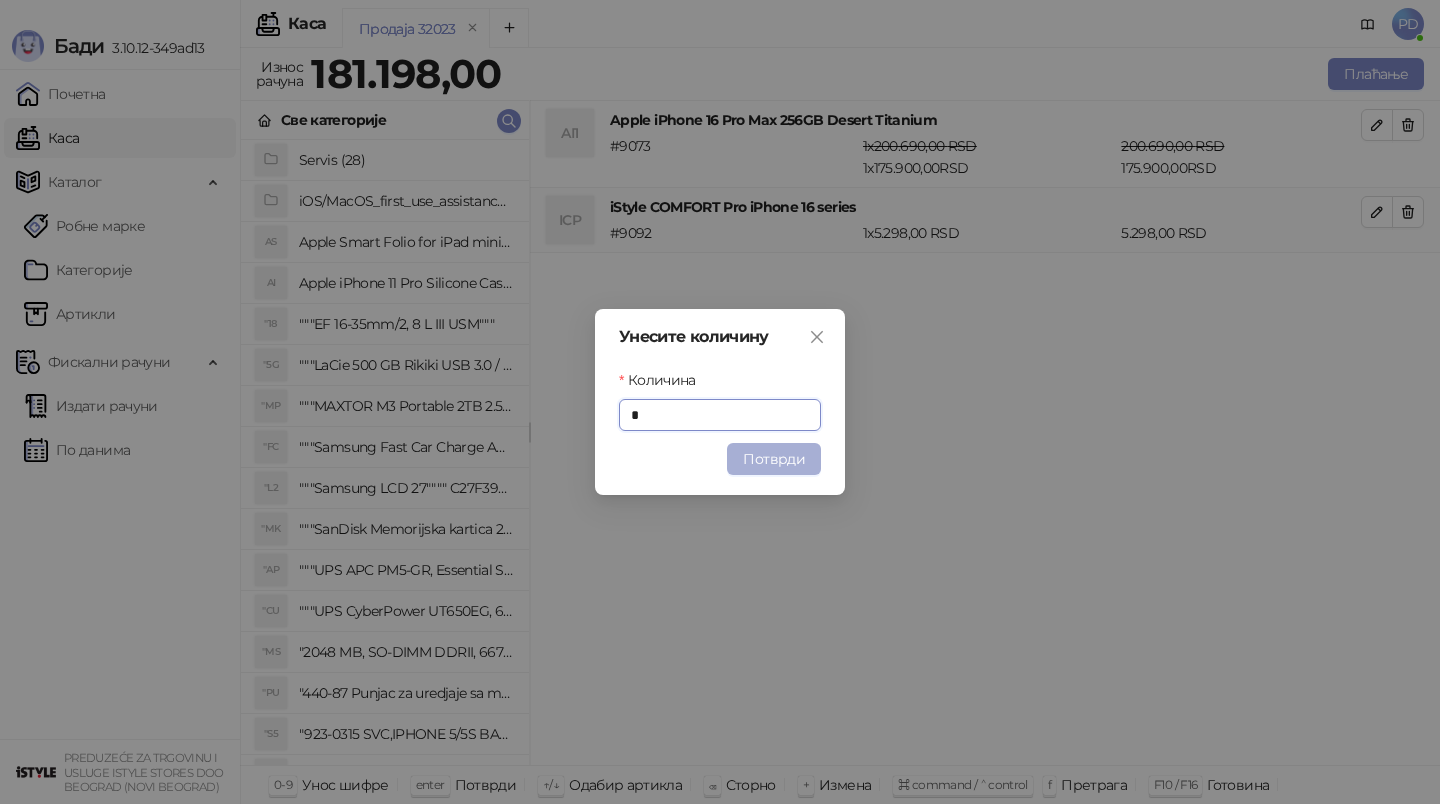 click on "Потврди" at bounding box center (774, 459) 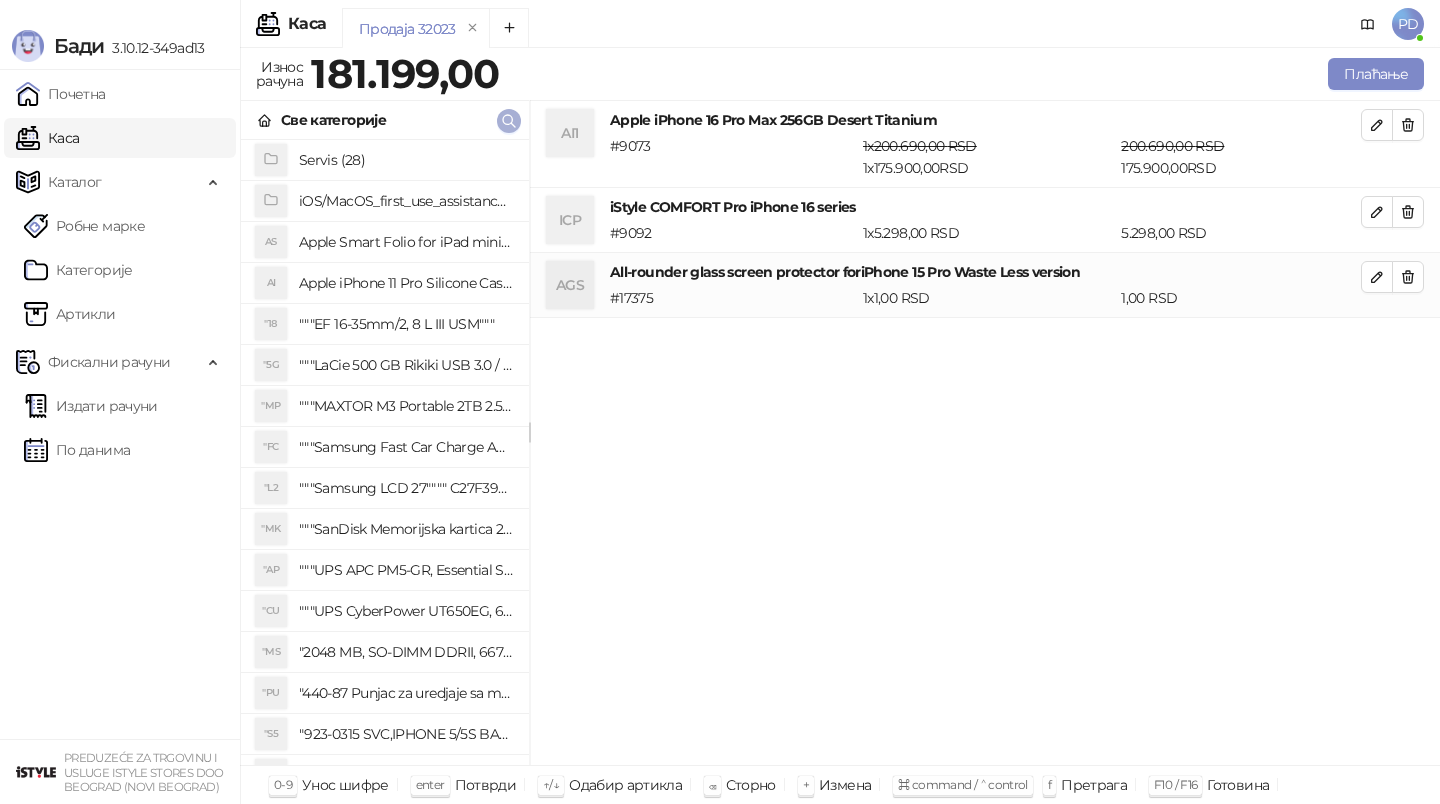 click at bounding box center [509, 121] 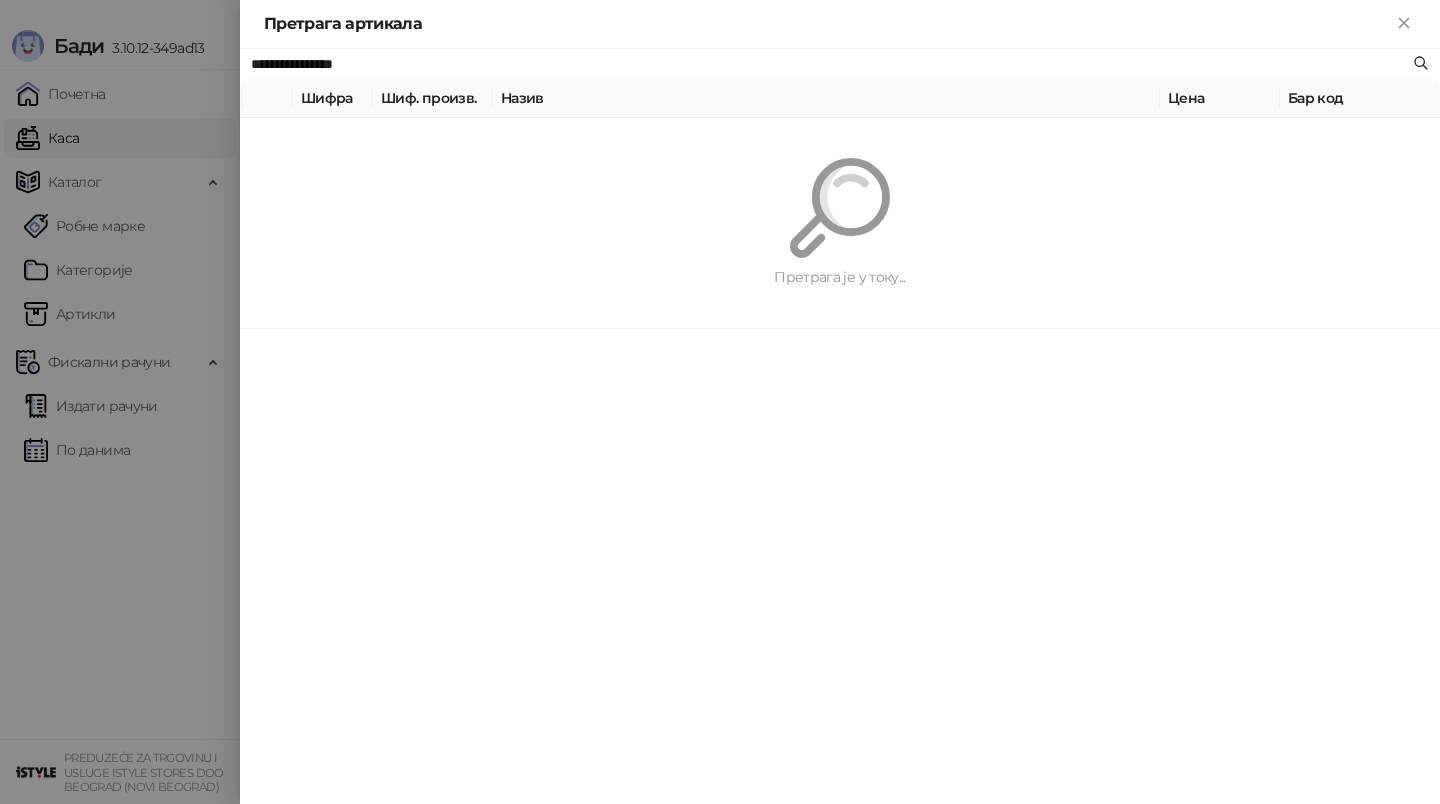 paste on "**********" 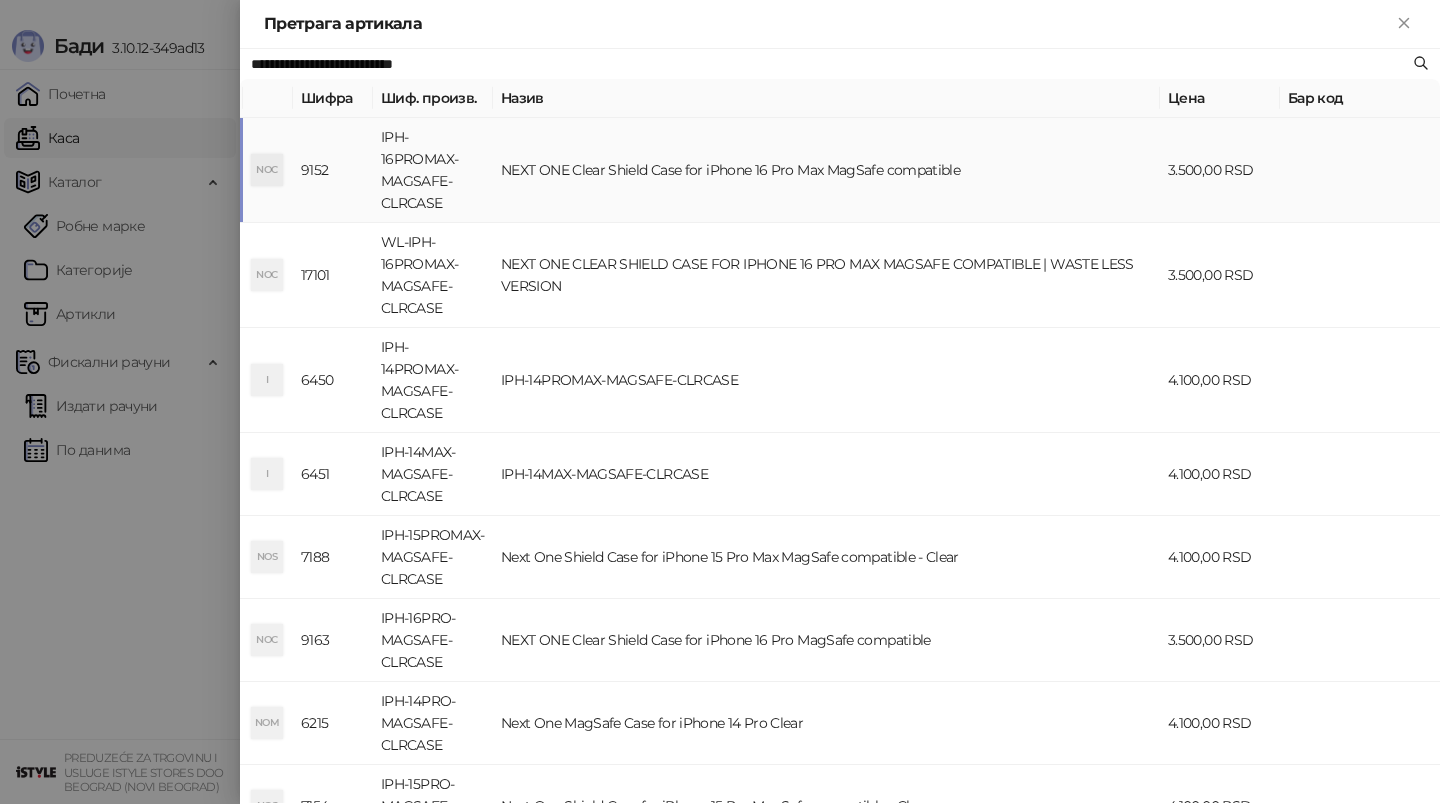 click on "IPH-16PROMAX-MAGSAFE-CLRCASE" at bounding box center (433, 170) 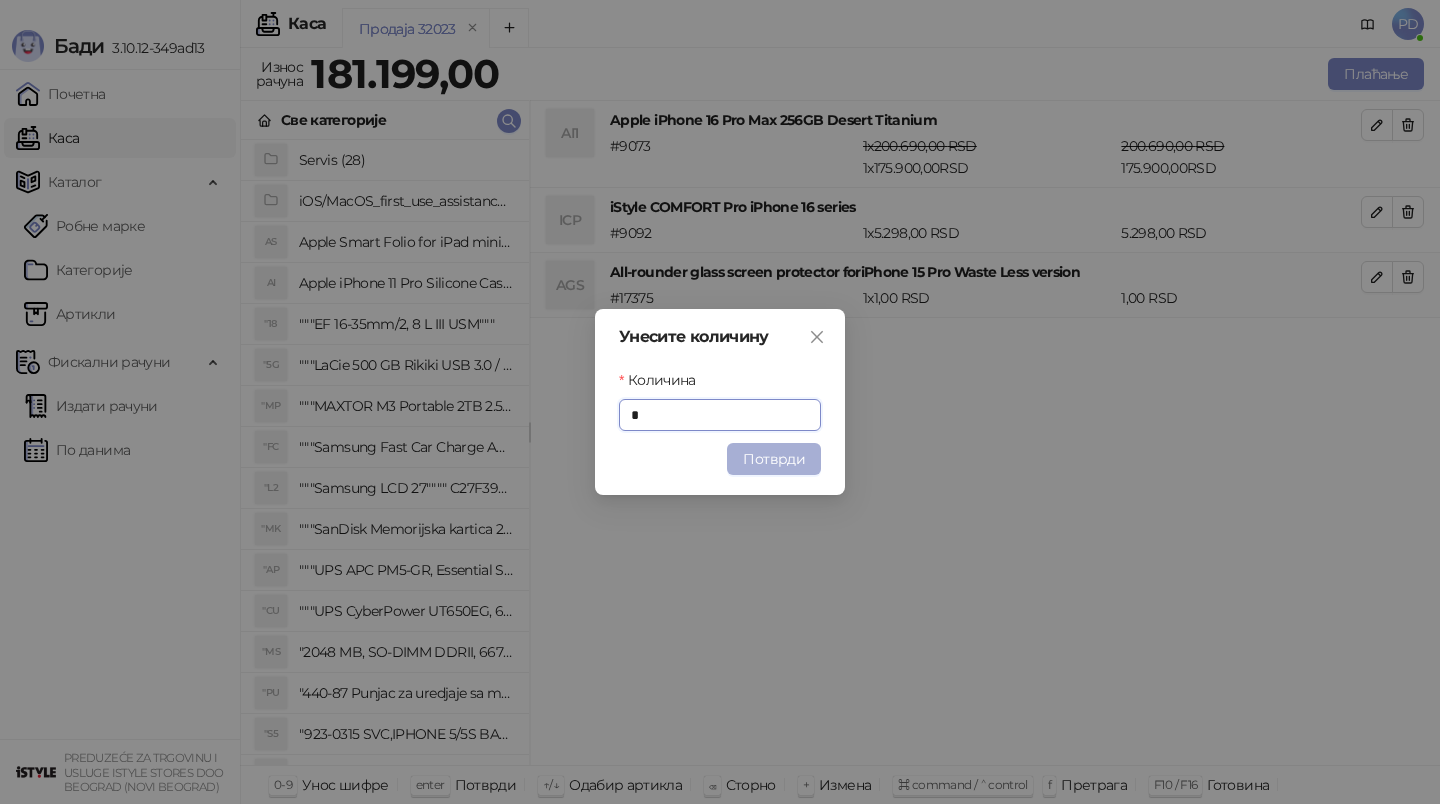 click on "Потврди" at bounding box center [774, 459] 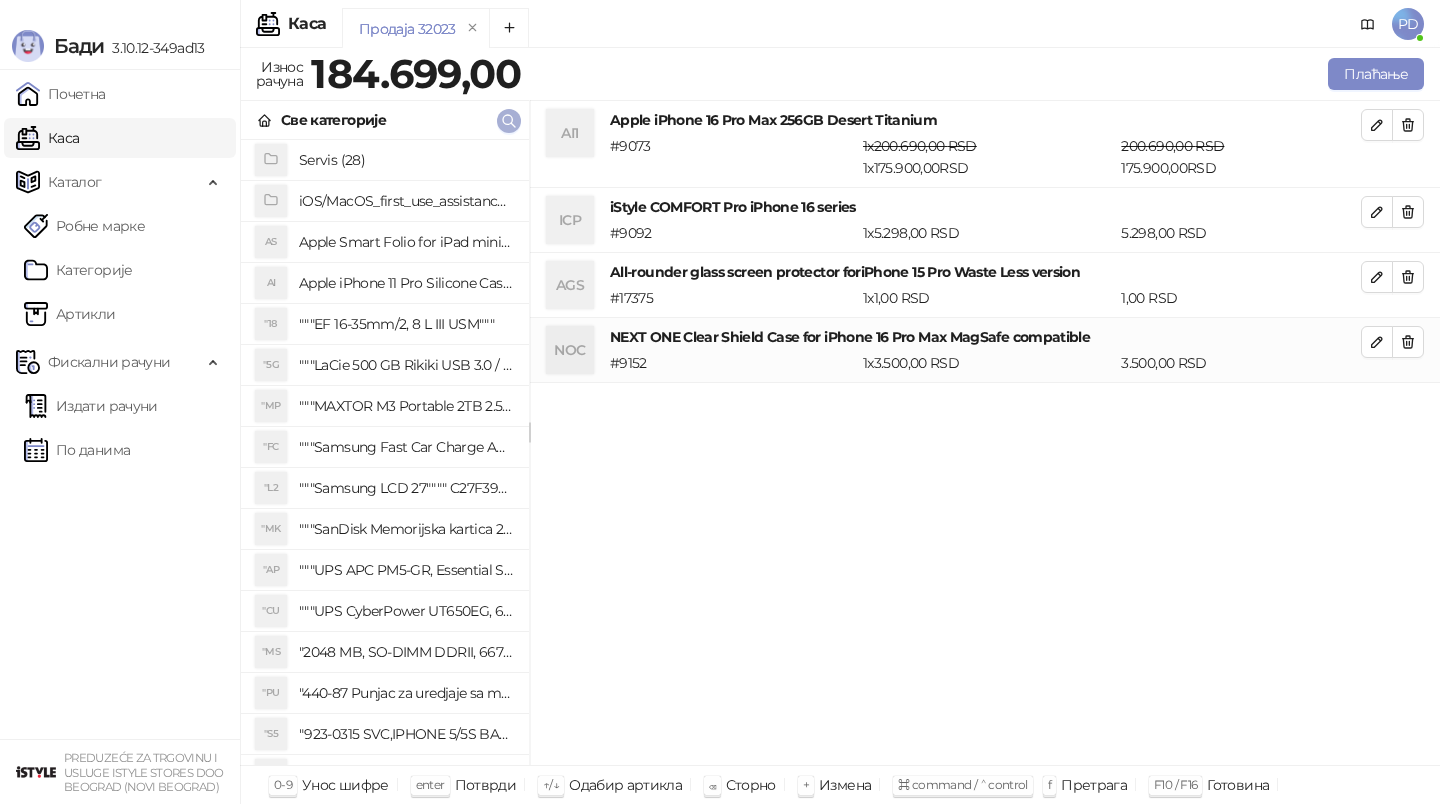click 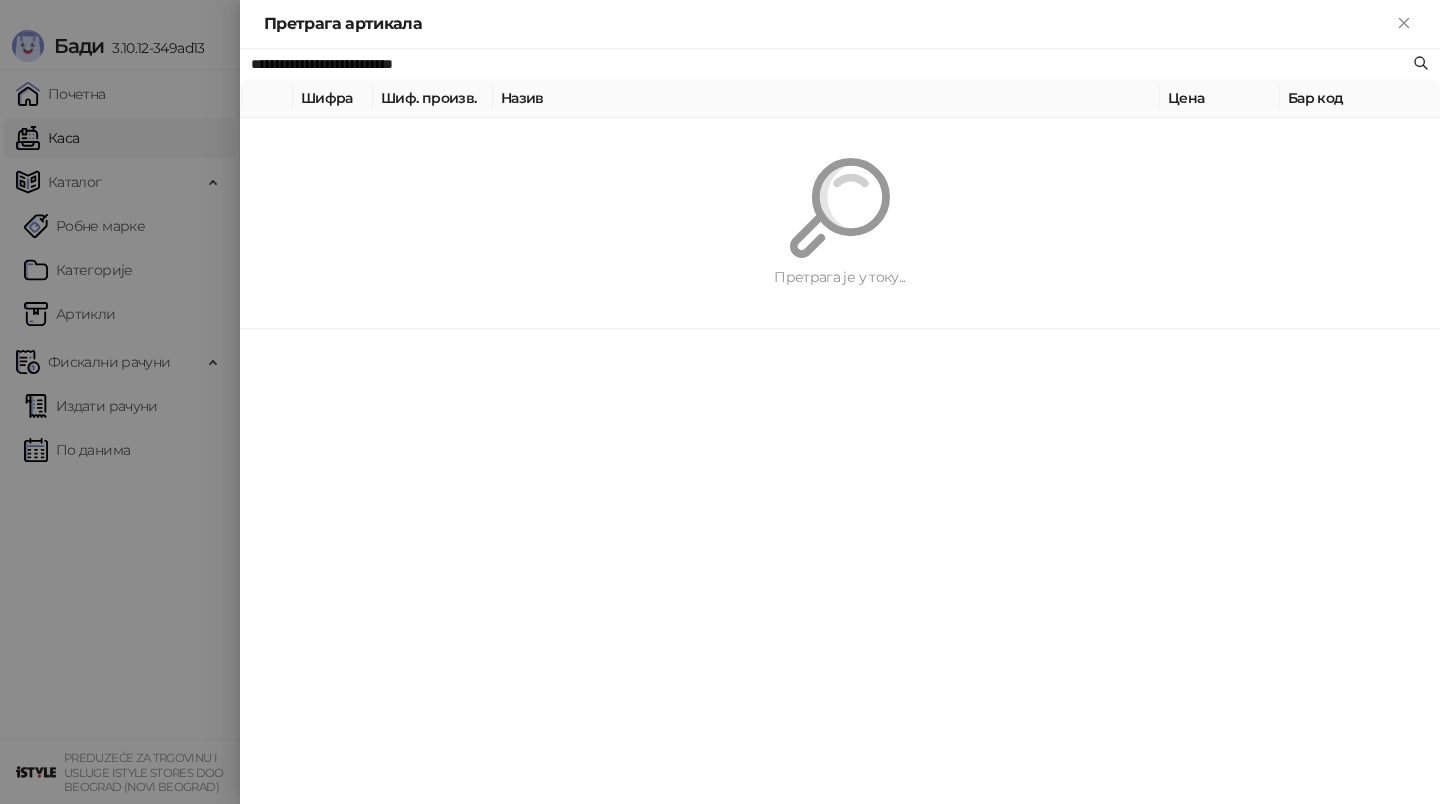 paste 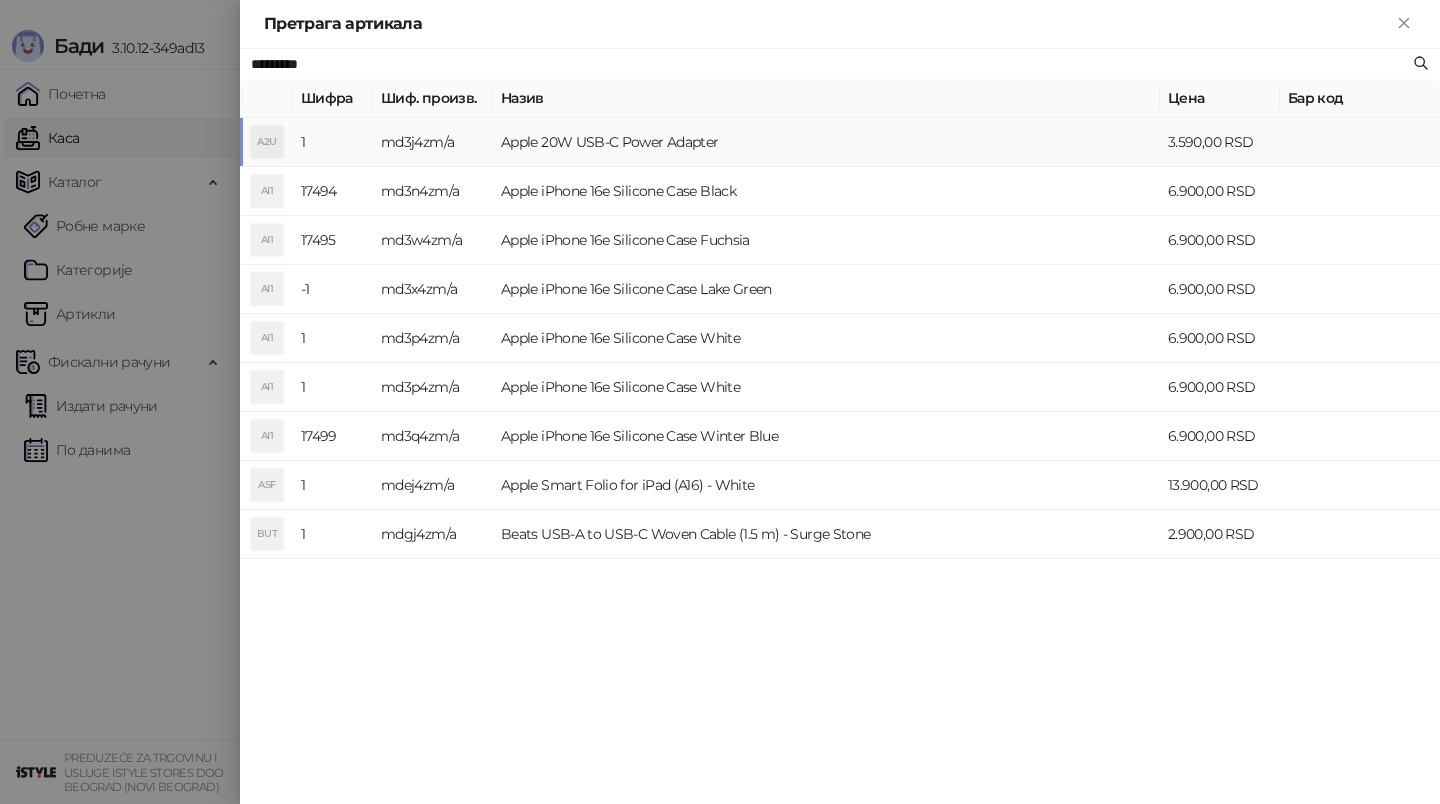 click on "md3j4zm/a" at bounding box center [433, 142] 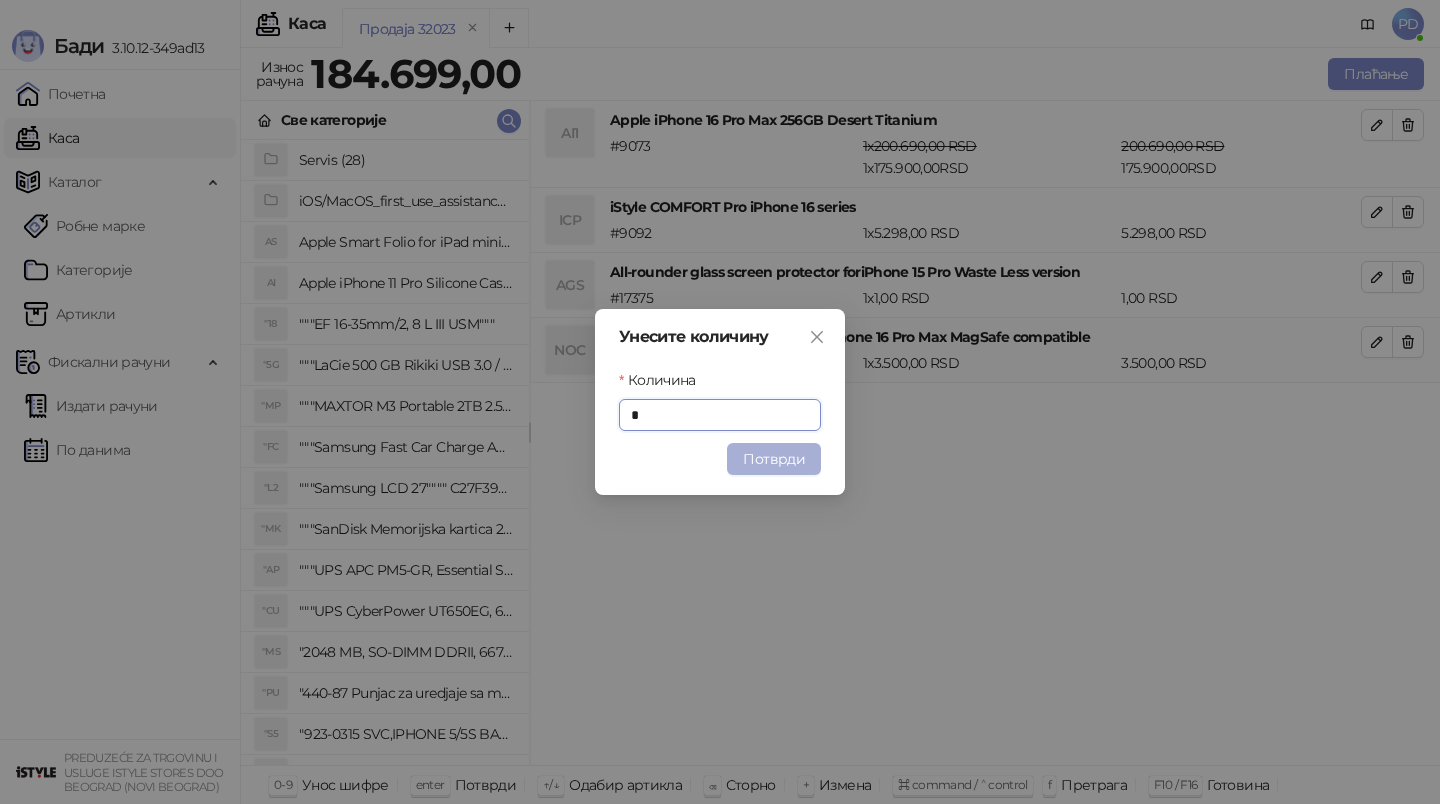 click on "Потврди" at bounding box center (774, 459) 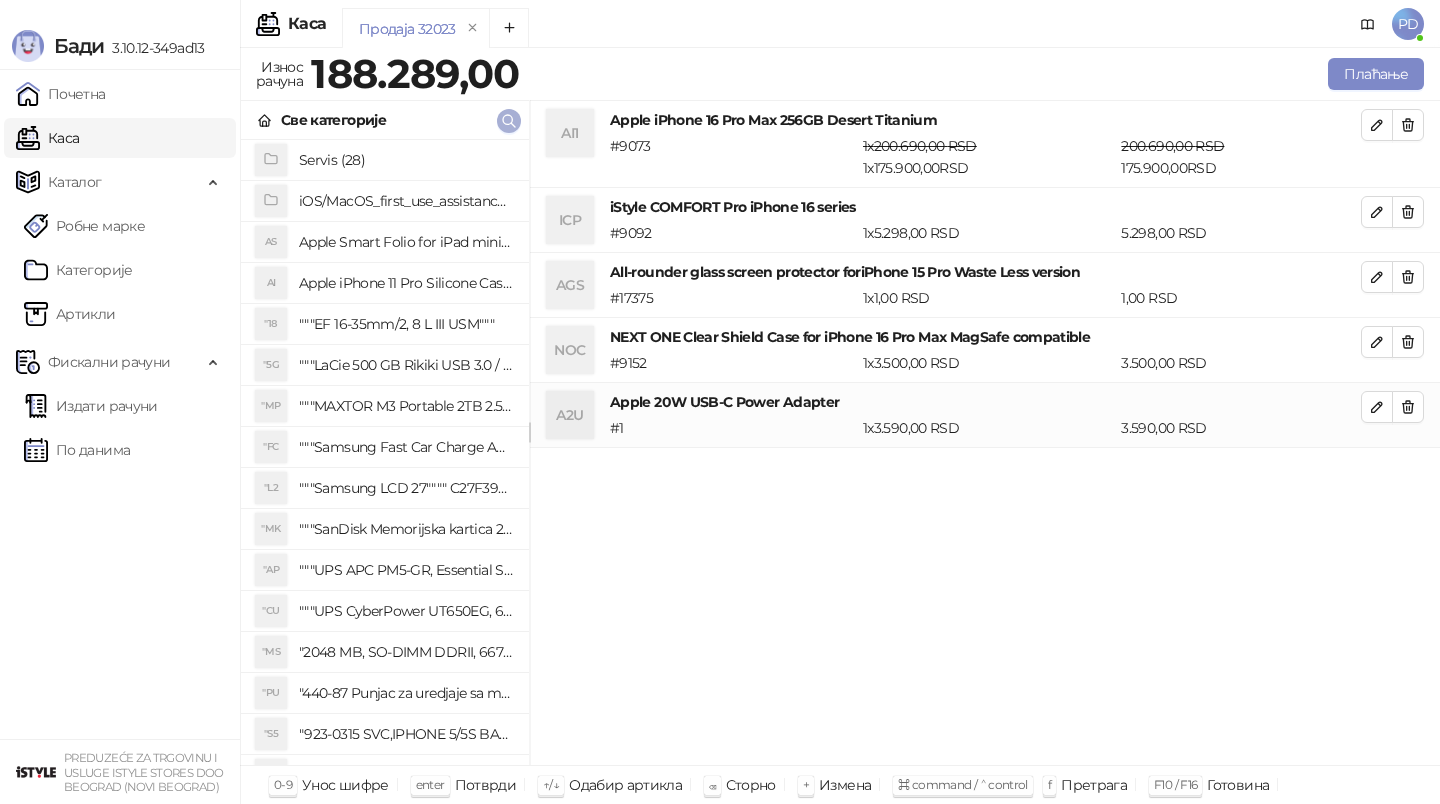 click 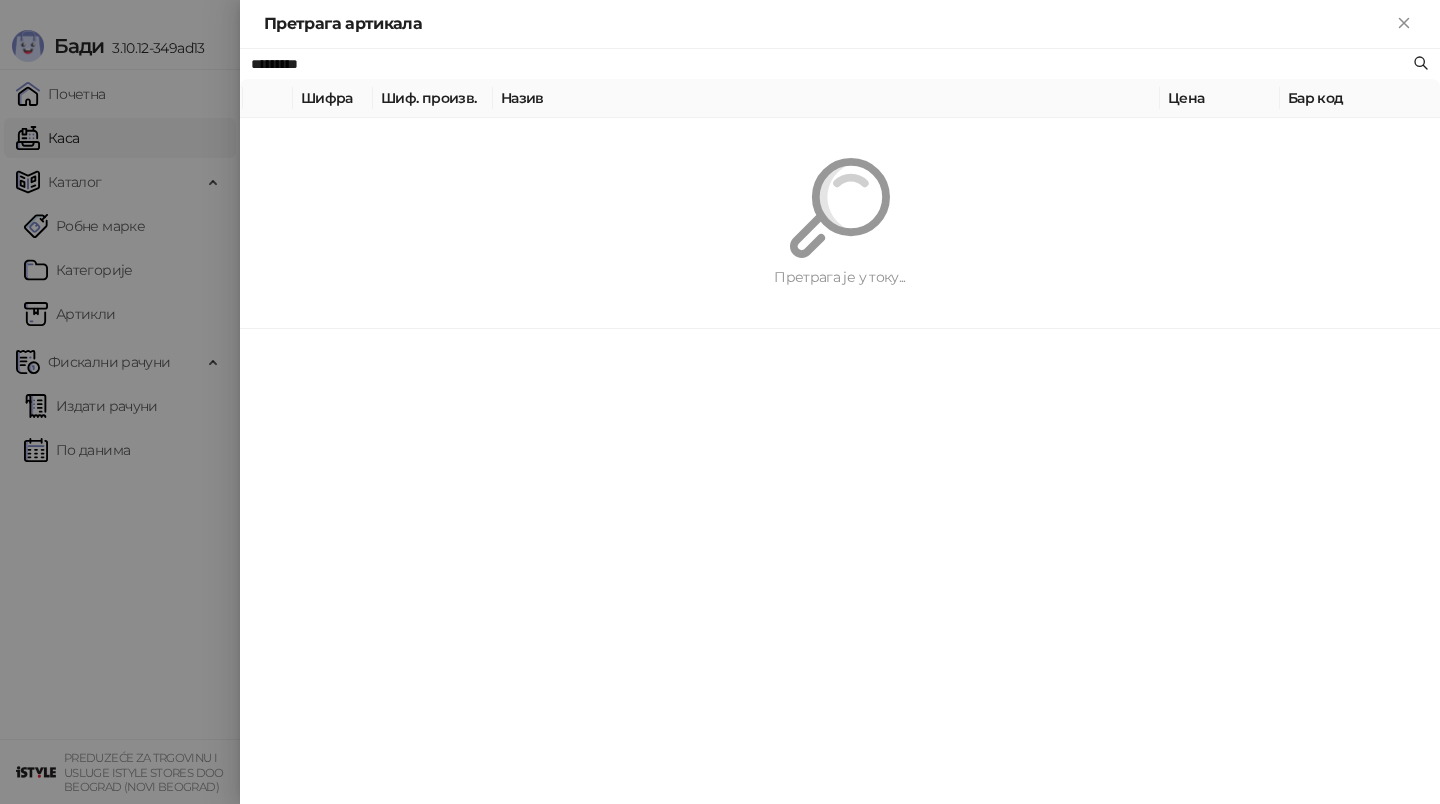 paste on "**********" 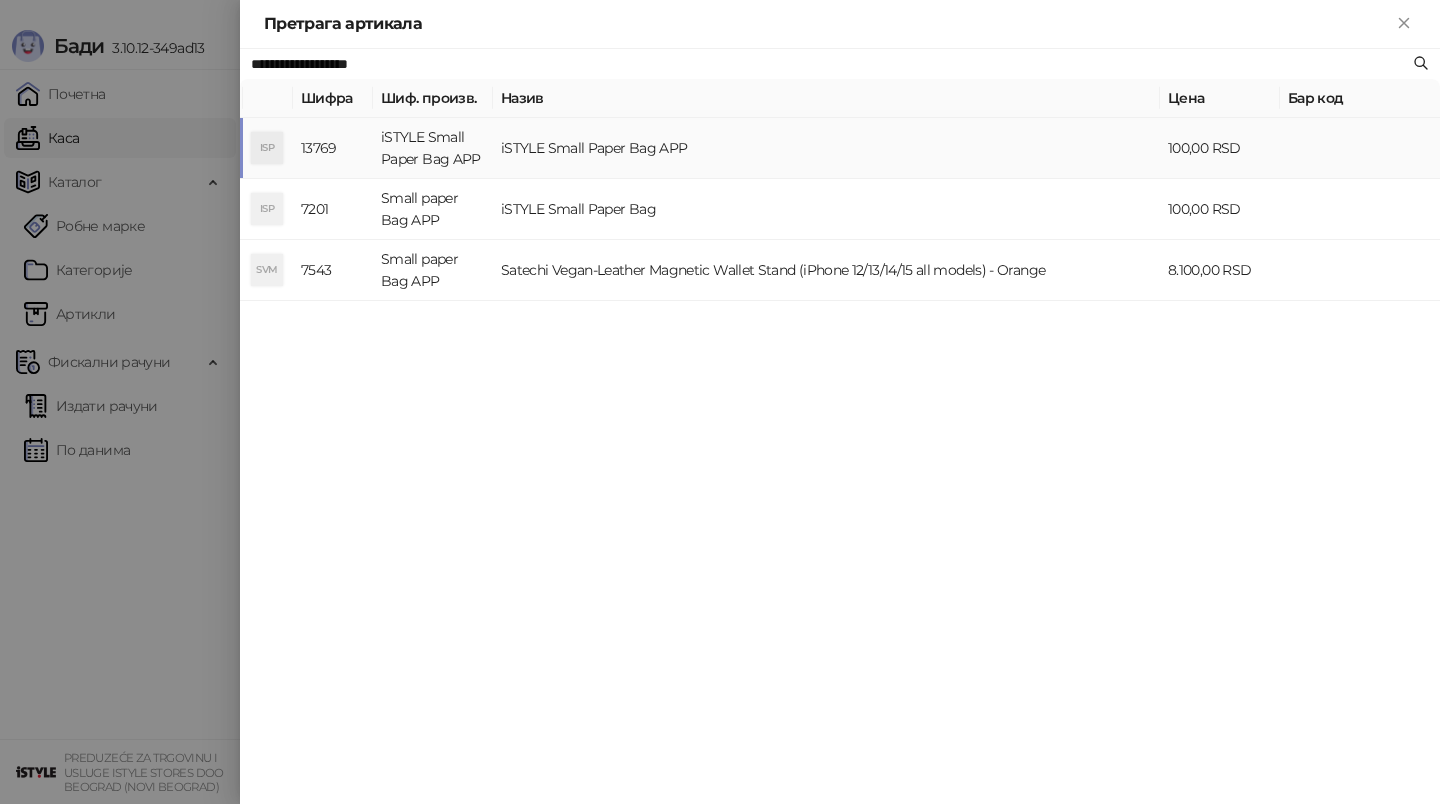 type on "**********" 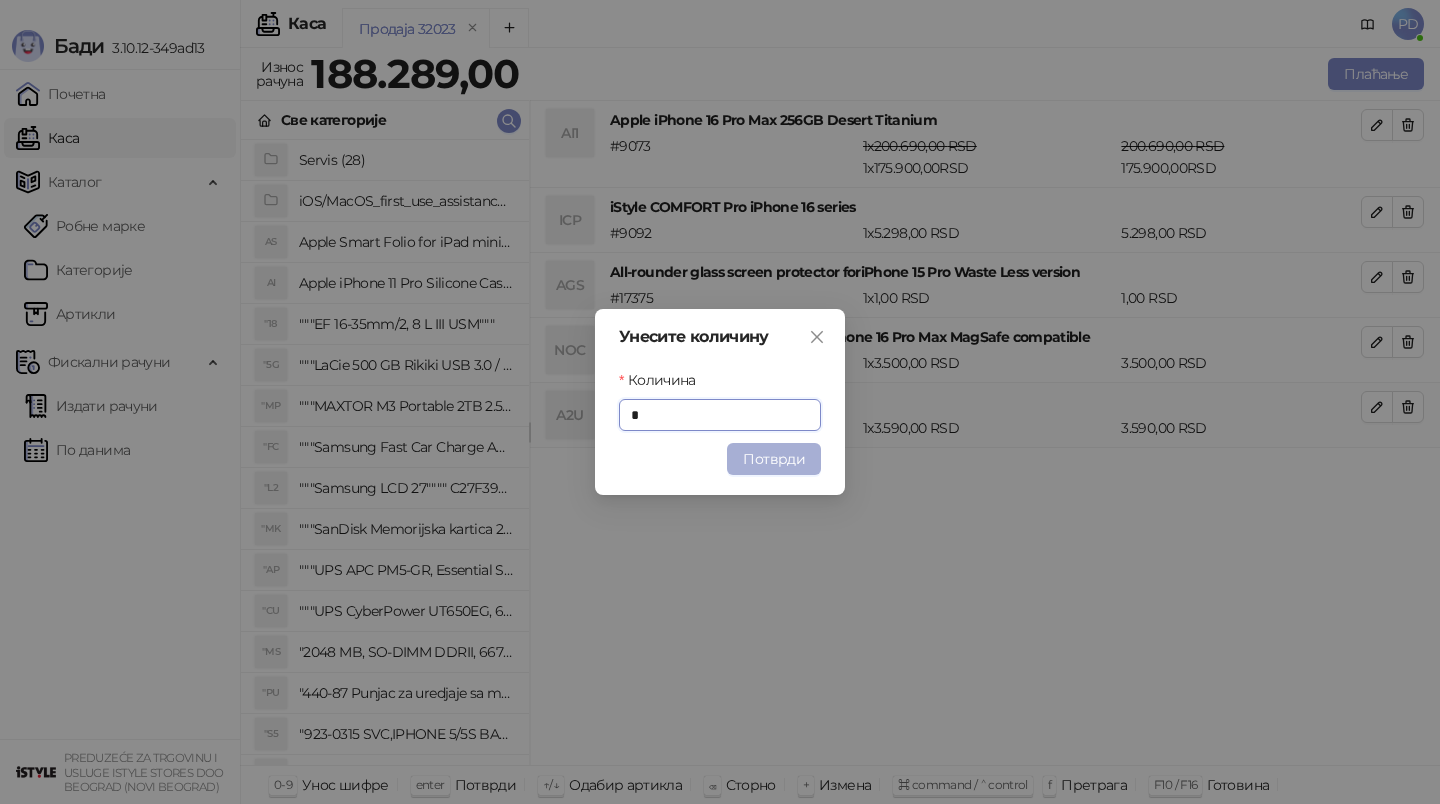 click on "Потврди" at bounding box center [774, 459] 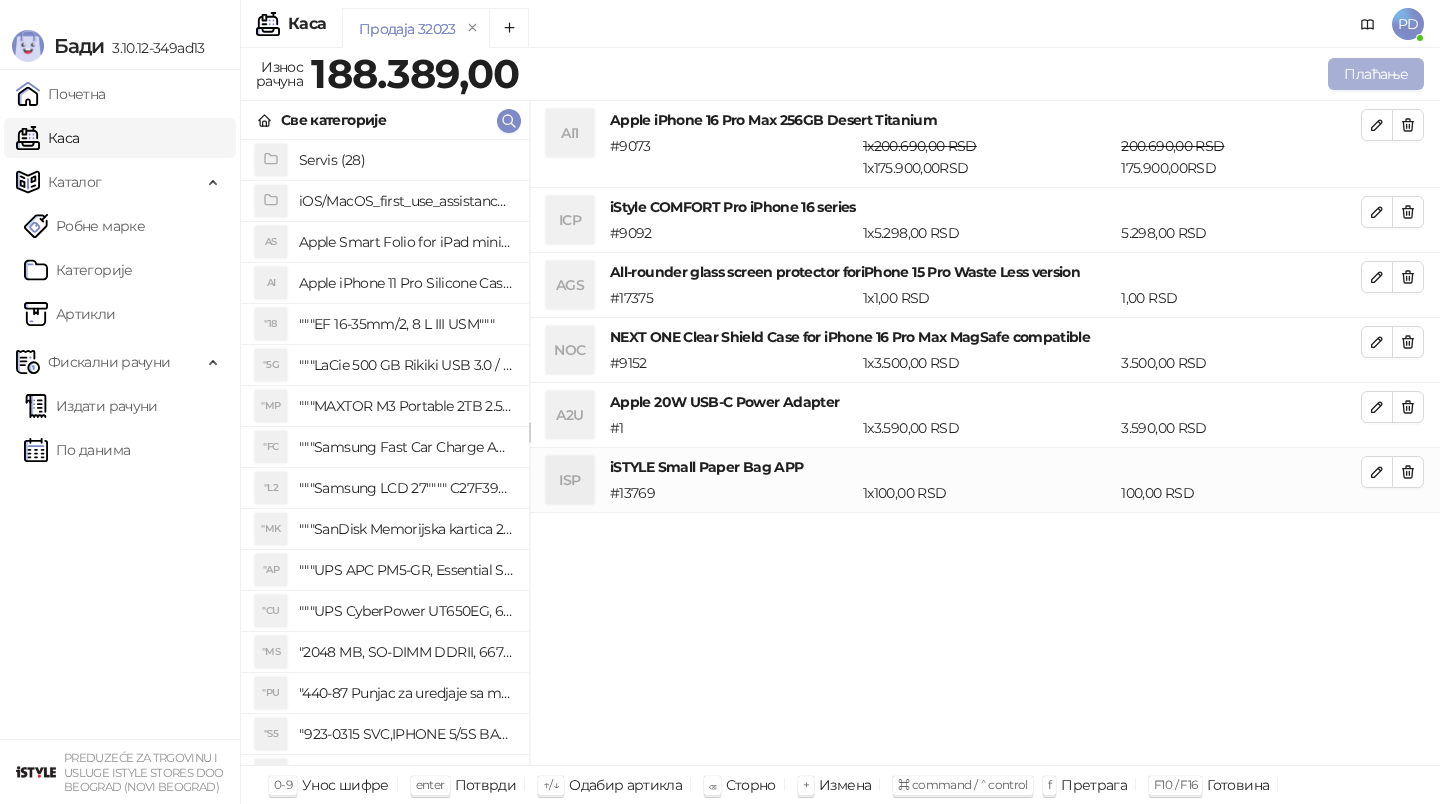 click on "Плаћање" at bounding box center (1376, 74) 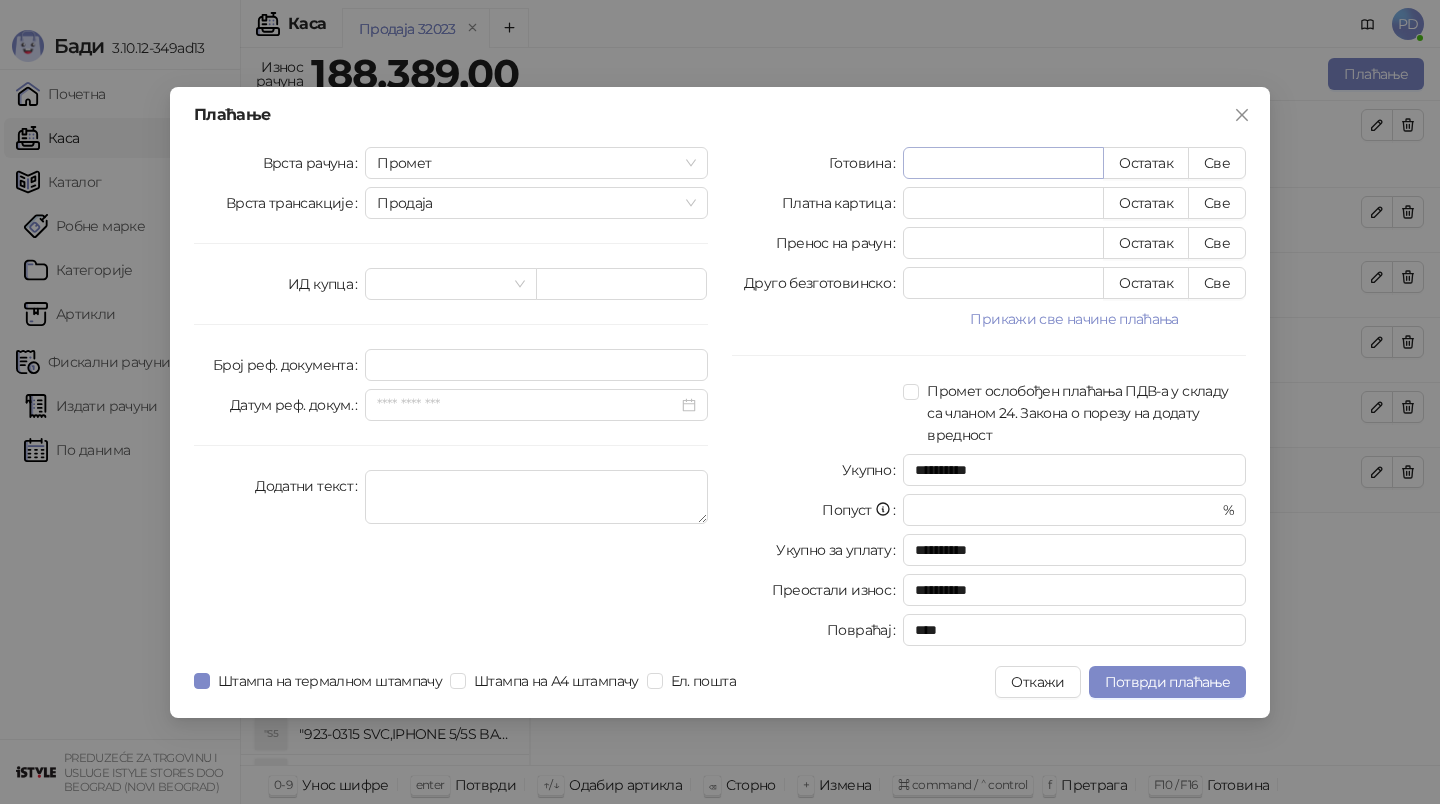 type on "*" 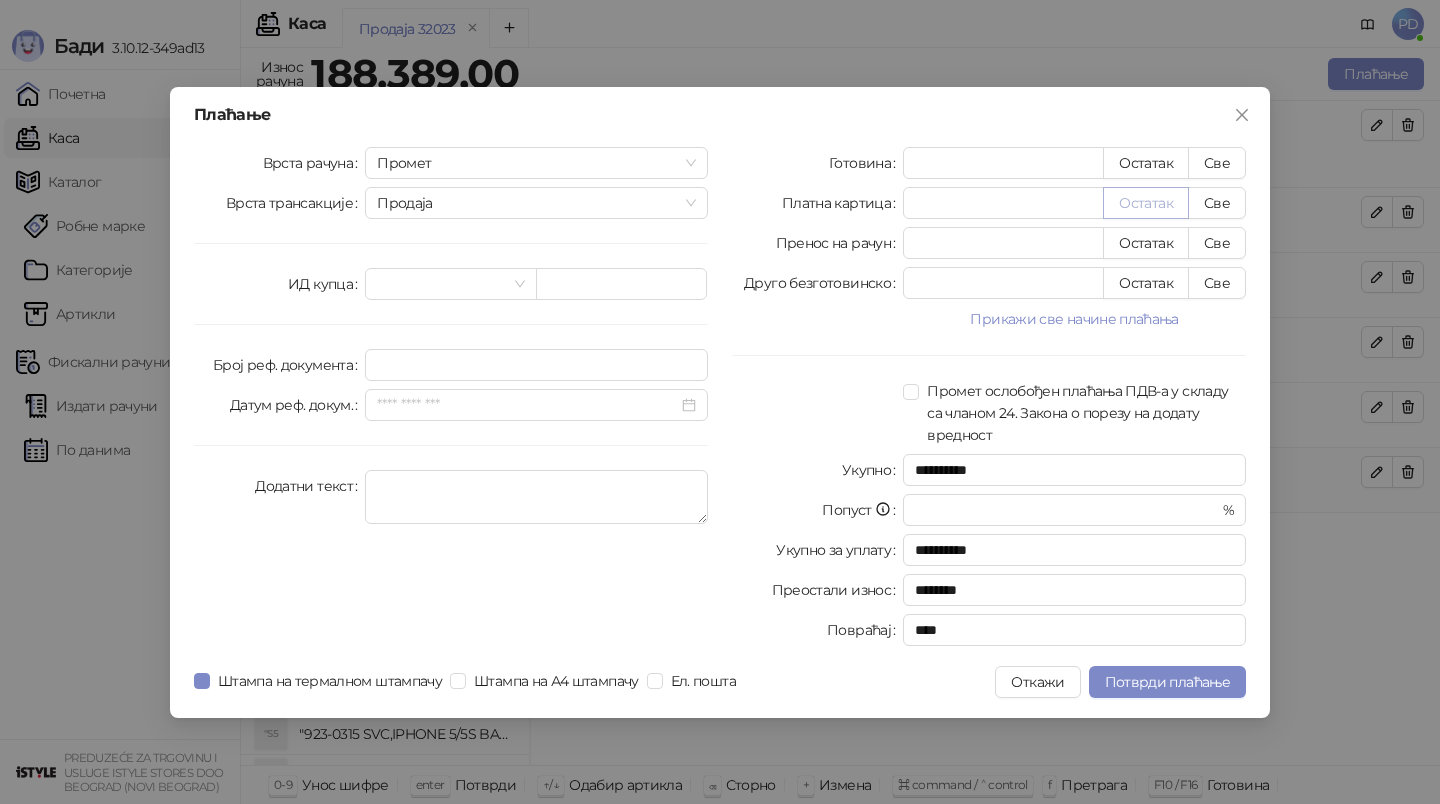 type on "******" 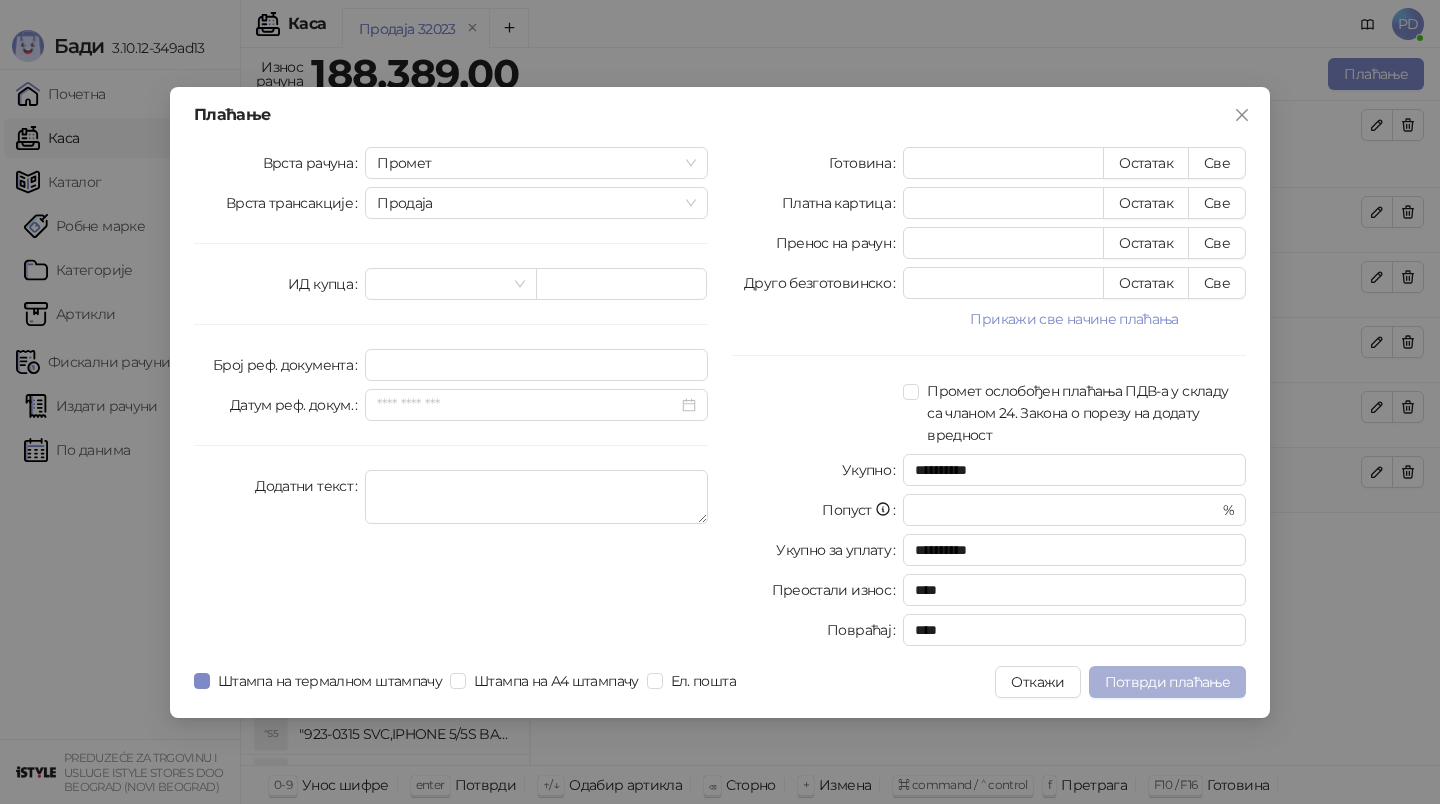 click on "Потврди плаћање" at bounding box center (1167, 682) 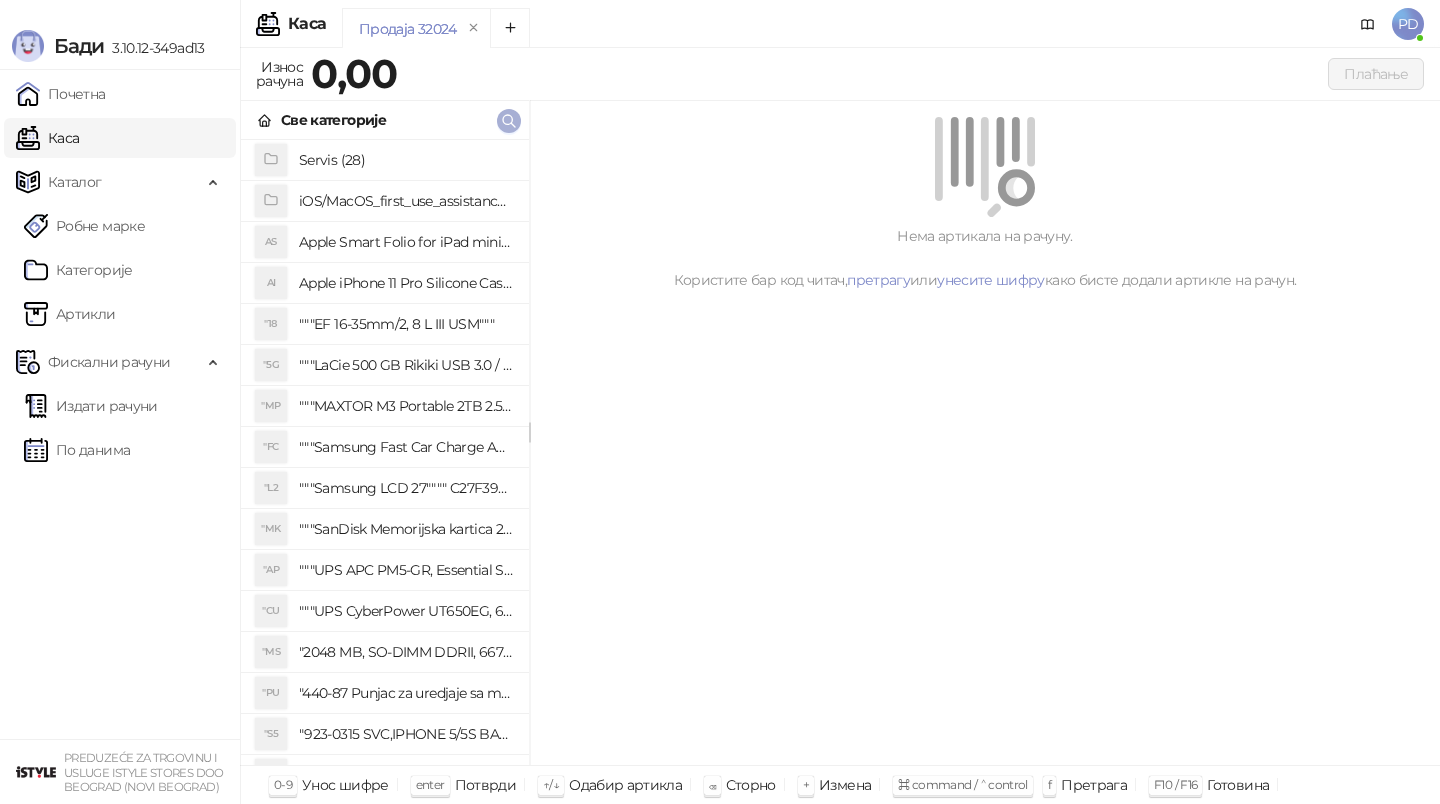 click 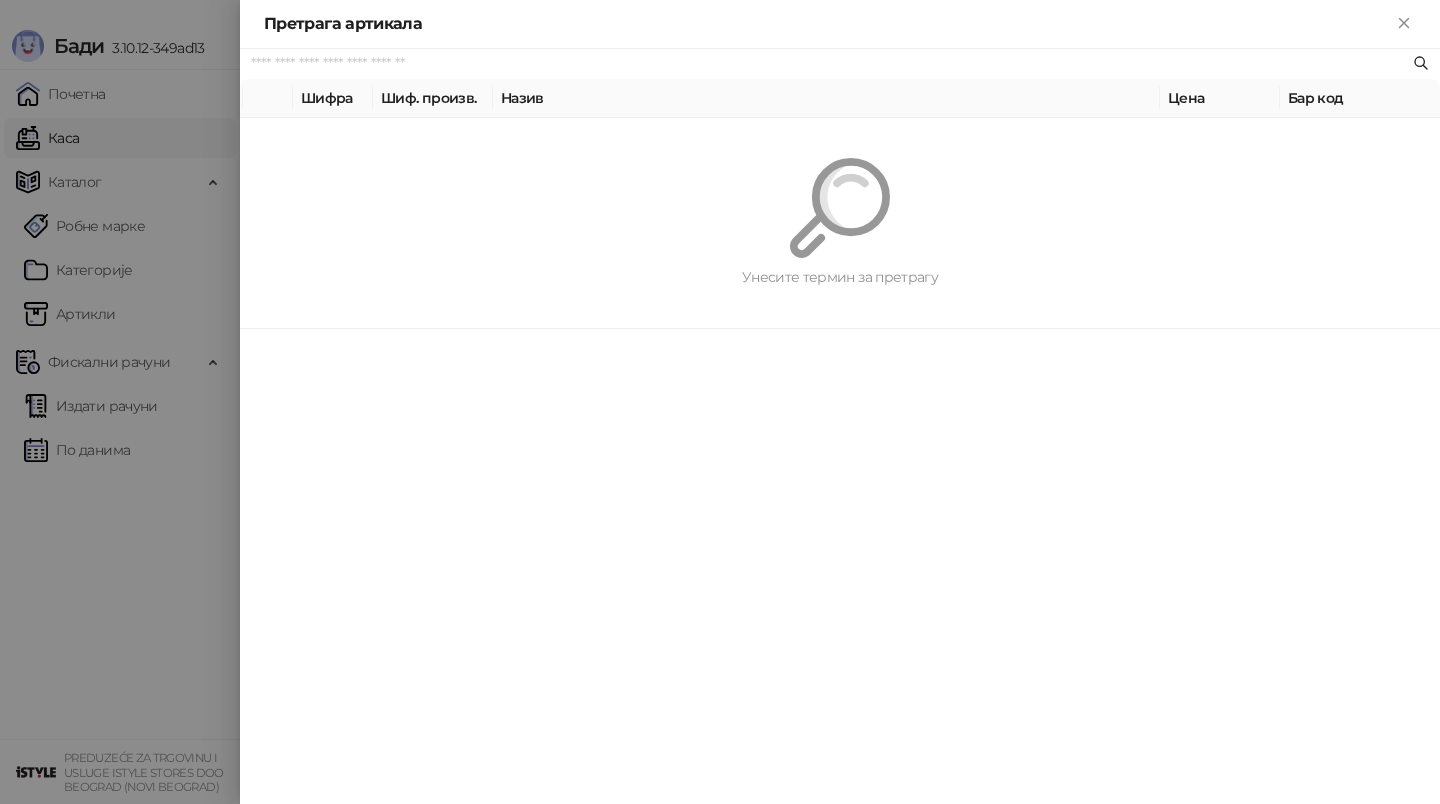 paste on "*********" 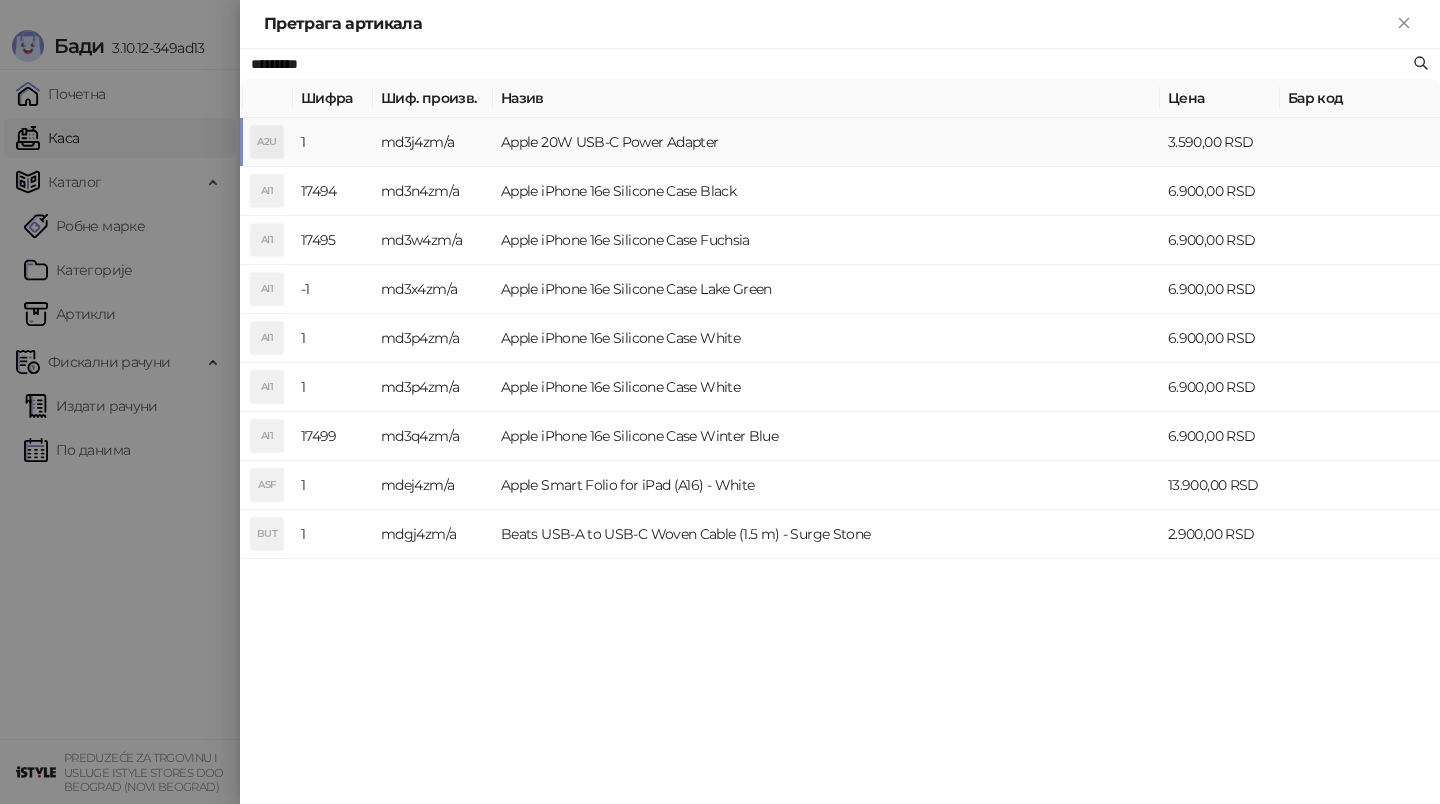 type on "*********" 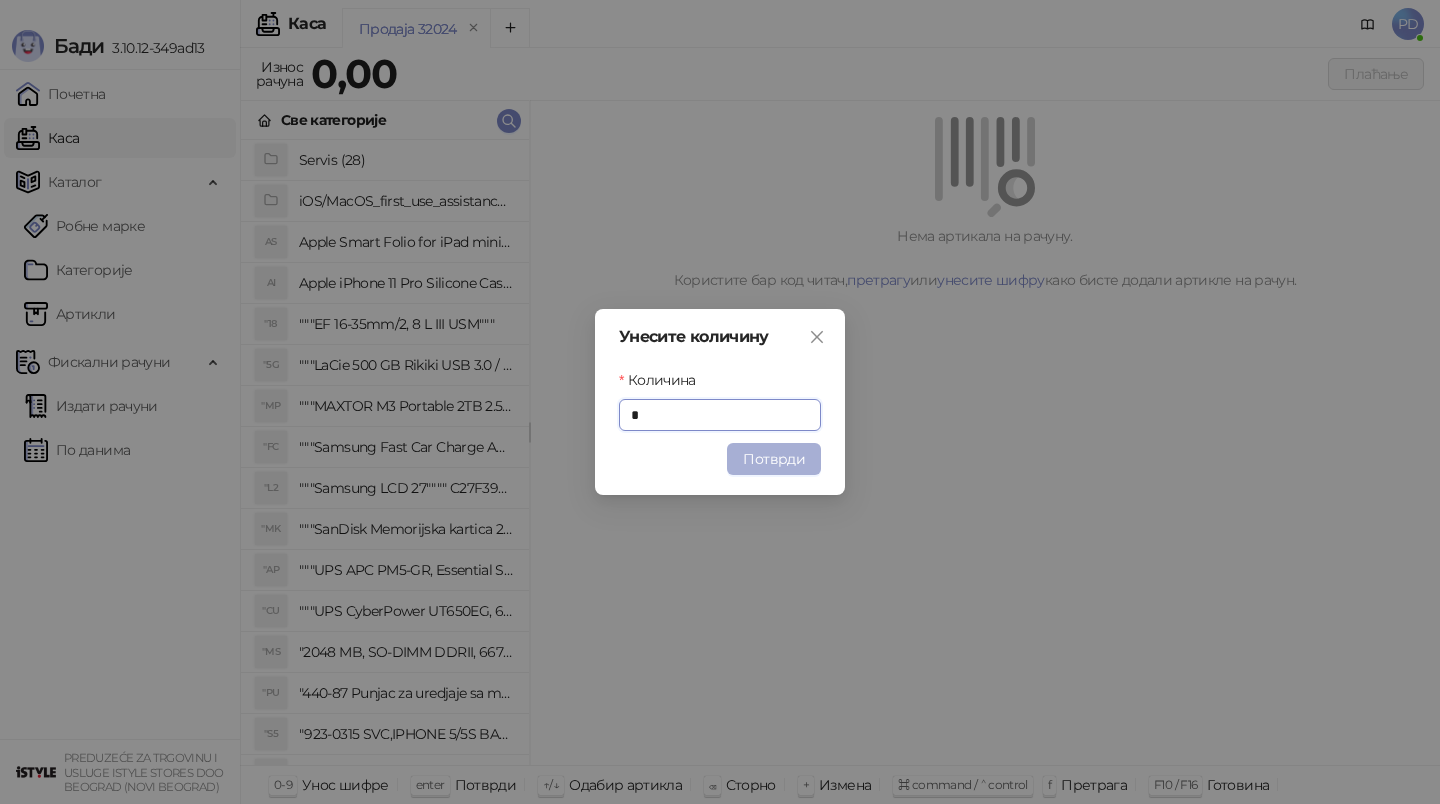 click on "Потврди" at bounding box center (774, 459) 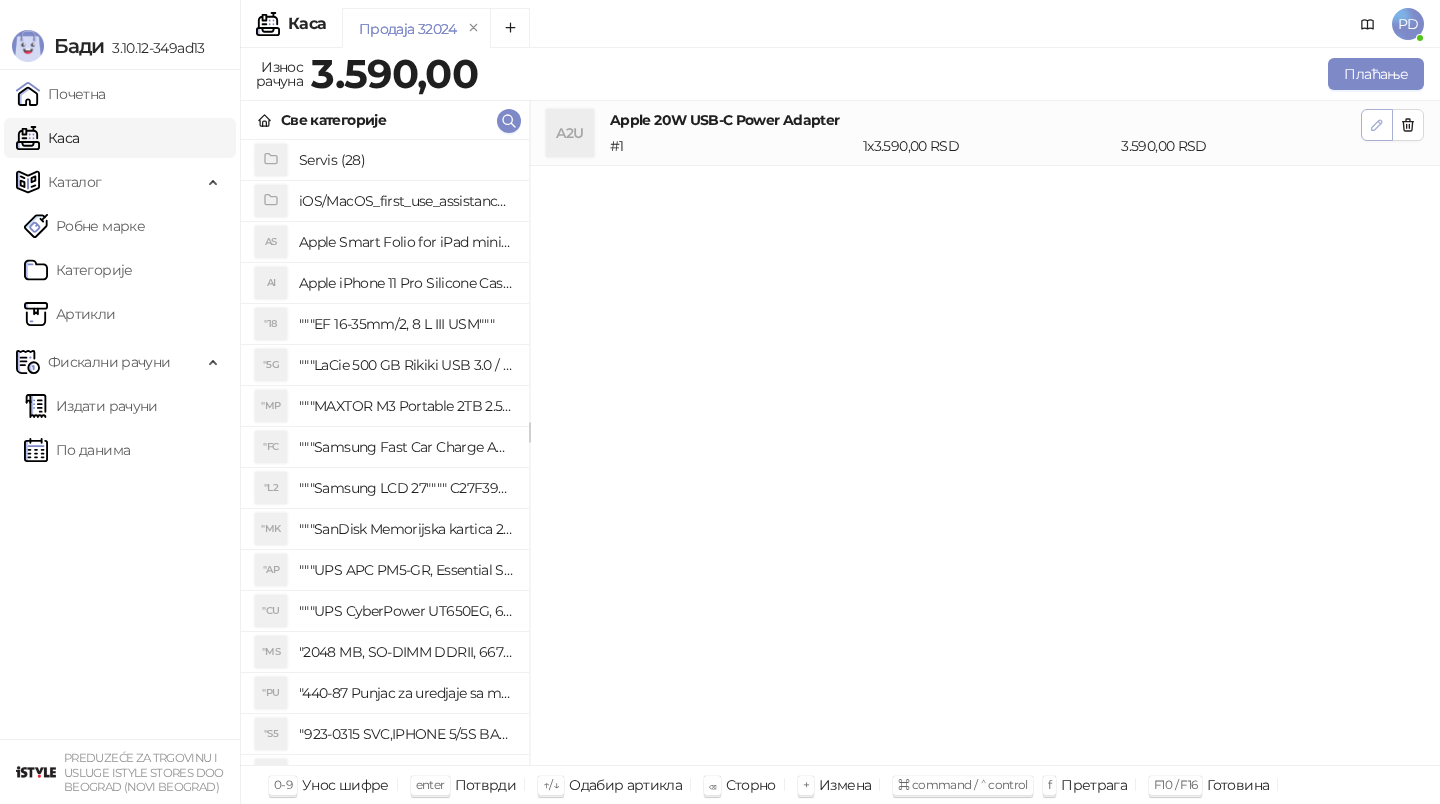 click 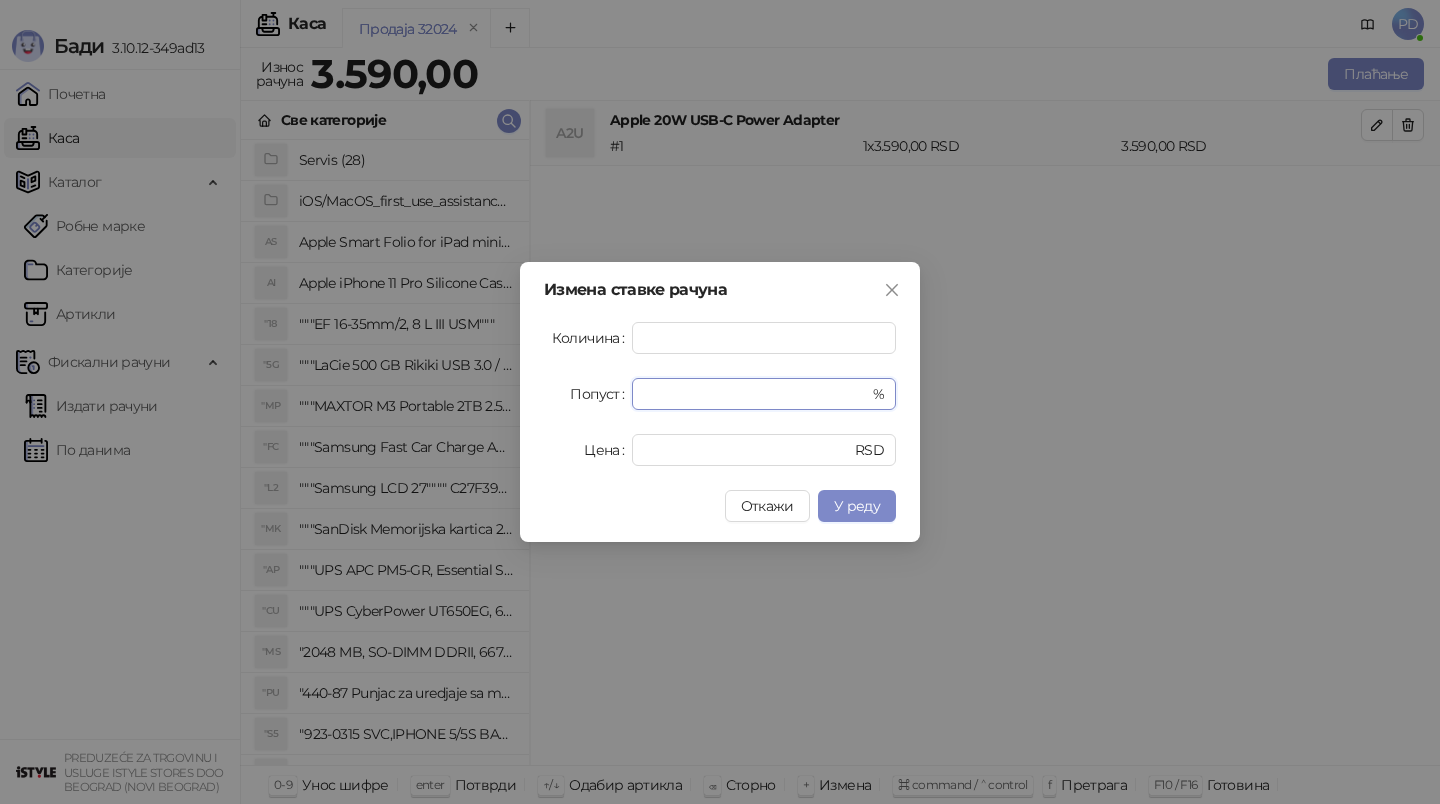 drag, startPoint x: 668, startPoint y: 394, endPoint x: 602, endPoint y: 394, distance: 66 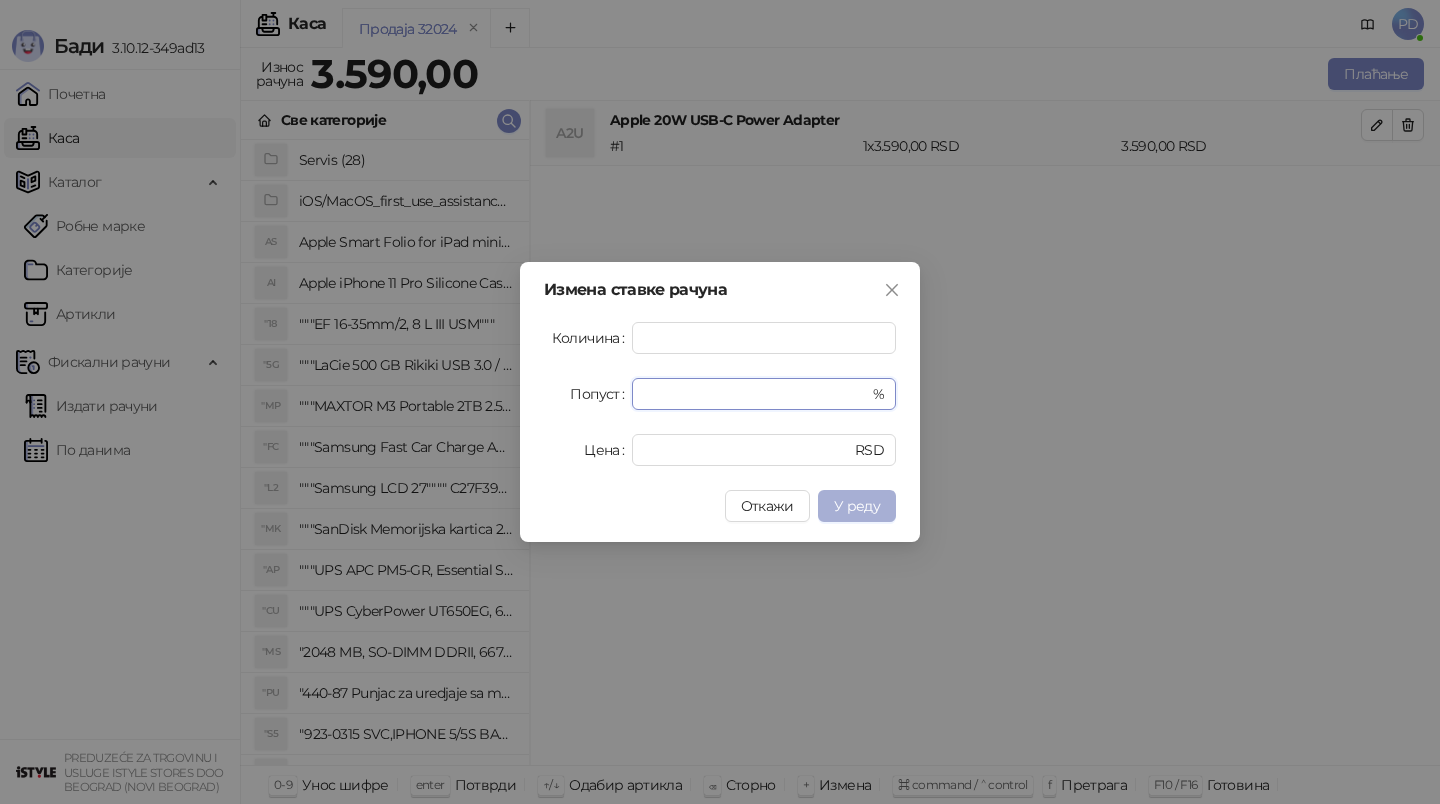 type on "**" 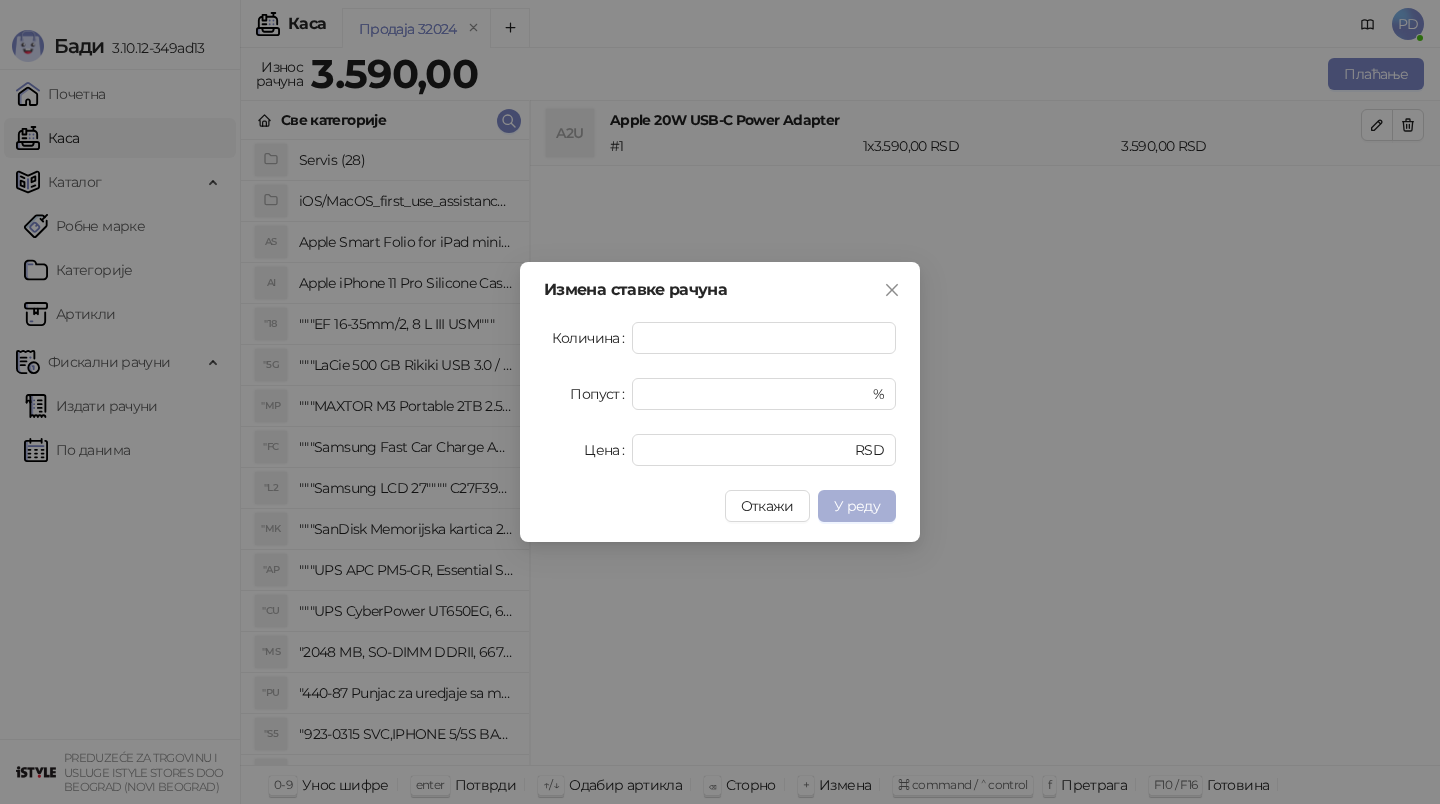 click on "У реду" at bounding box center [857, 506] 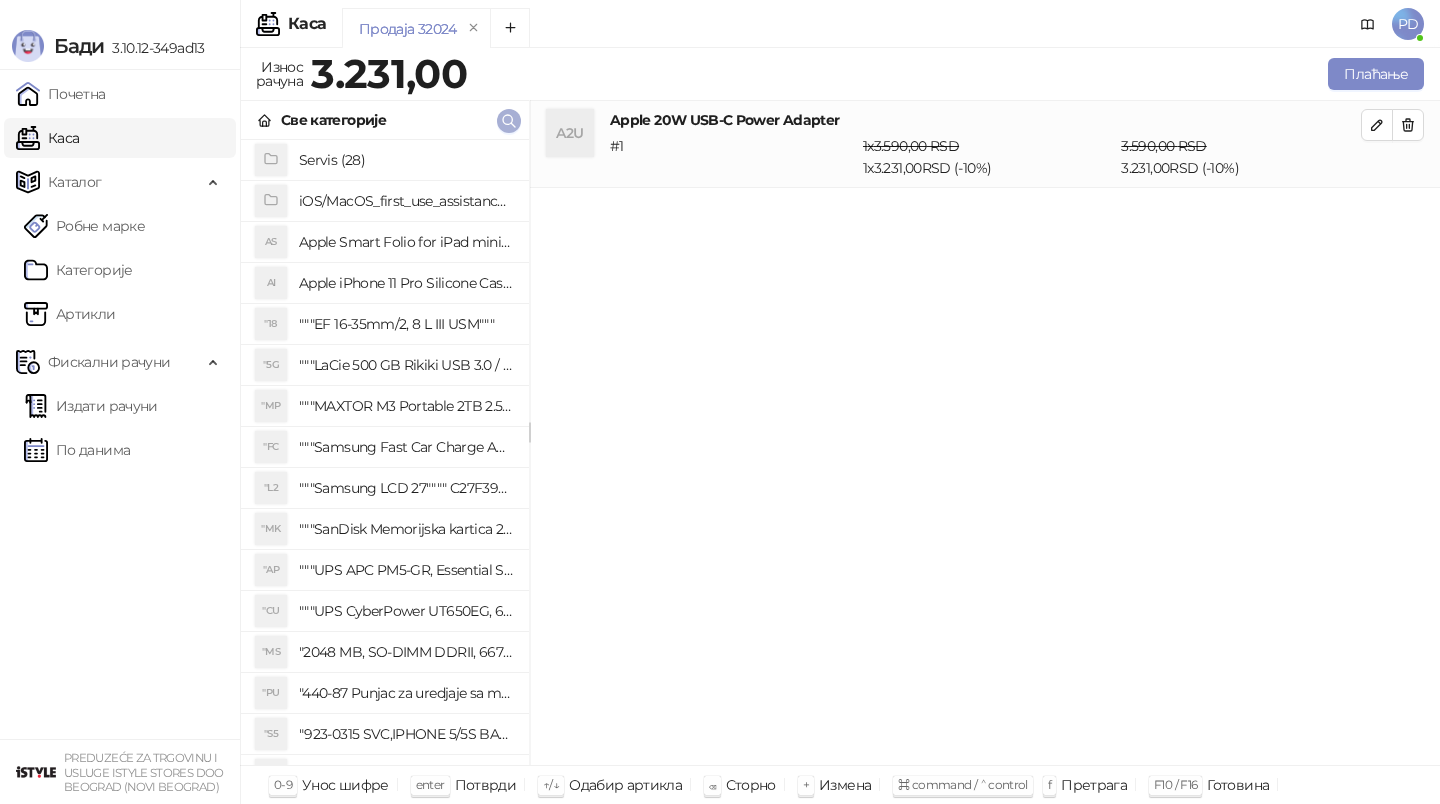 click 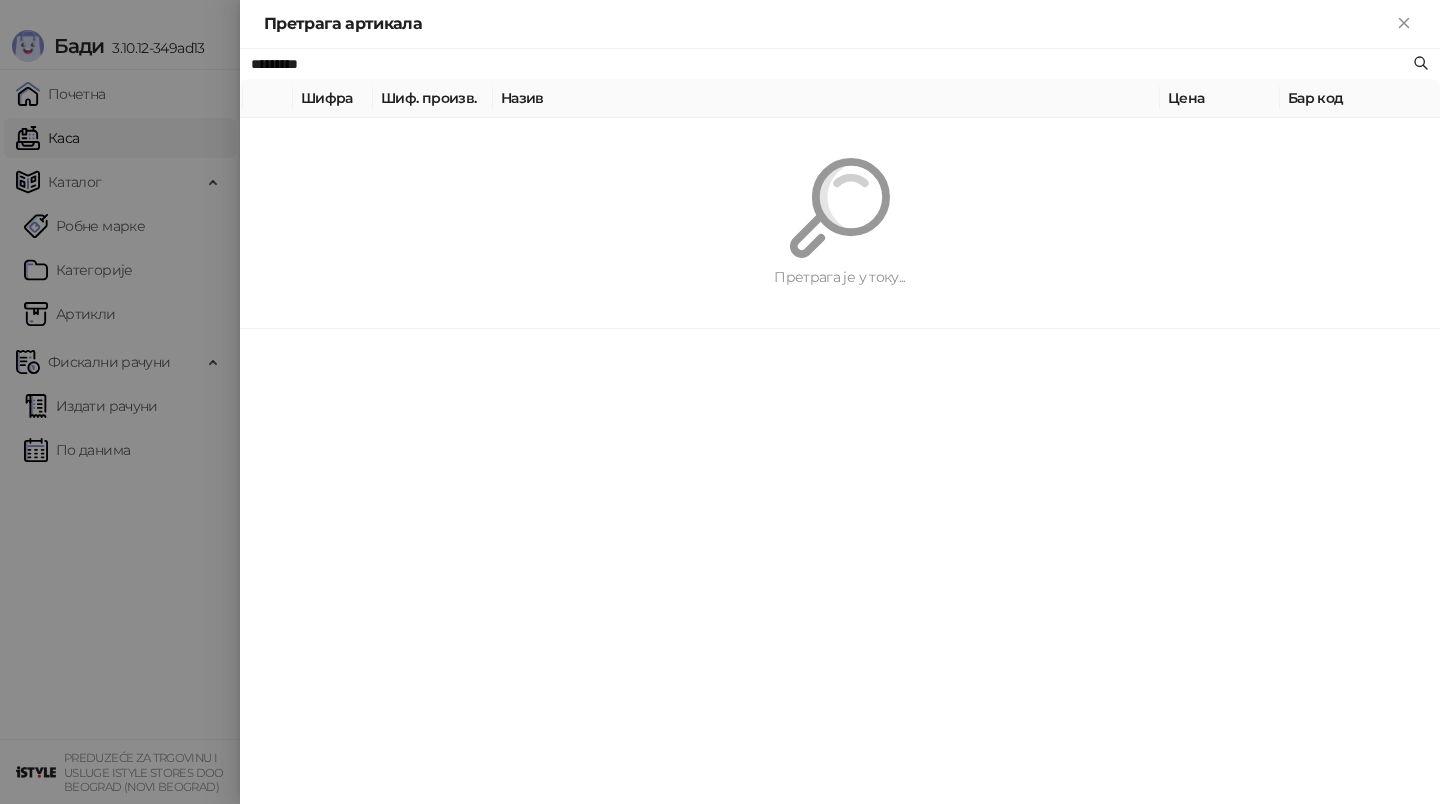 paste 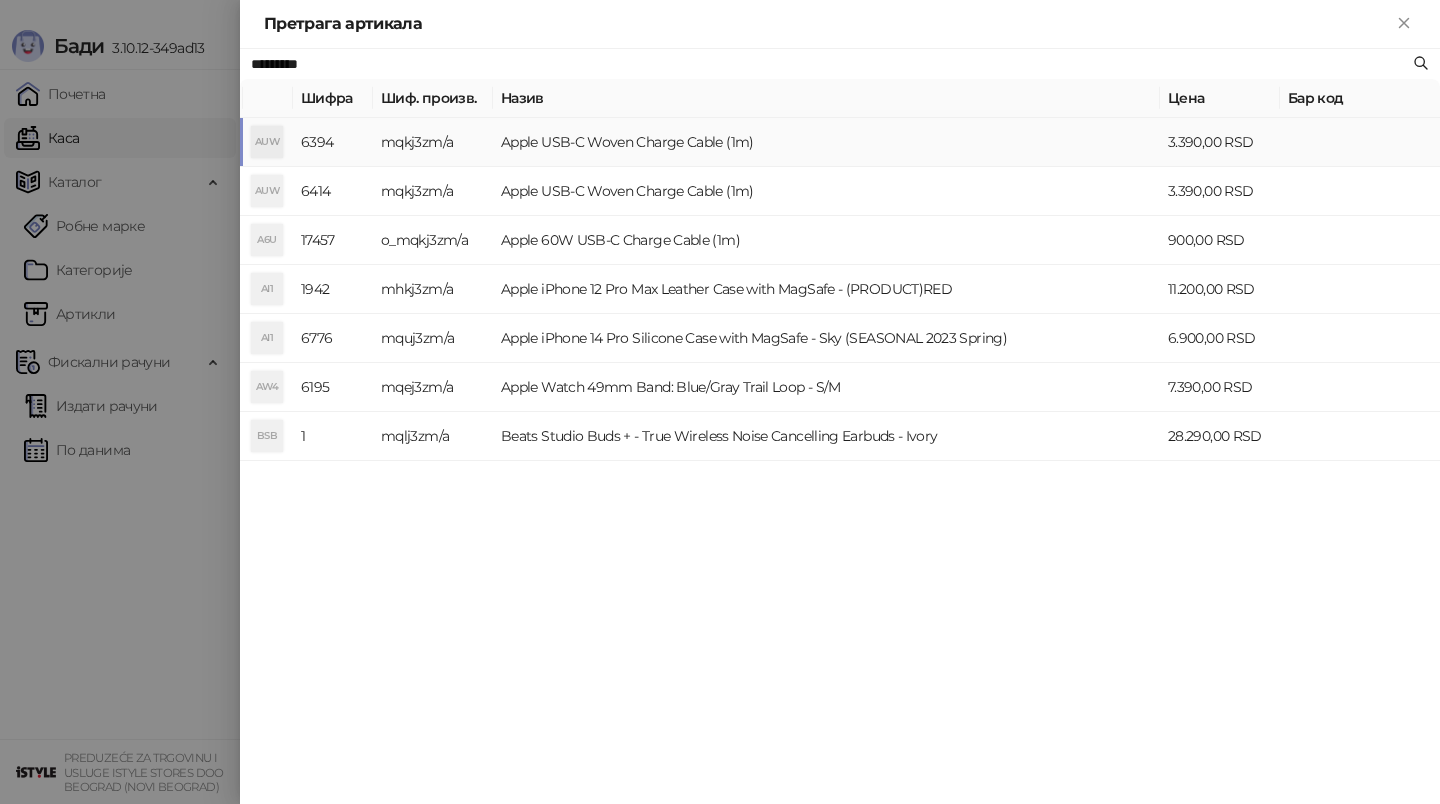 type on "*********" 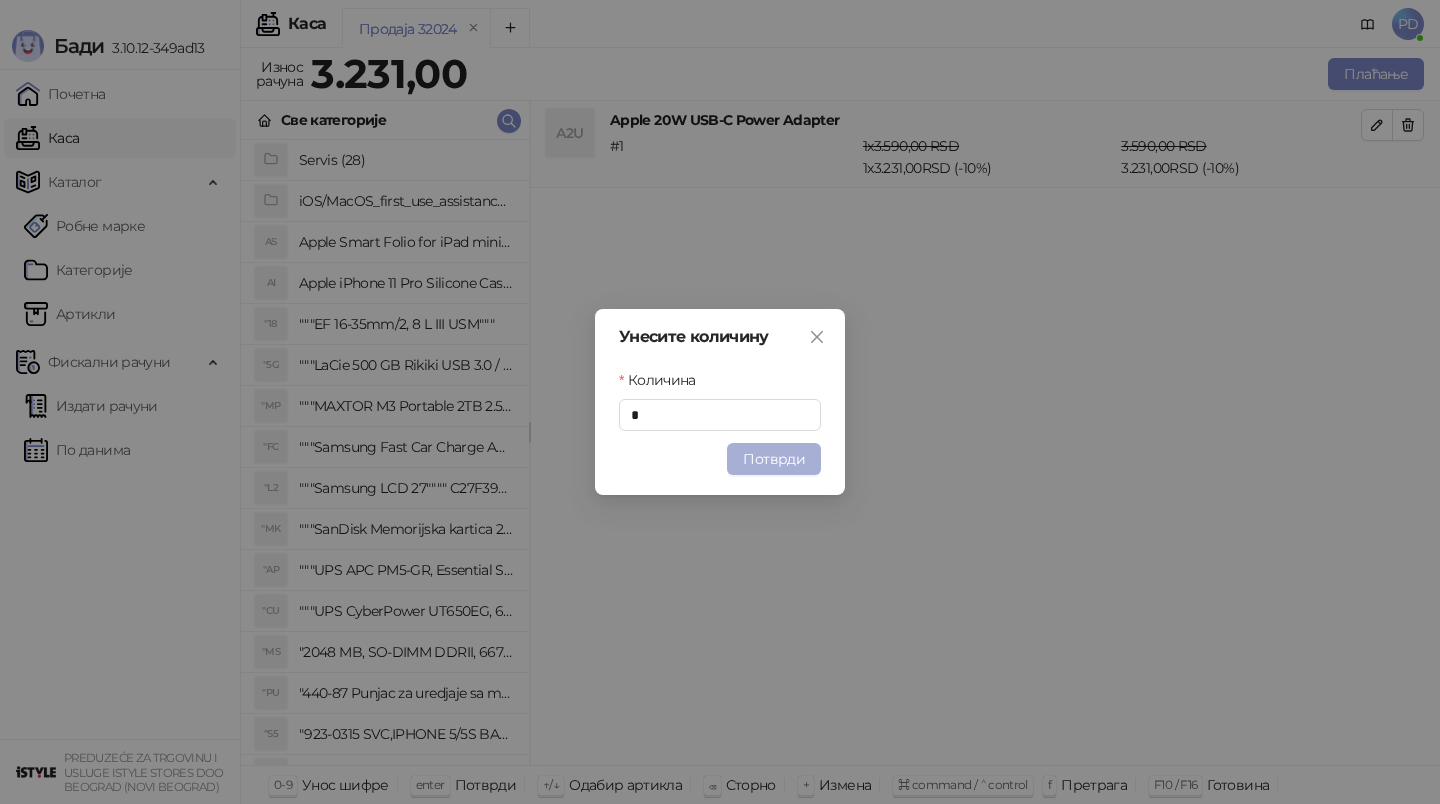 click on "Потврди" at bounding box center [774, 459] 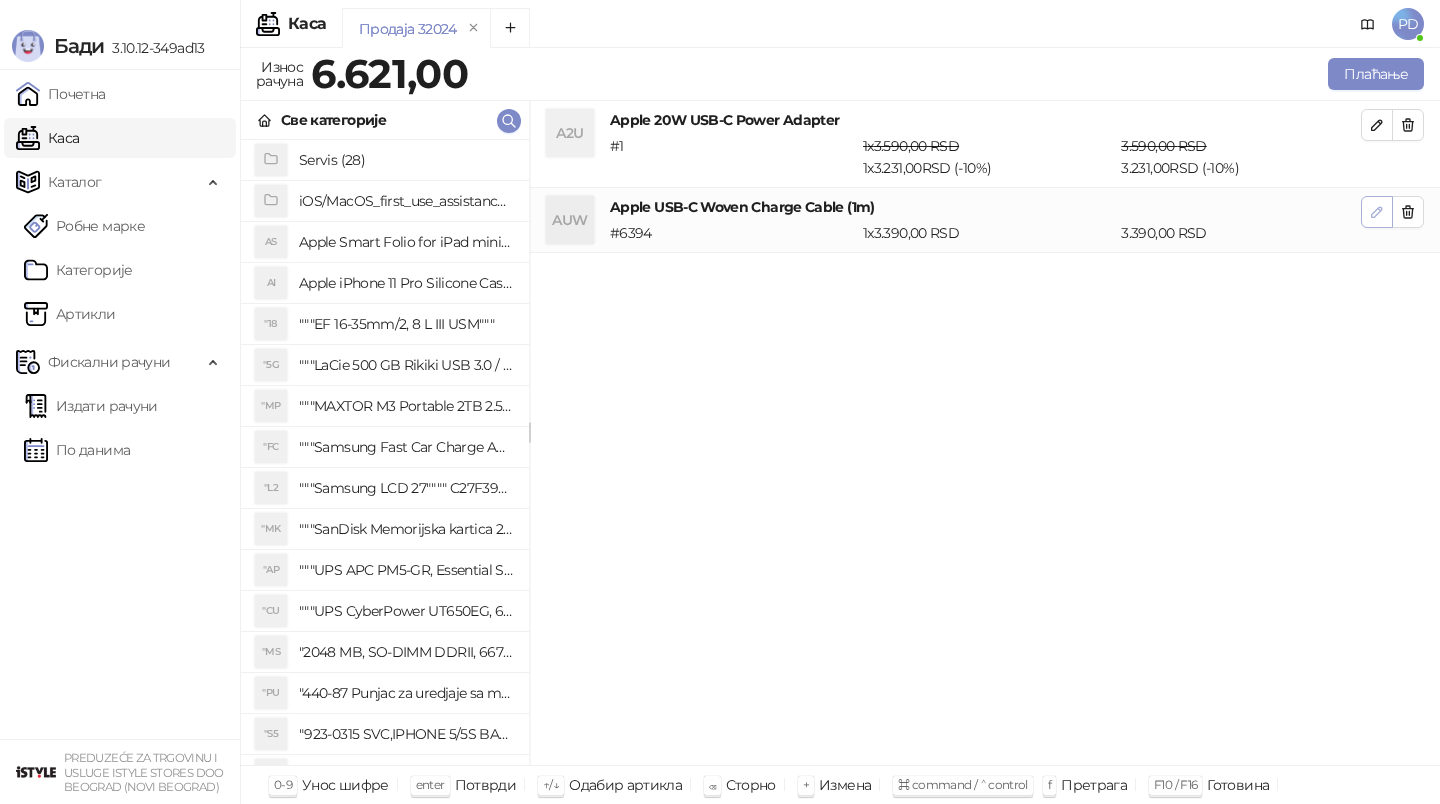 click 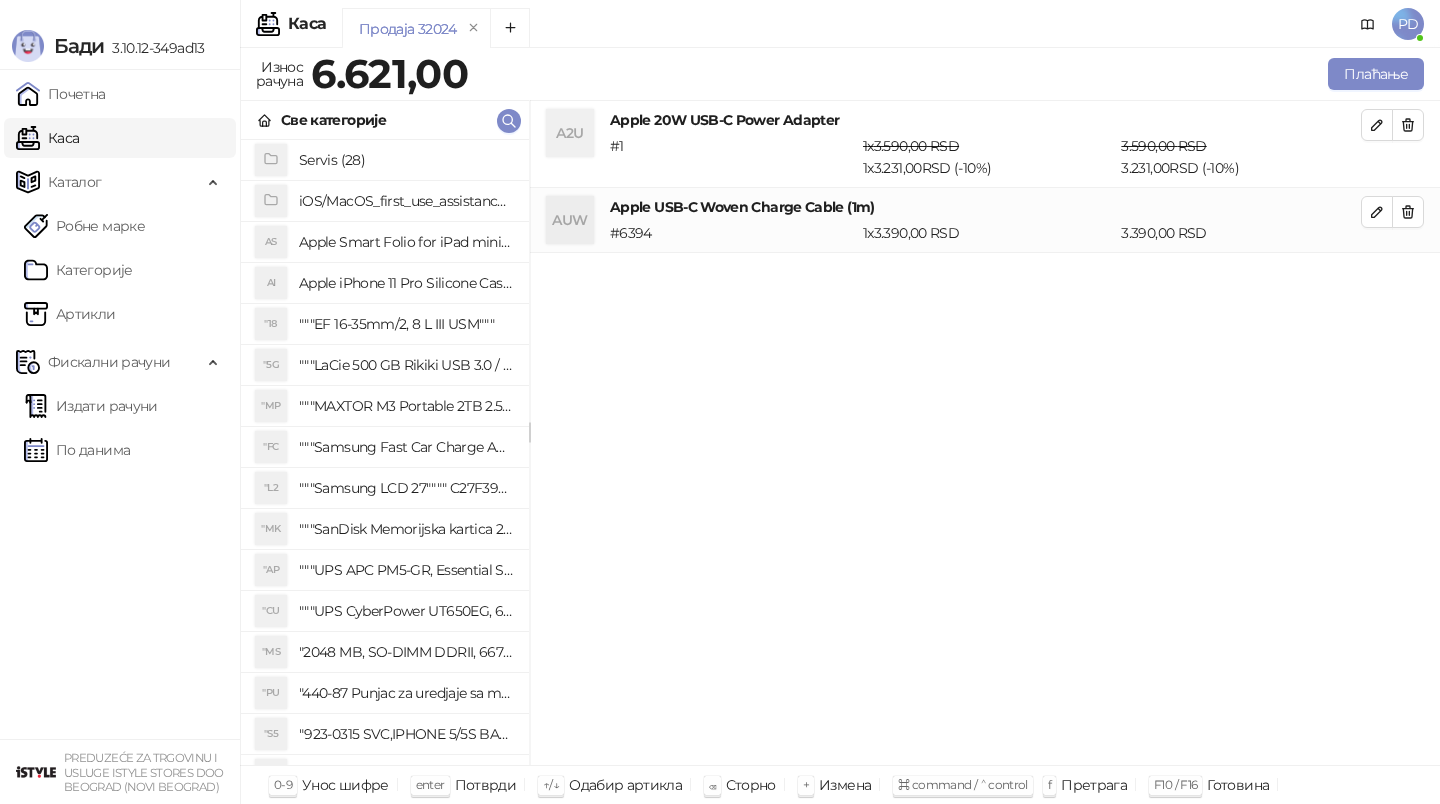 type on "*" 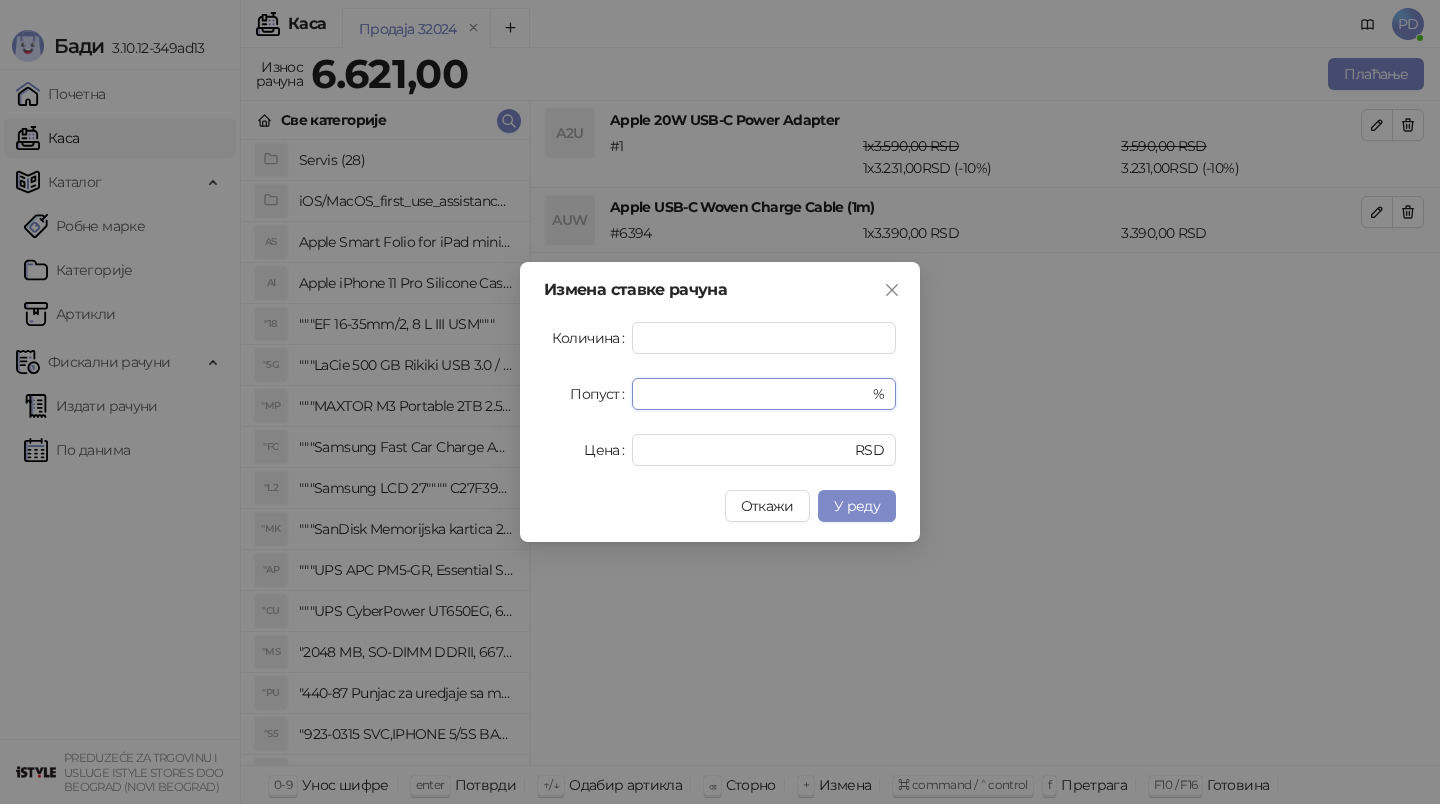 drag, startPoint x: 670, startPoint y: 391, endPoint x: 588, endPoint y: 391, distance: 82 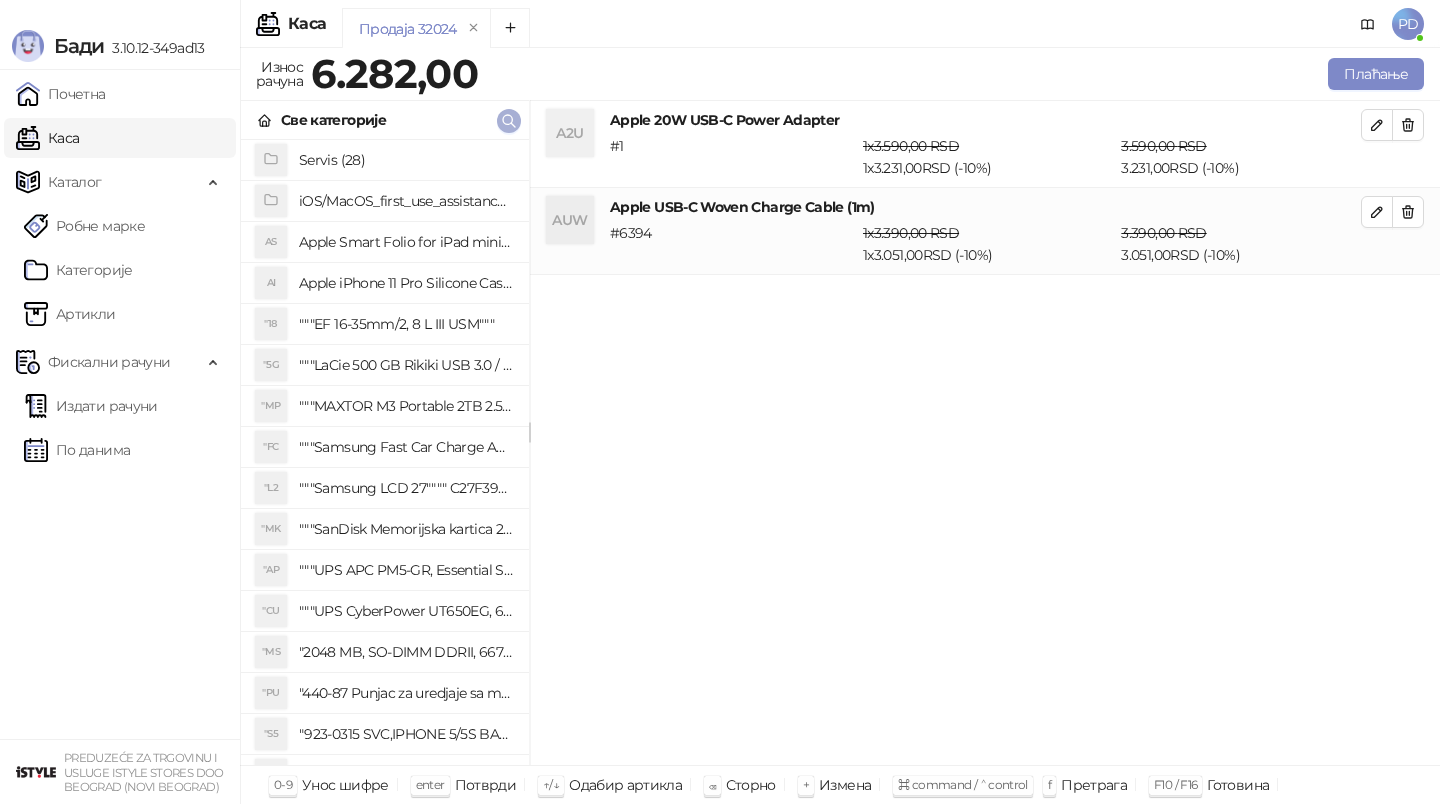 click 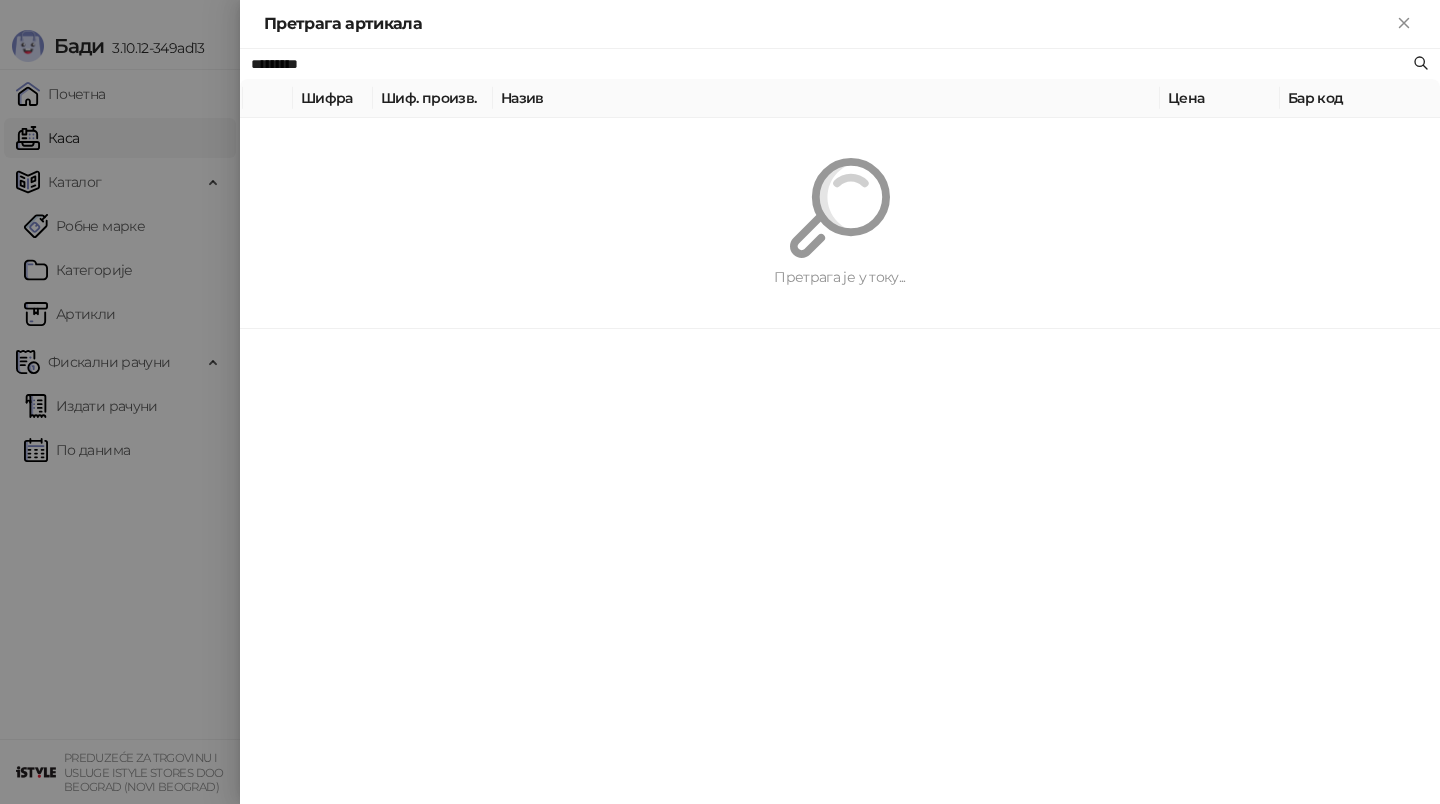 paste 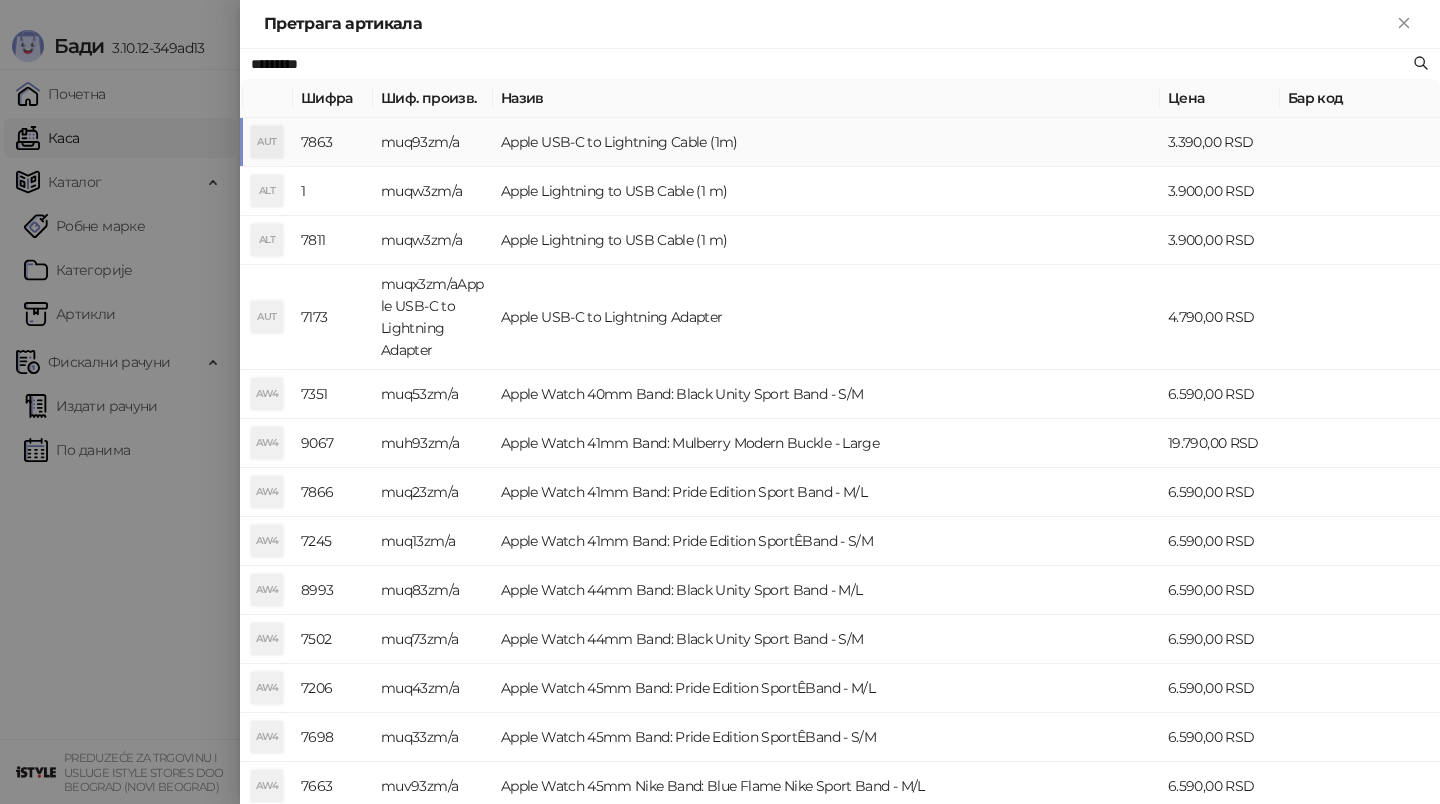 type on "*********" 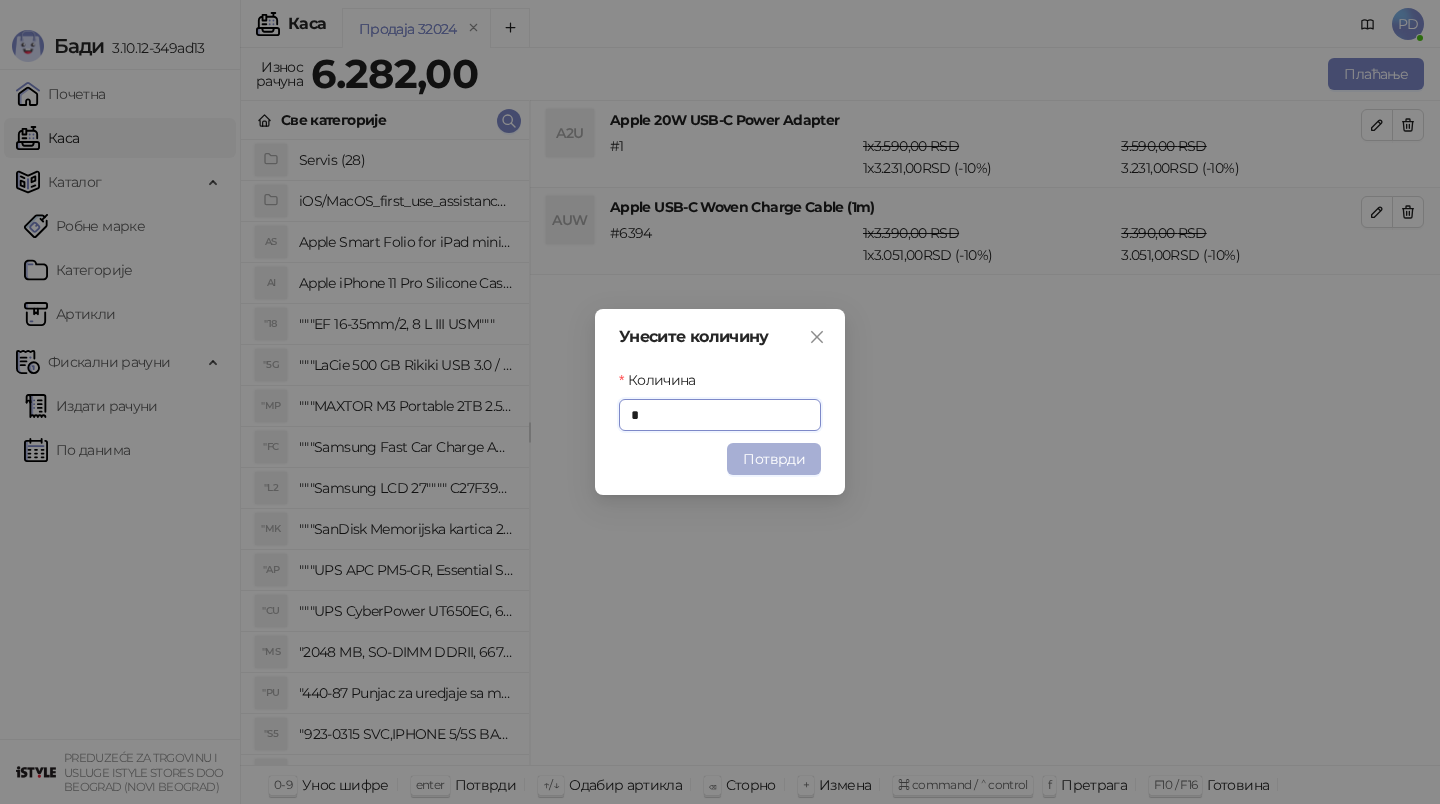 click on "Потврди" at bounding box center (774, 459) 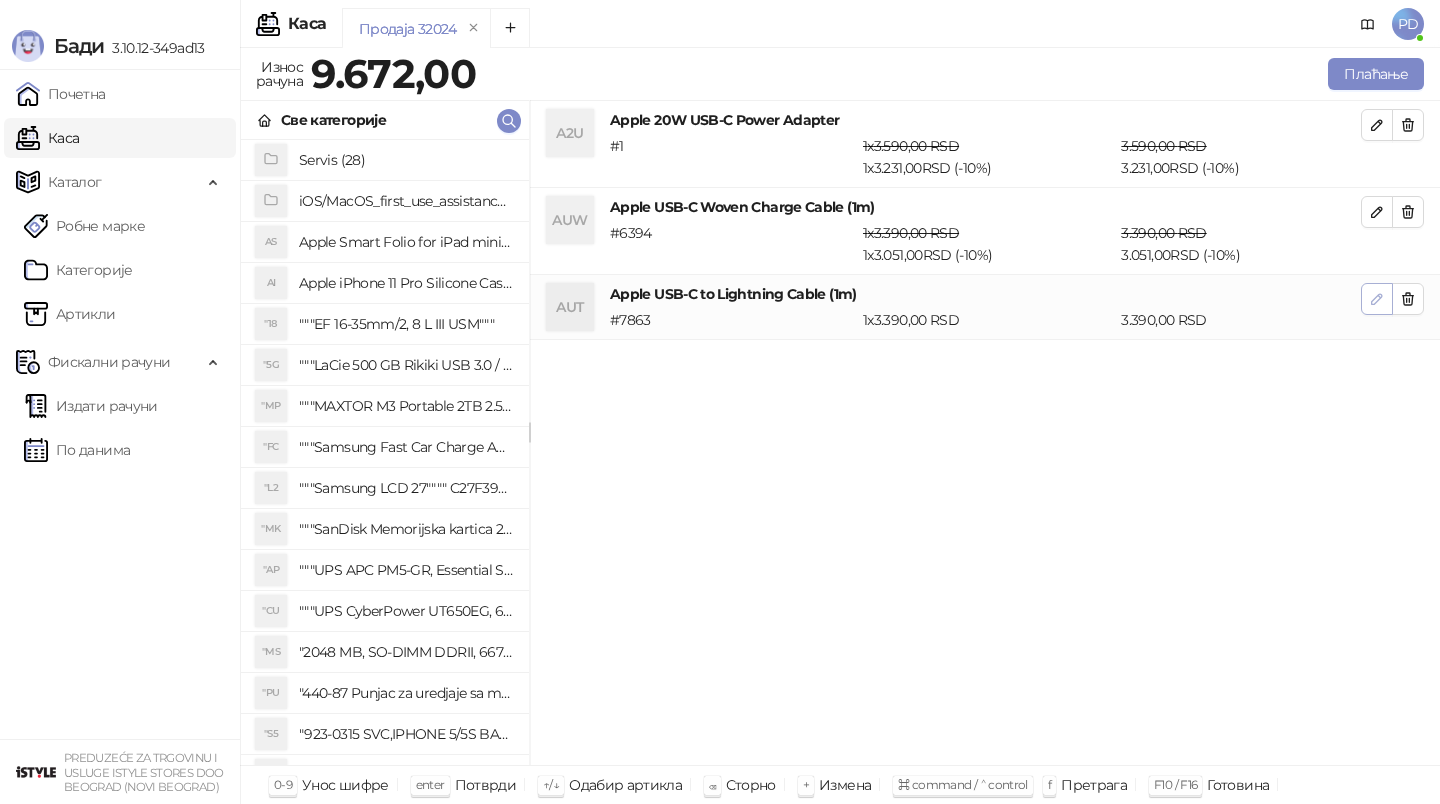 click 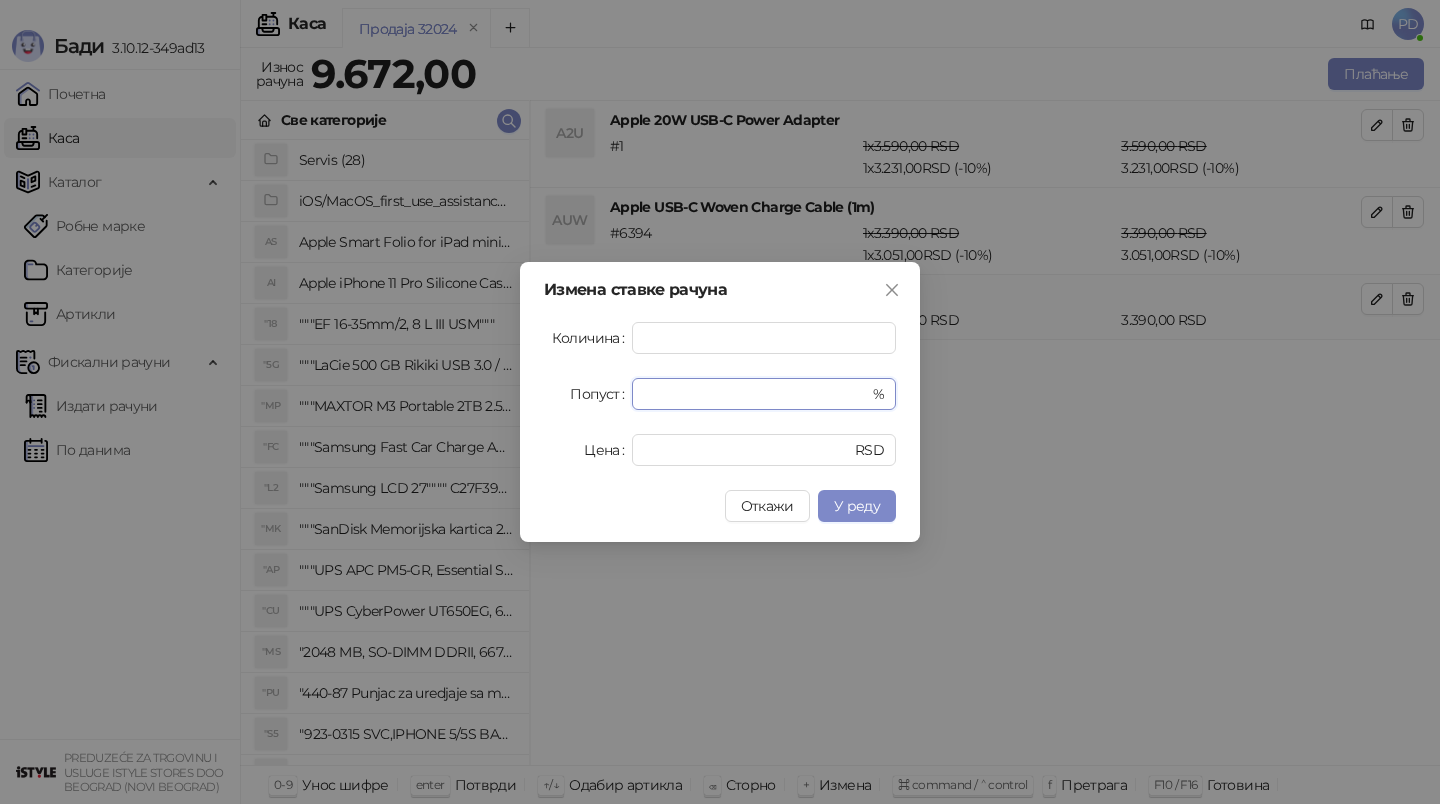 drag, startPoint x: 658, startPoint y: 397, endPoint x: 560, endPoint y: 397, distance: 98 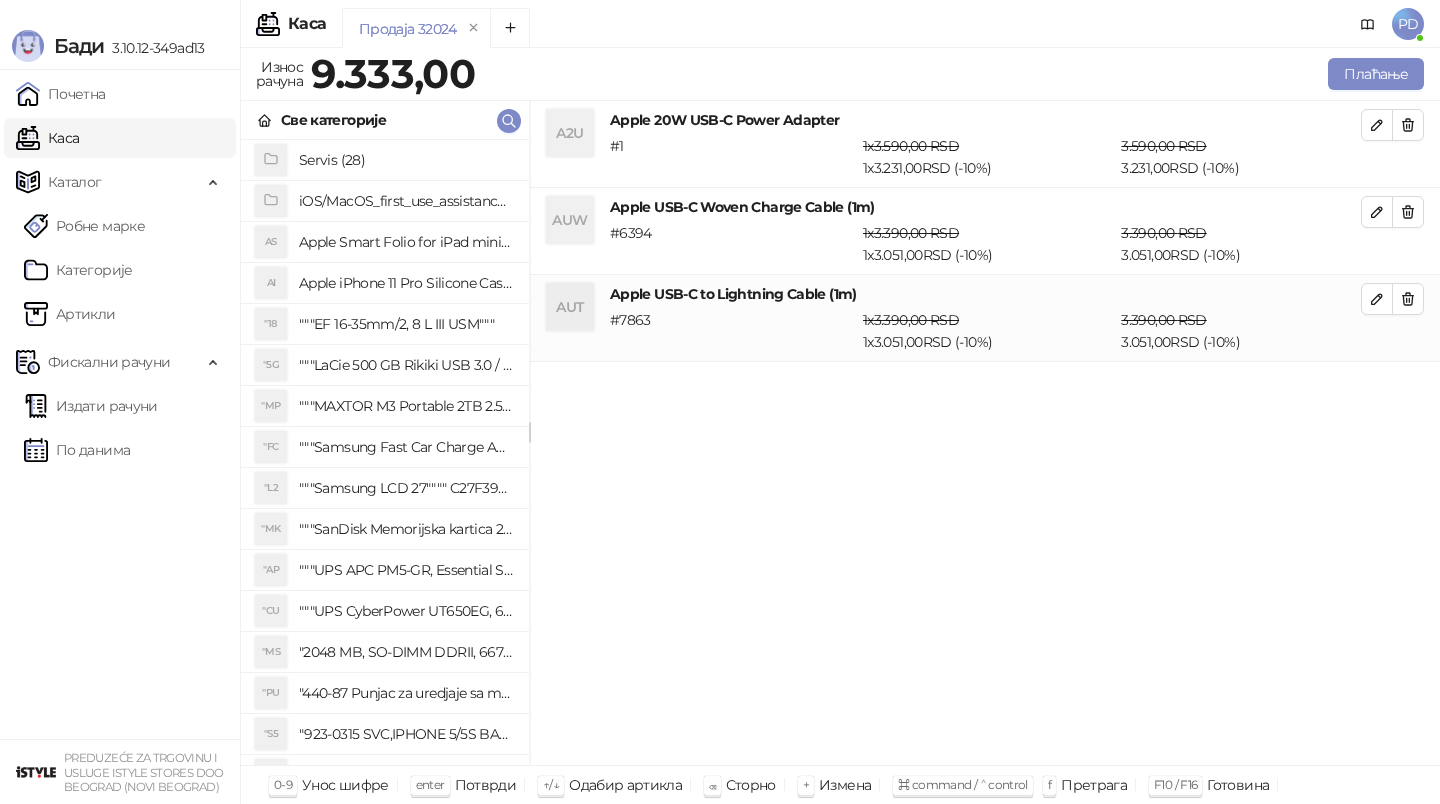 click 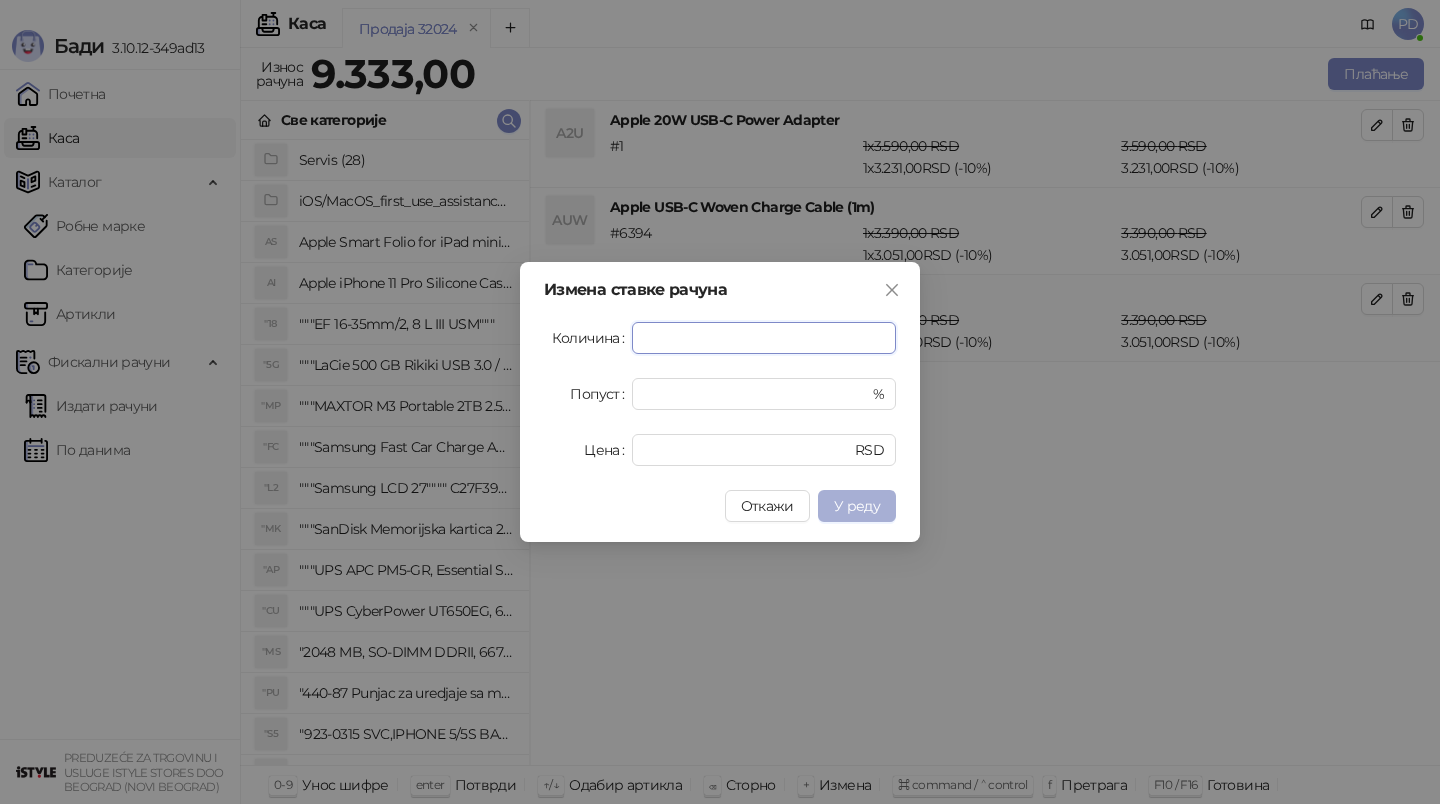 type on "*" 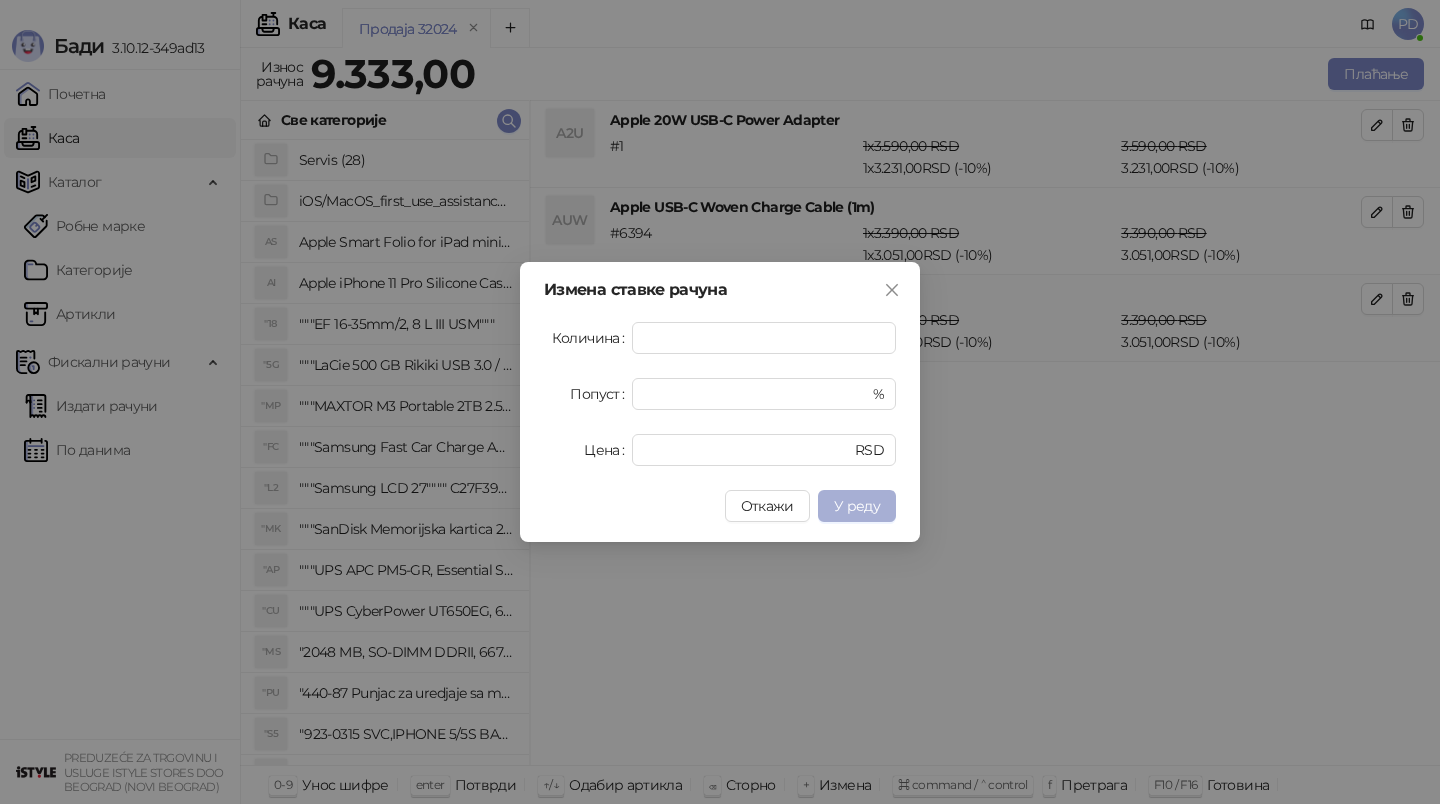 click on "У реду" at bounding box center [857, 506] 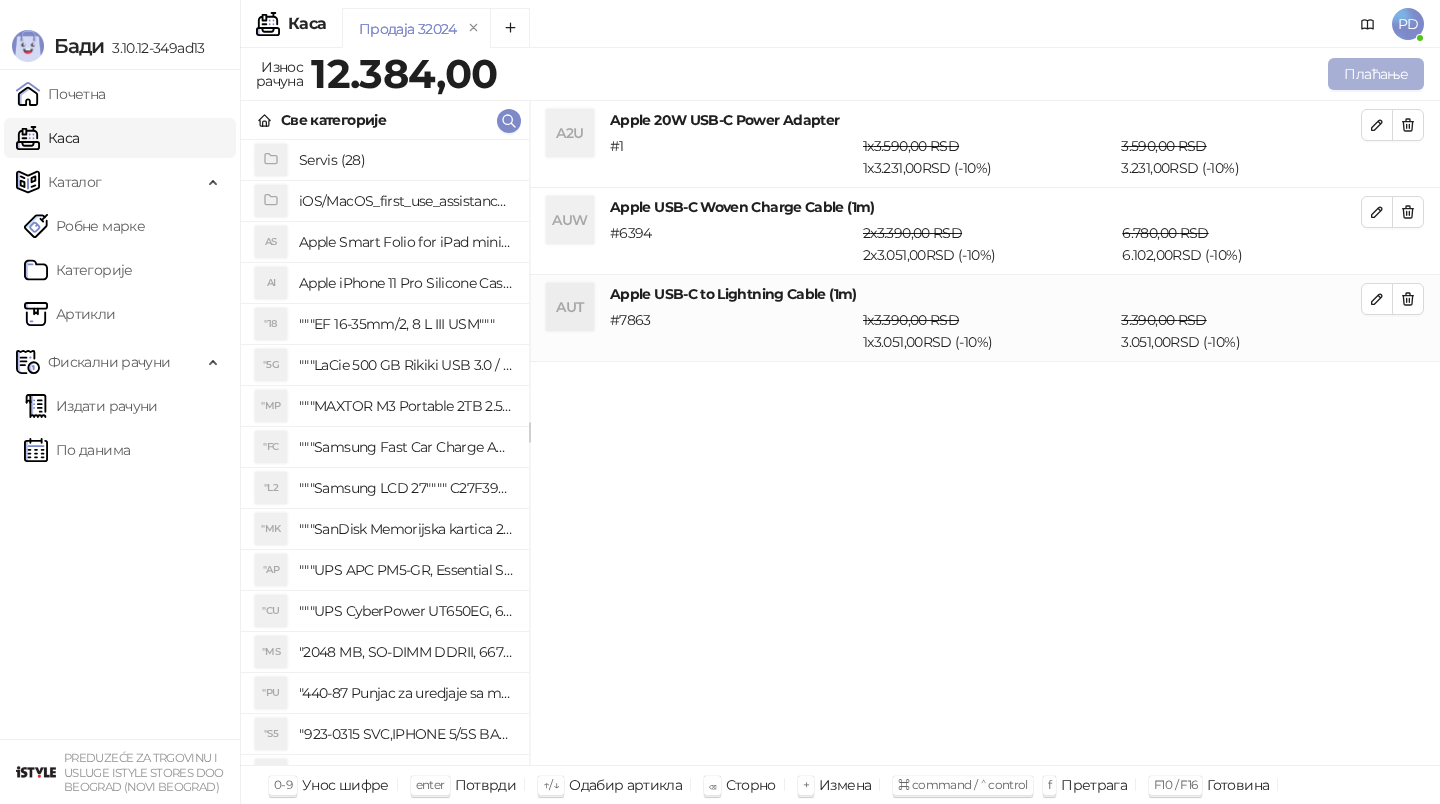click on "Плаћање" at bounding box center [1376, 74] 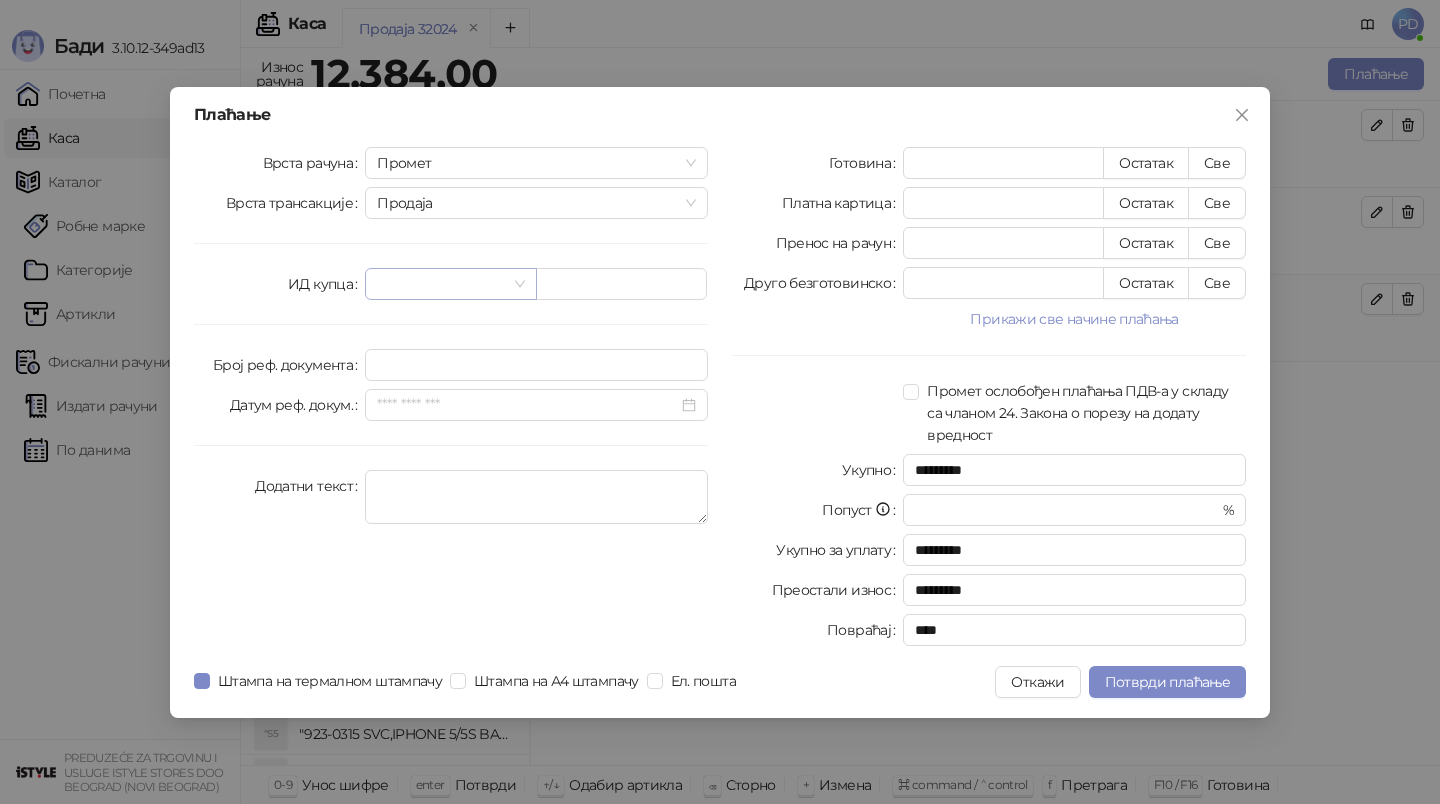 click at bounding box center [441, 284] 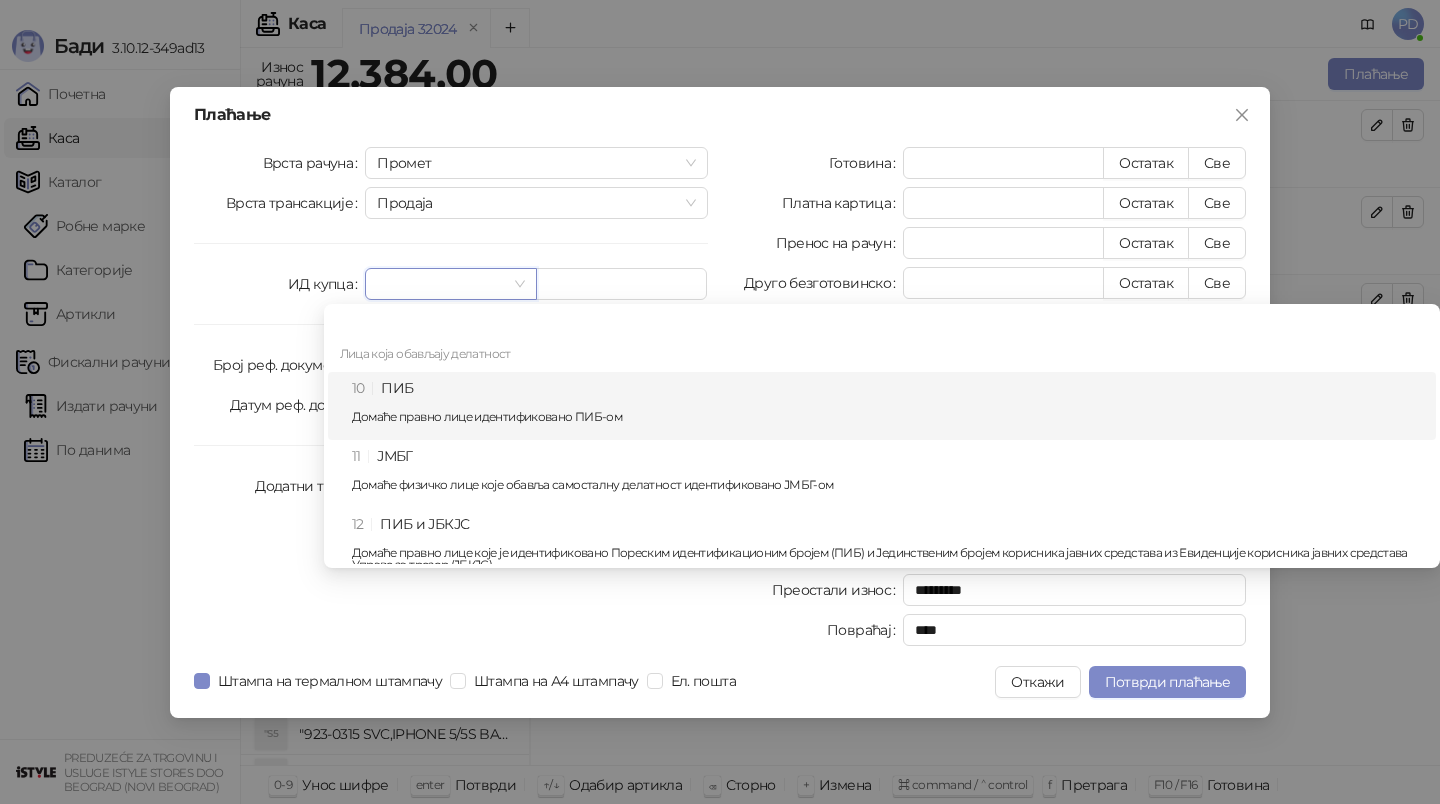 click on "10 ПИБ Домаће правно лице идентификовано ПИБ-ом" at bounding box center [888, 406] 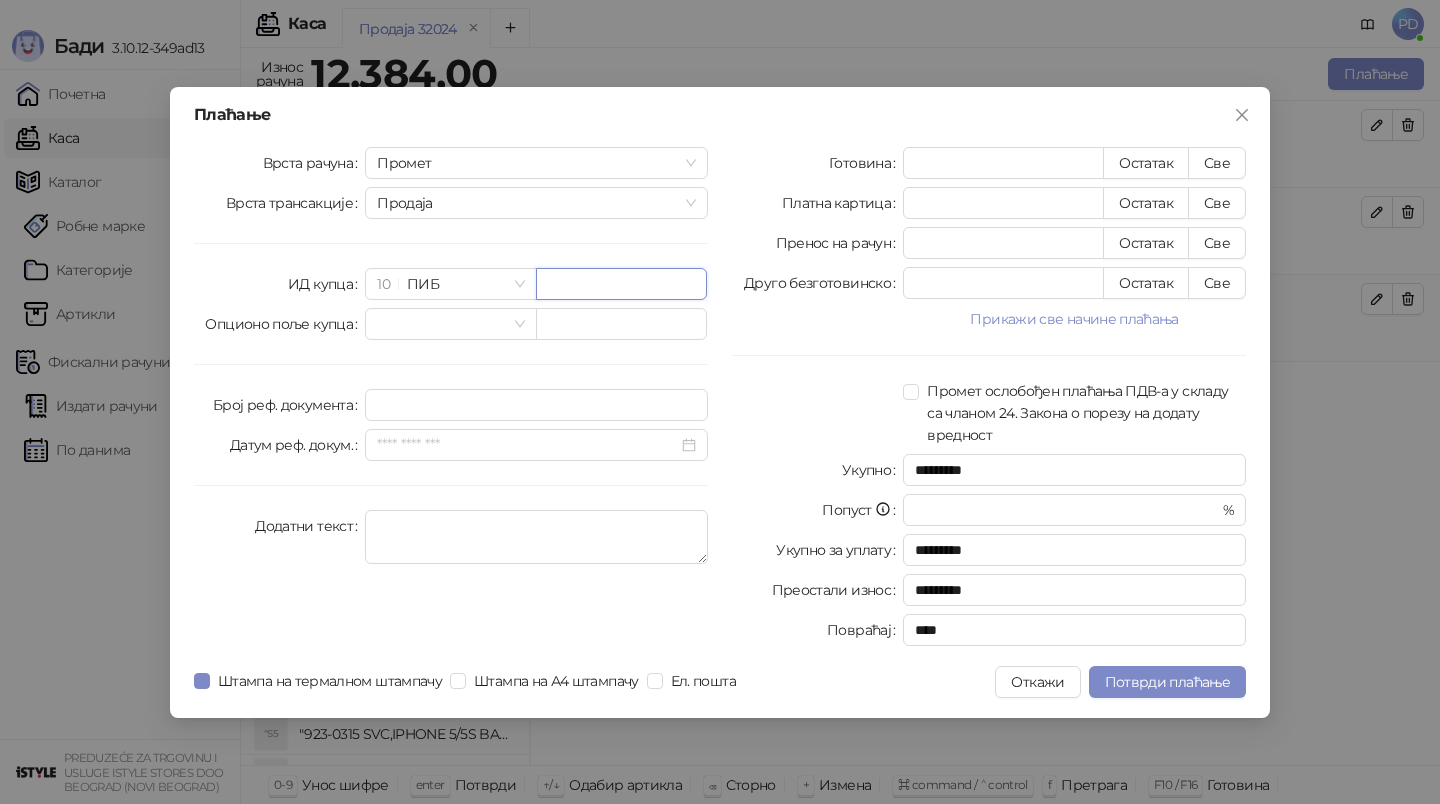 paste on "*********" 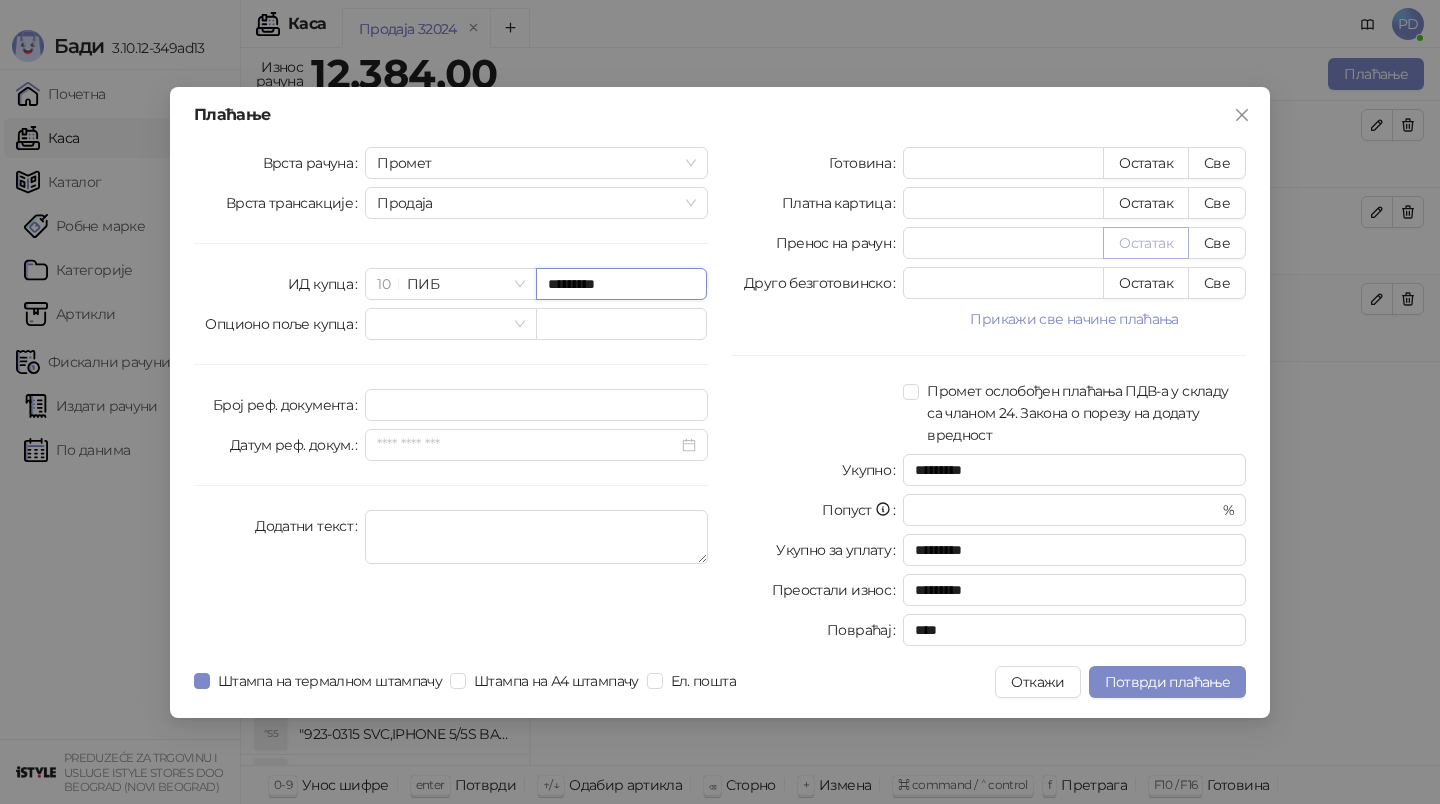 type on "*********" 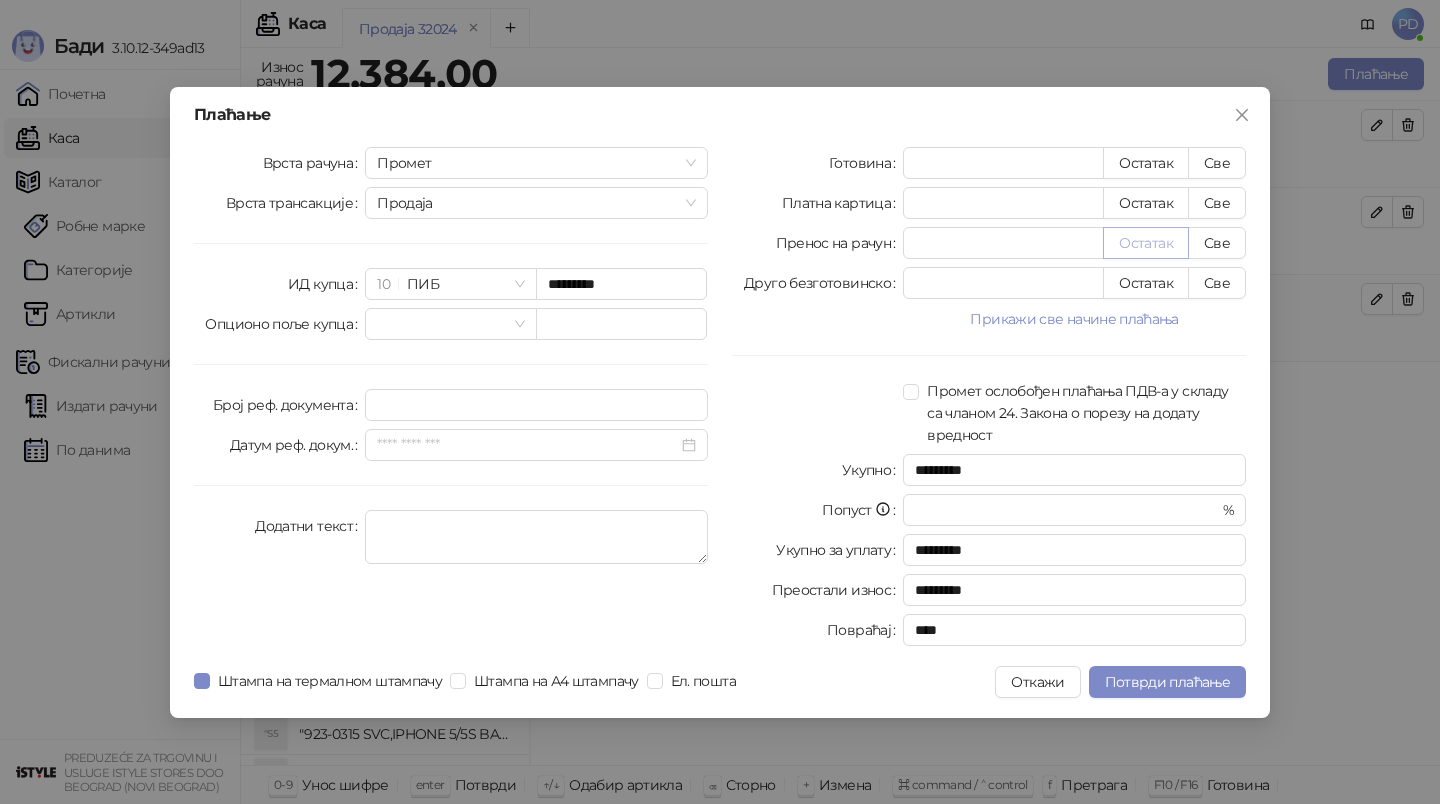 click on "Остатак" at bounding box center (1146, 243) 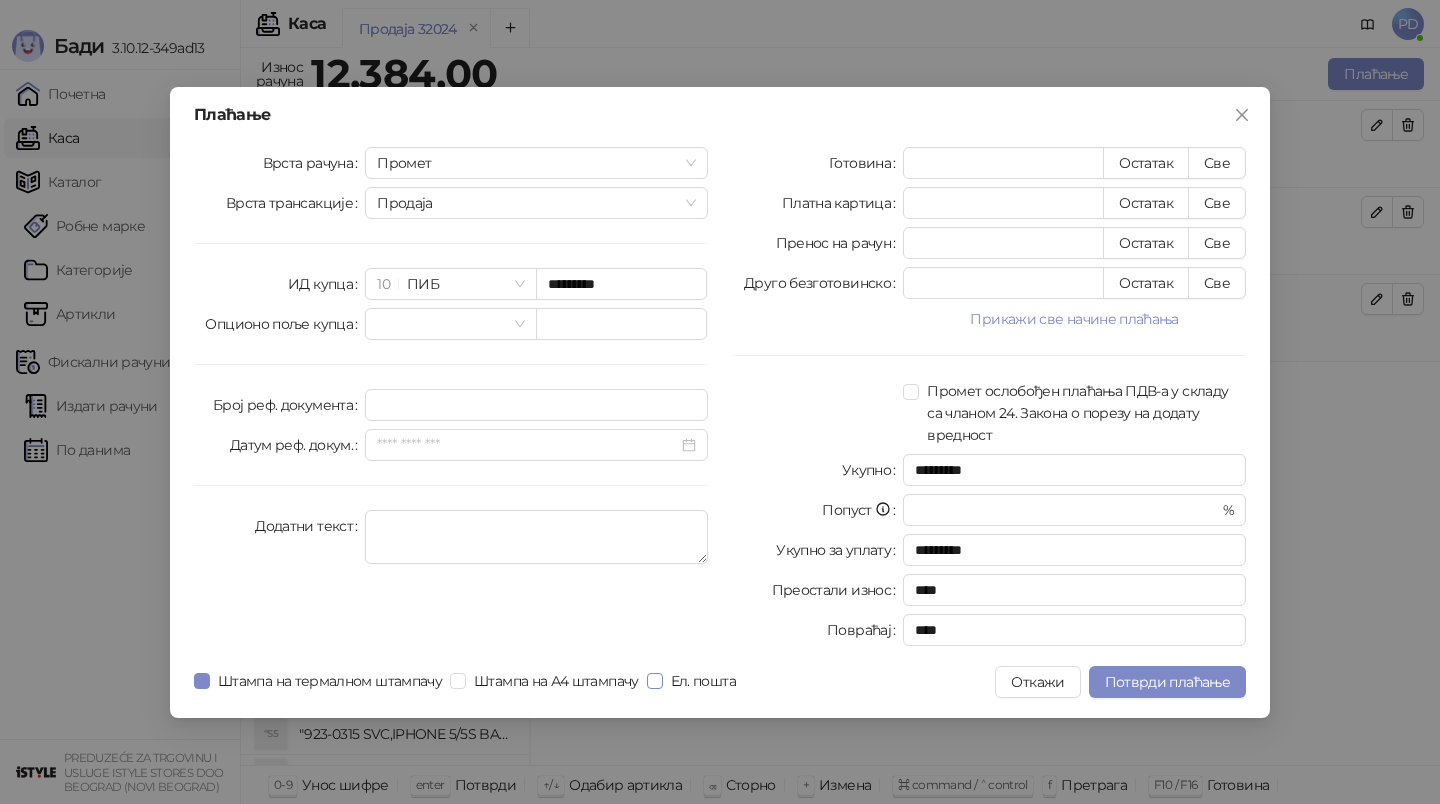 type 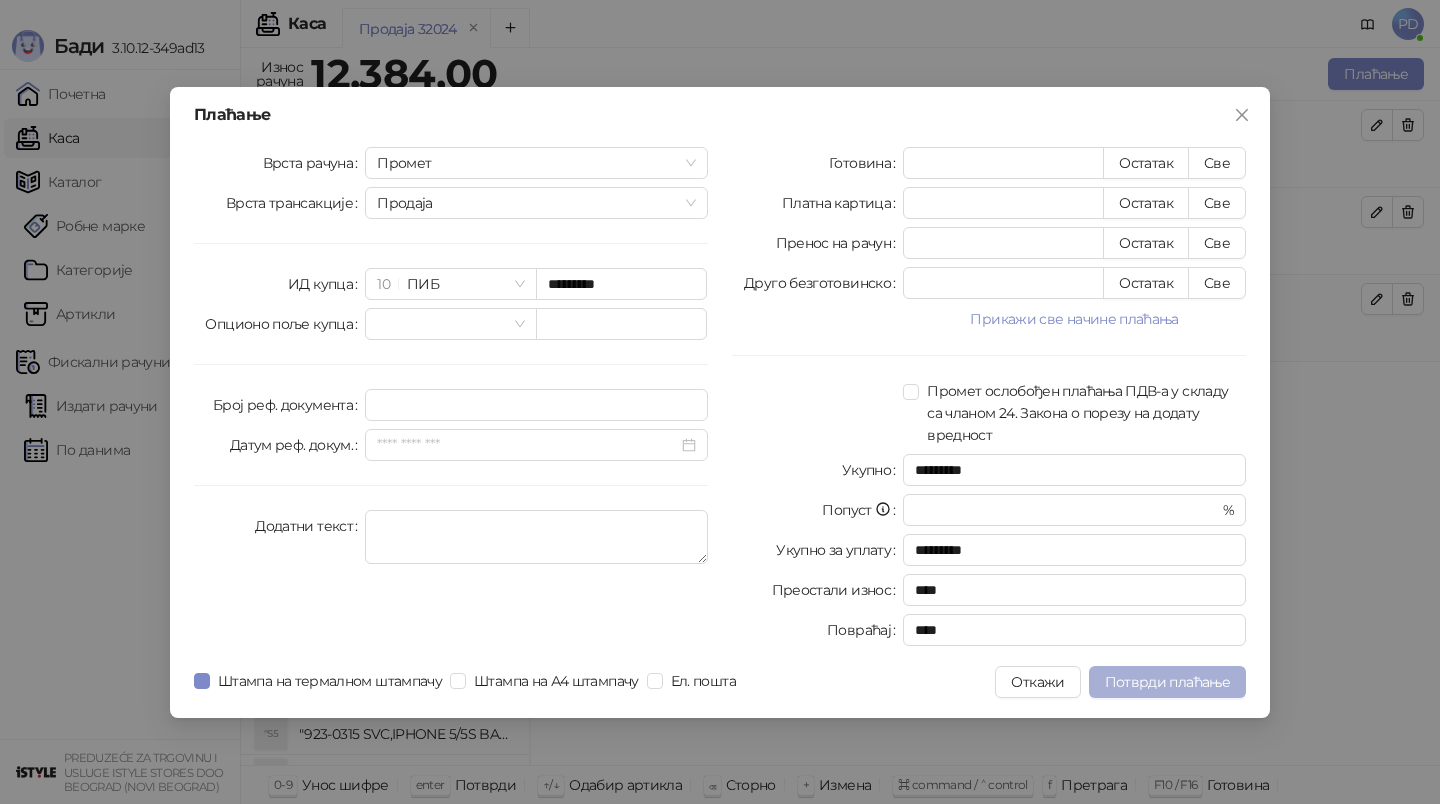 click on "Потврди плаћање" at bounding box center (1167, 682) 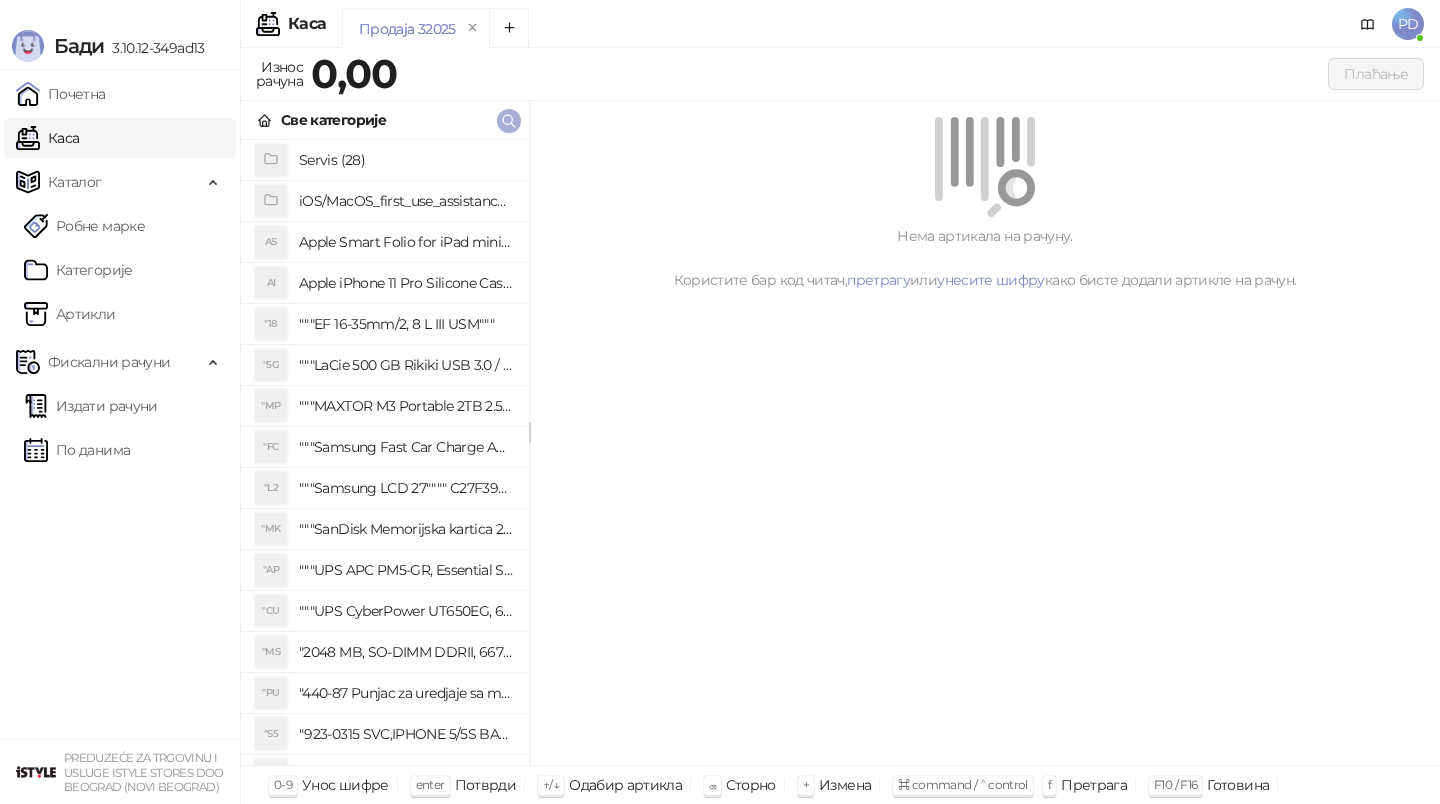 click 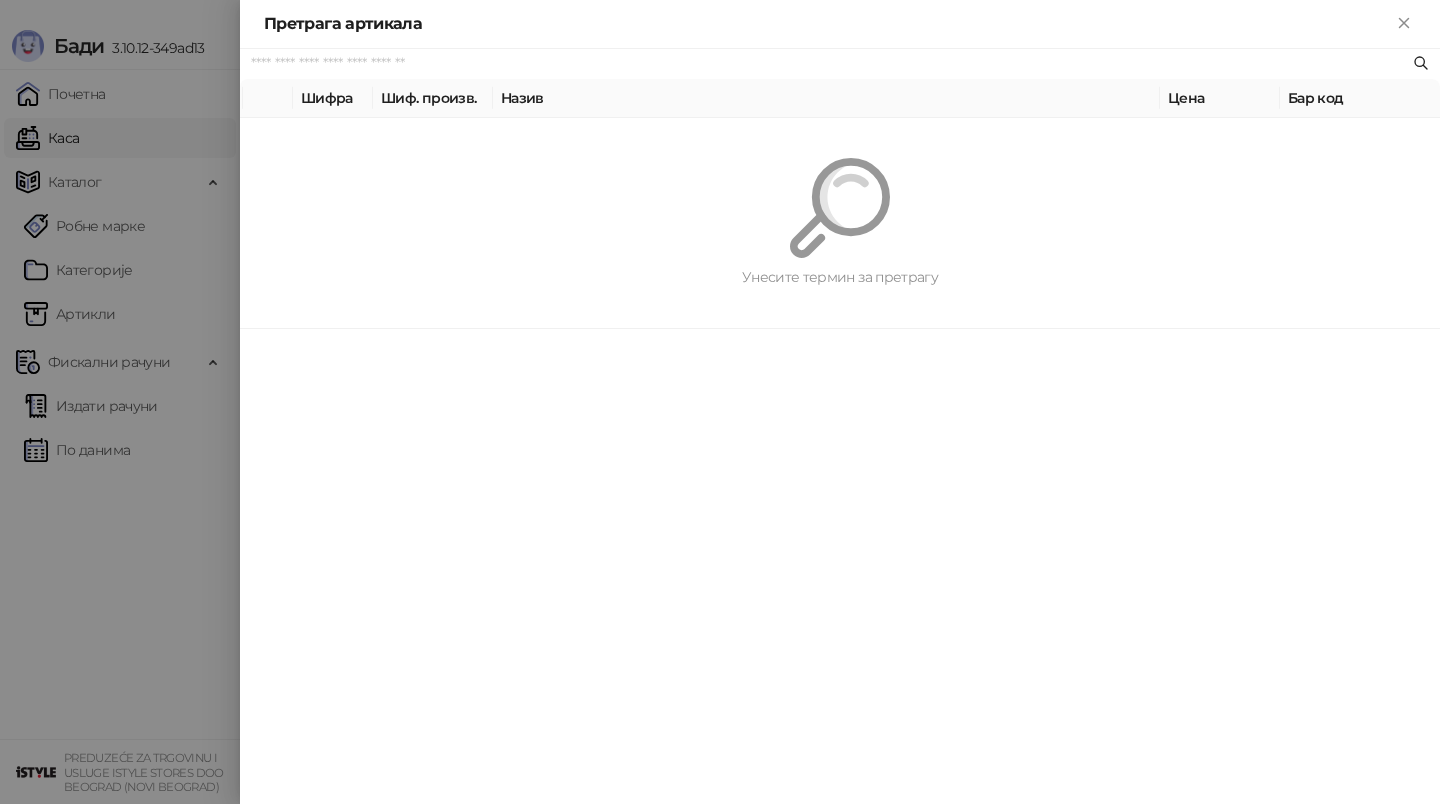 paste on "*********" 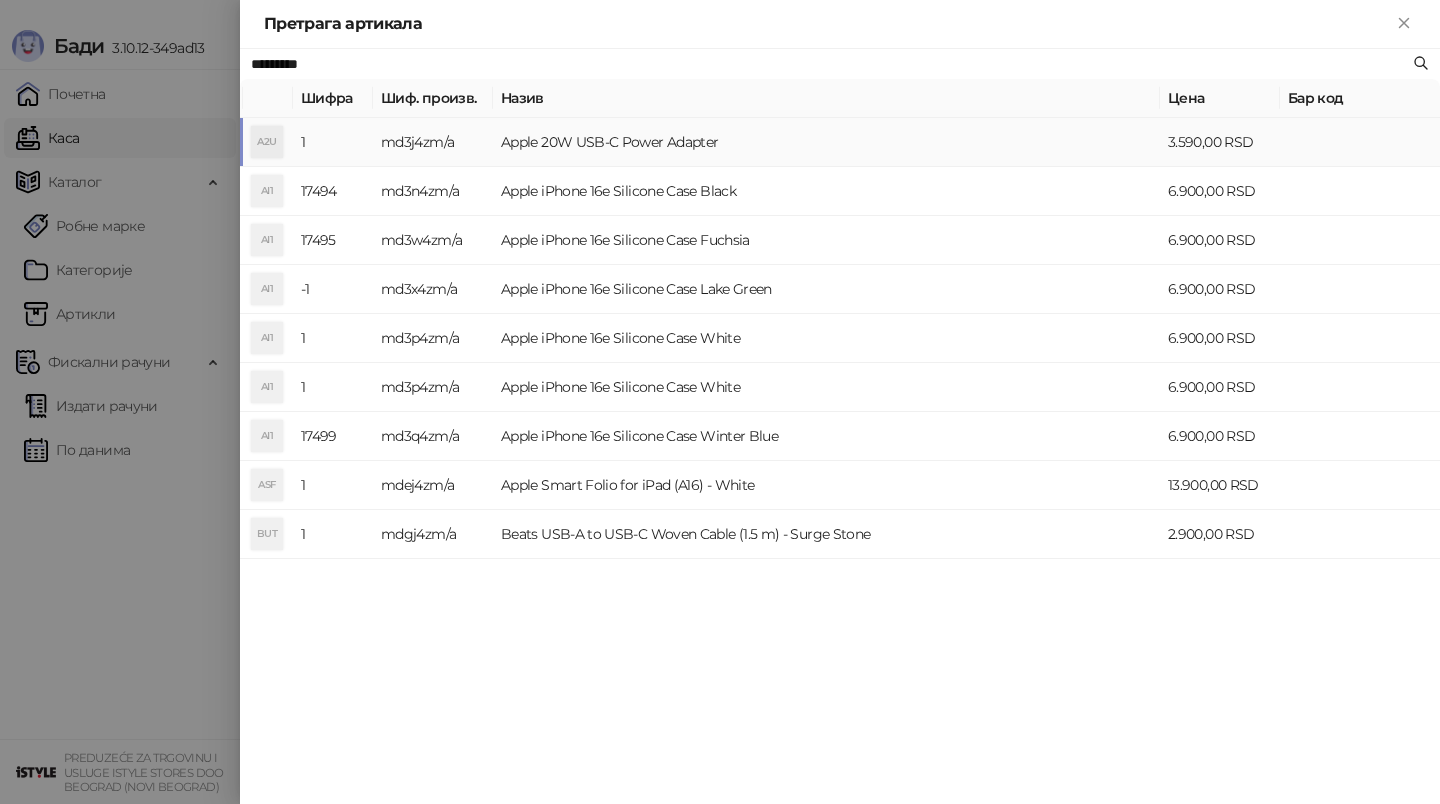 type on "*********" 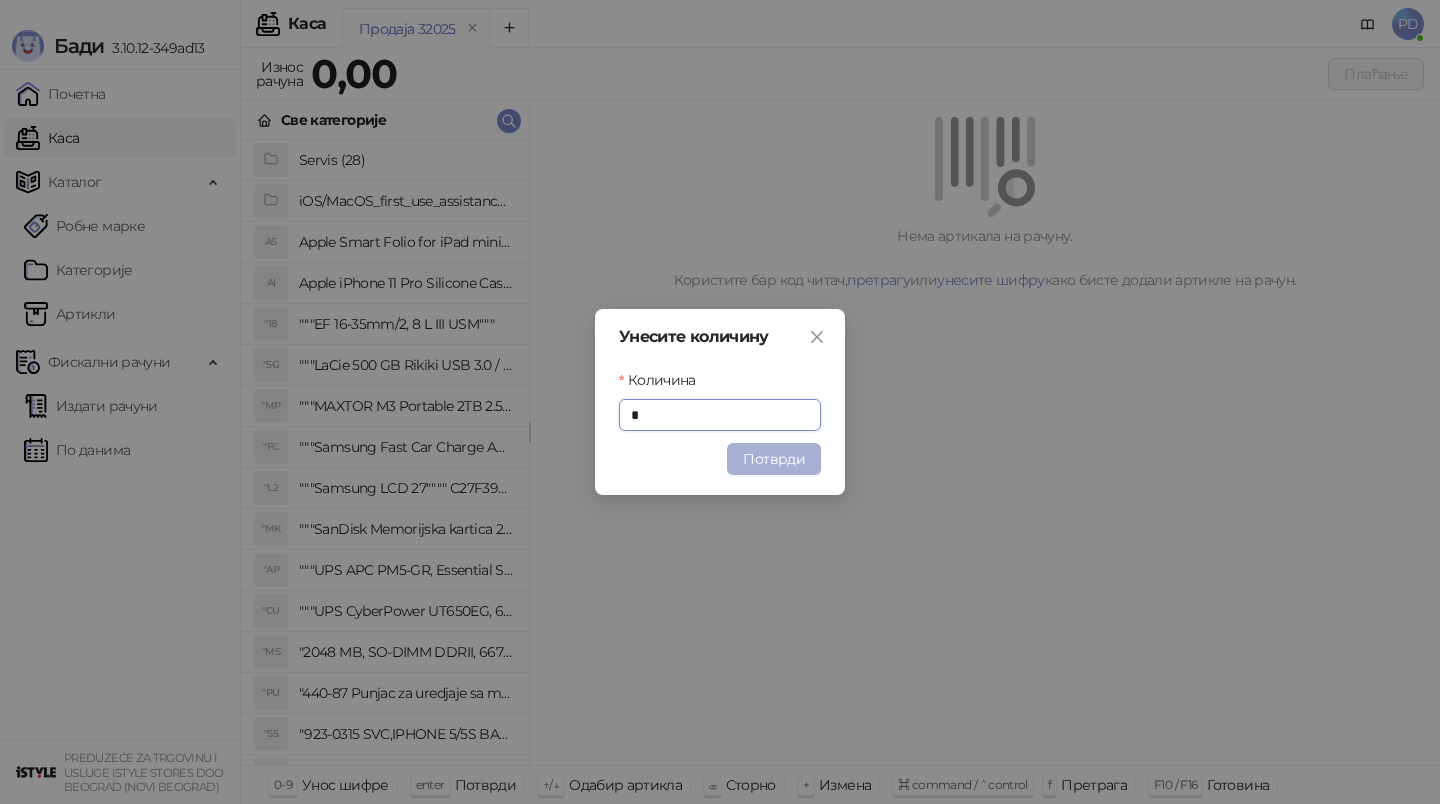 type on "*" 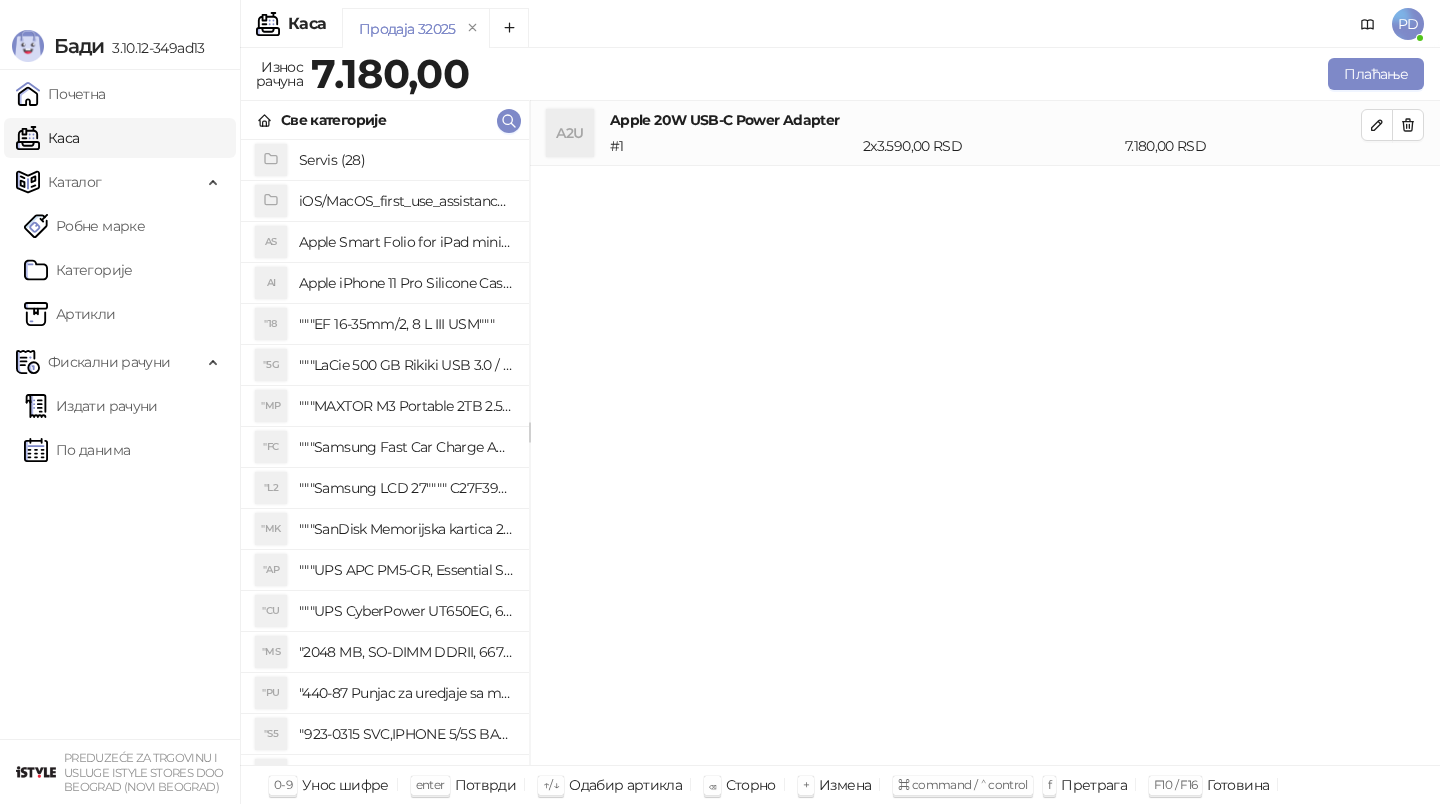 click on "Све категорије" at bounding box center (385, 120) 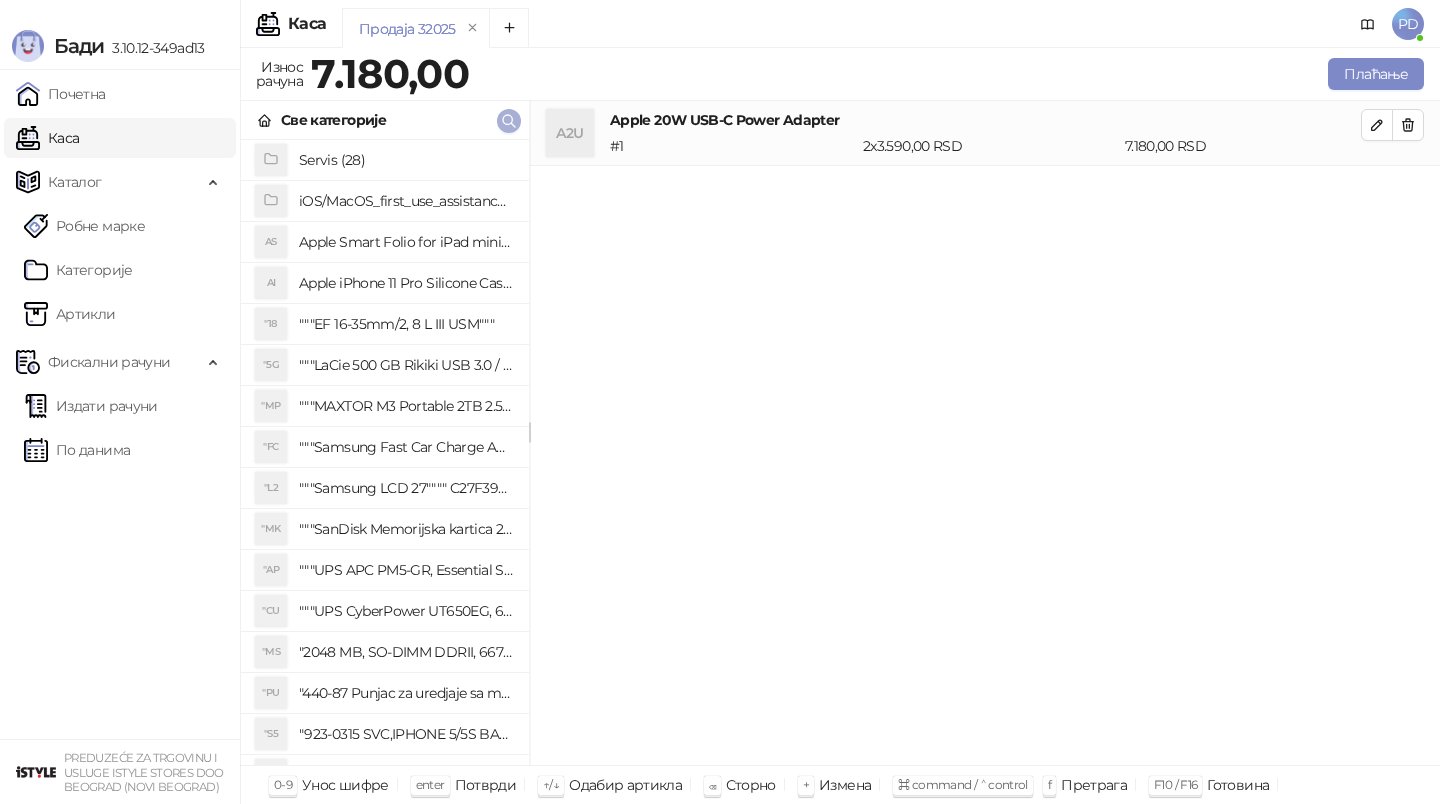 click 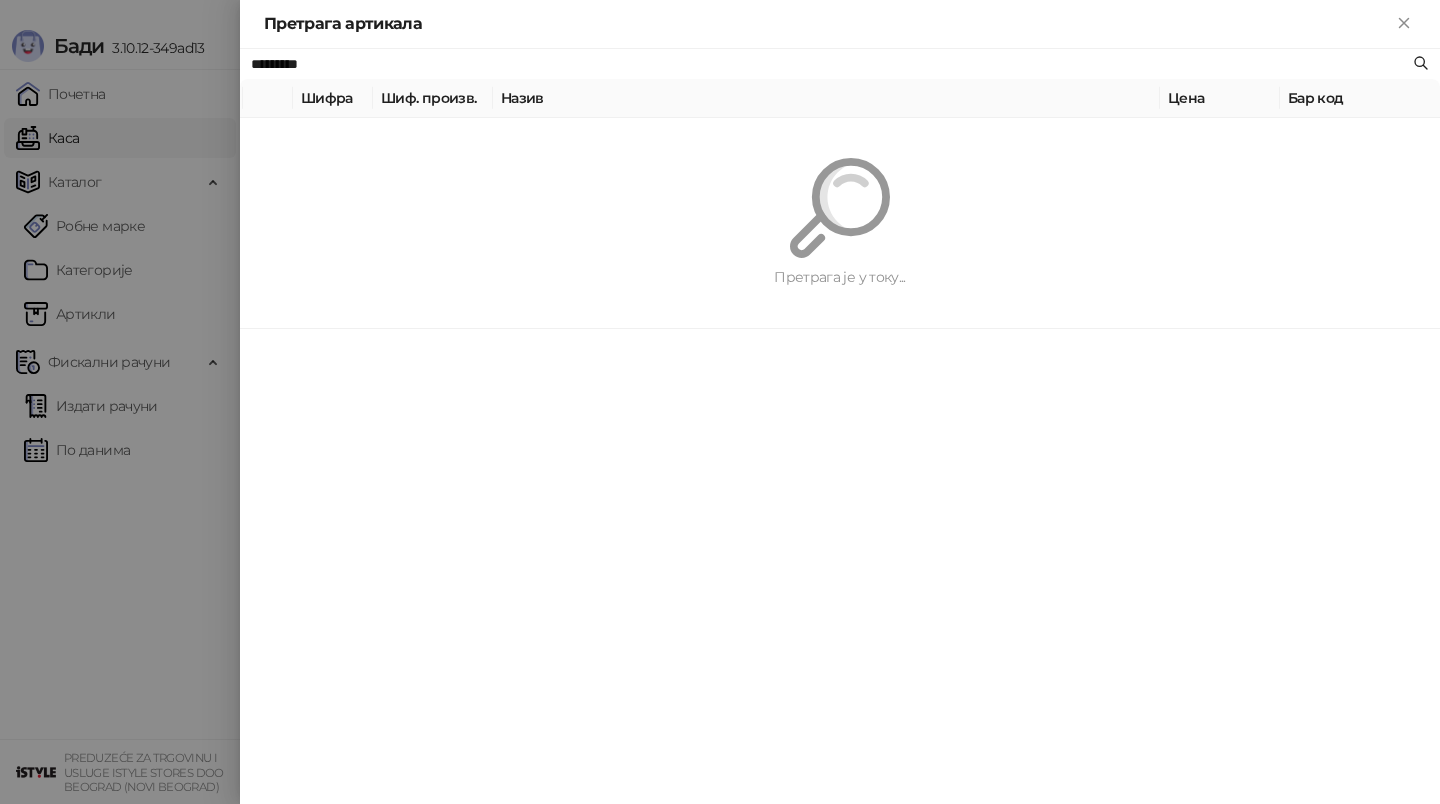 paste 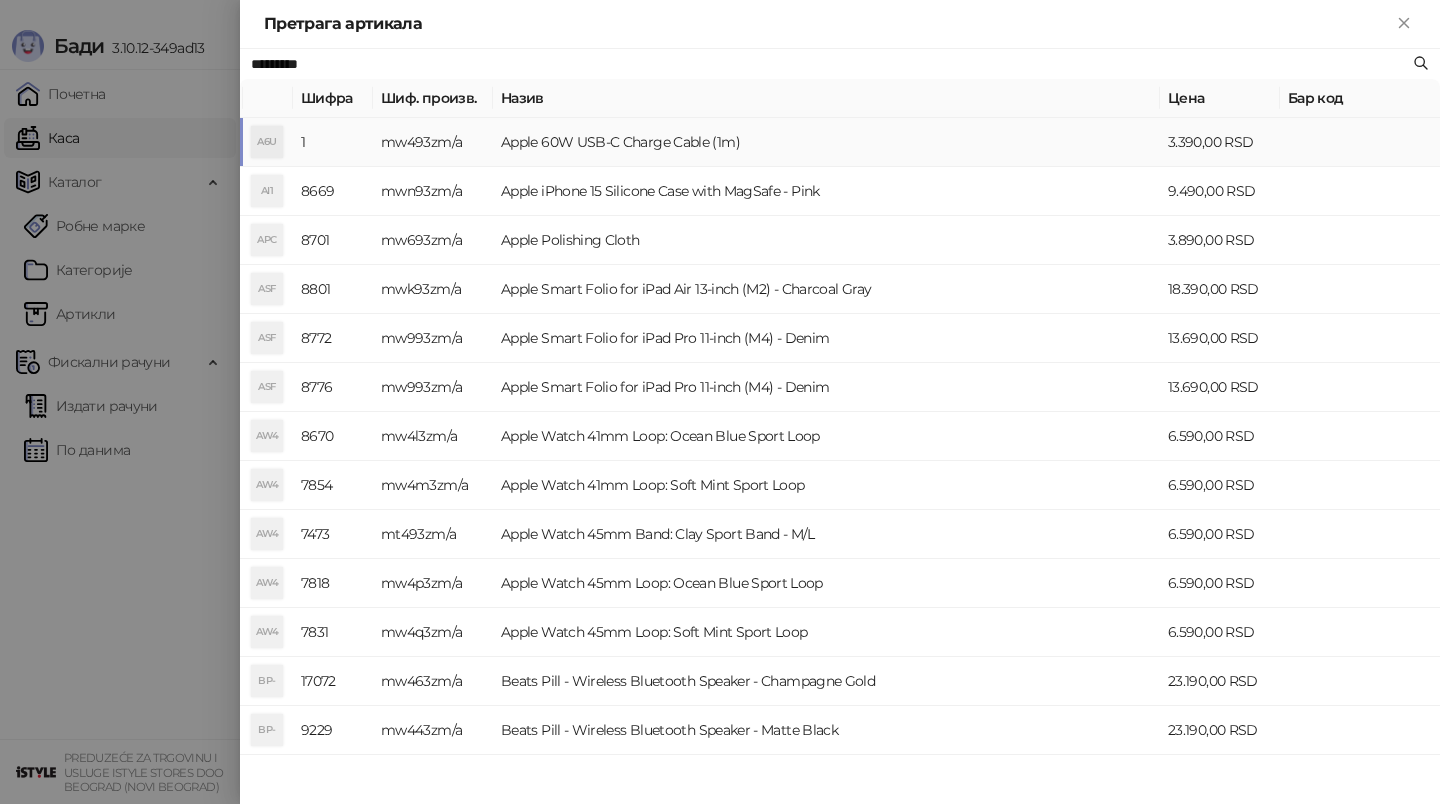 click on "mw493zm/a" at bounding box center [433, 142] 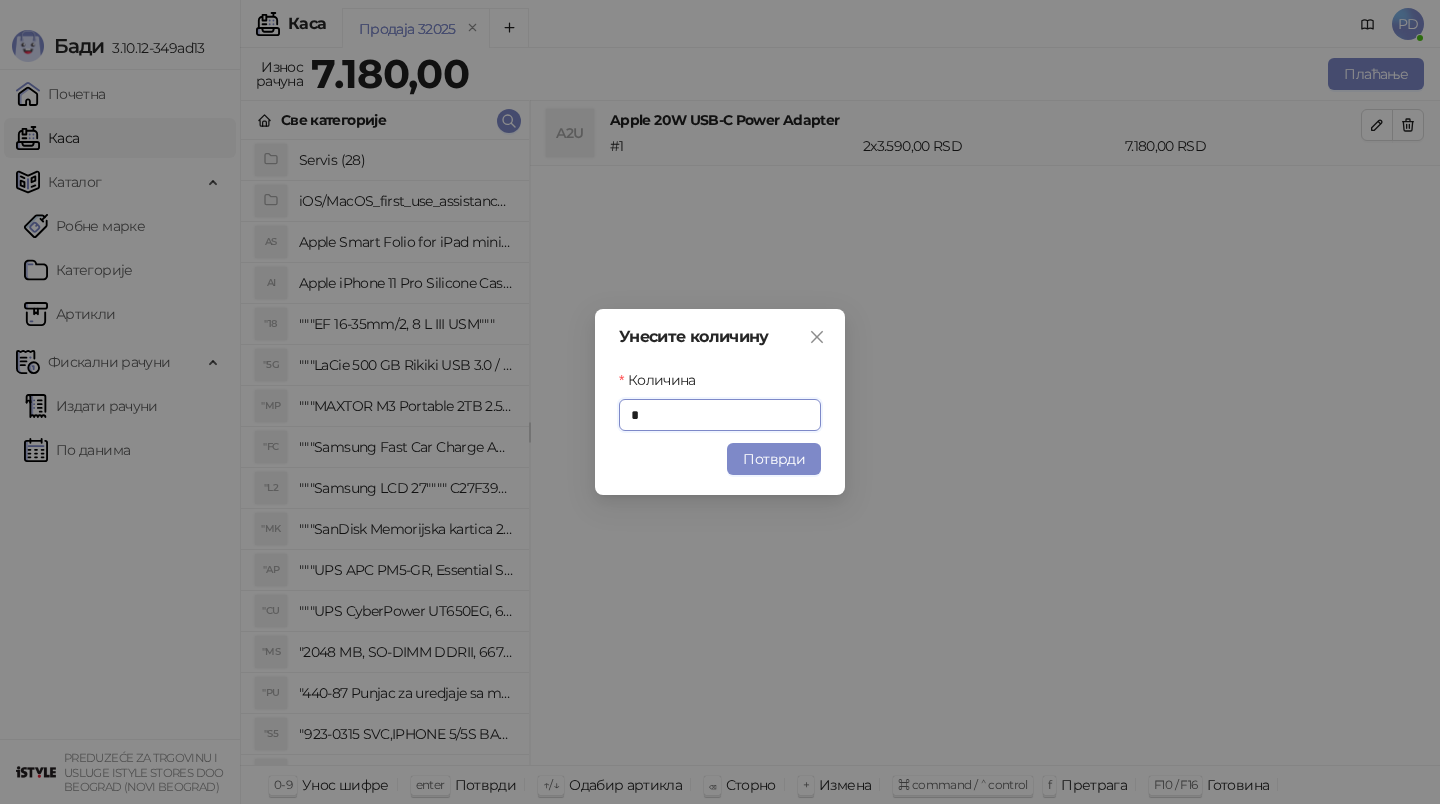 click on "Унесите количину Количина * Потврди" at bounding box center [720, 402] 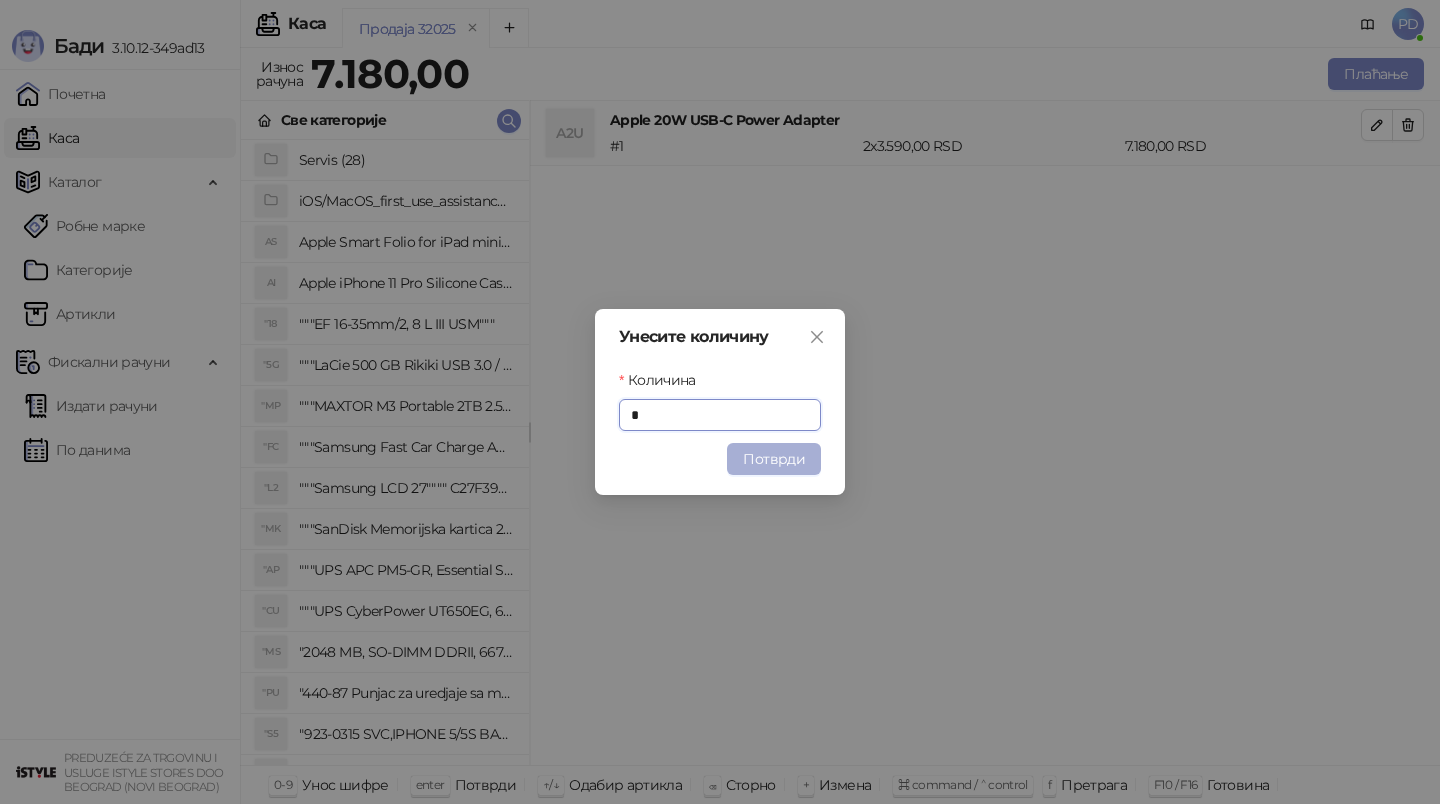 click on "Потврди" at bounding box center (774, 459) 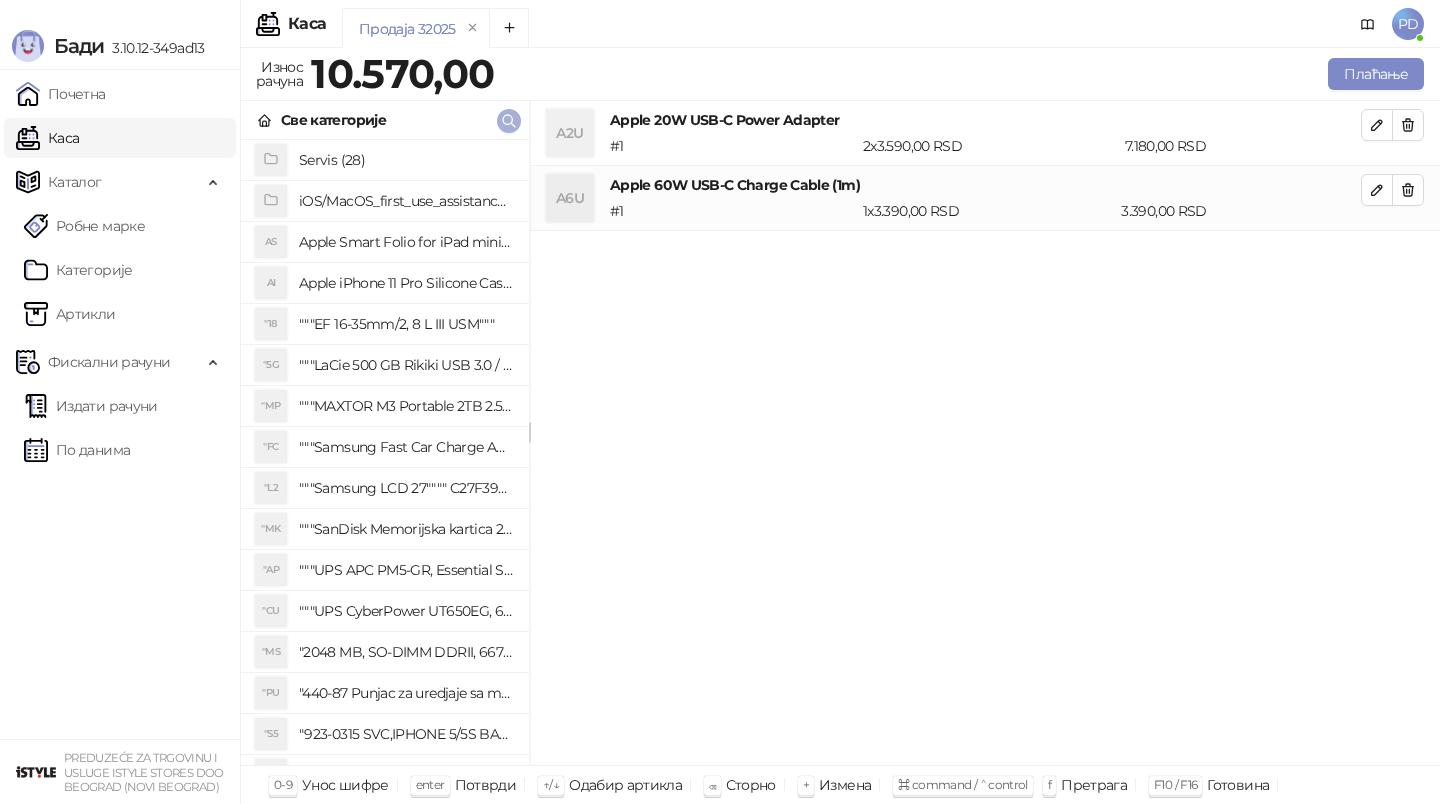click at bounding box center [509, 121] 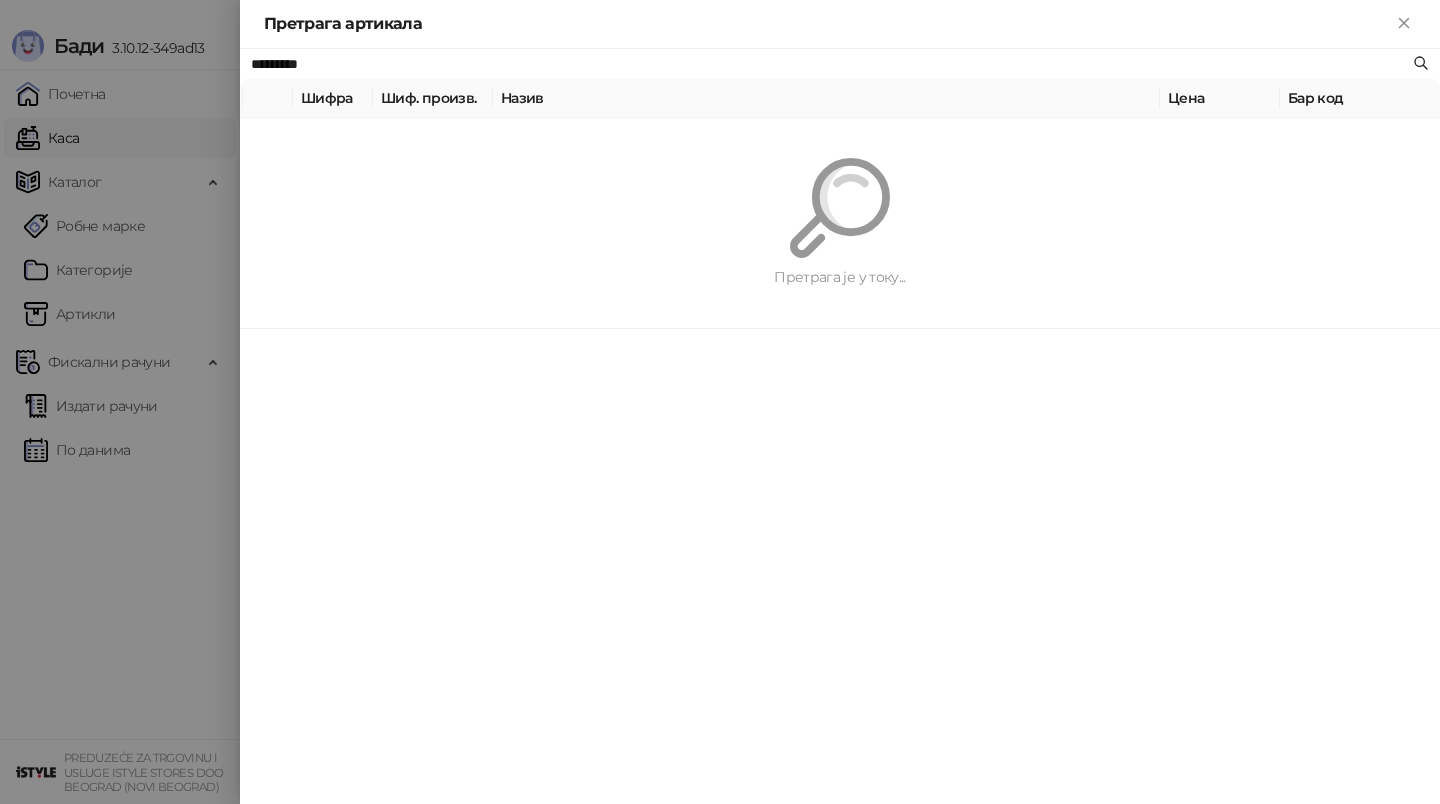 paste on "**********" 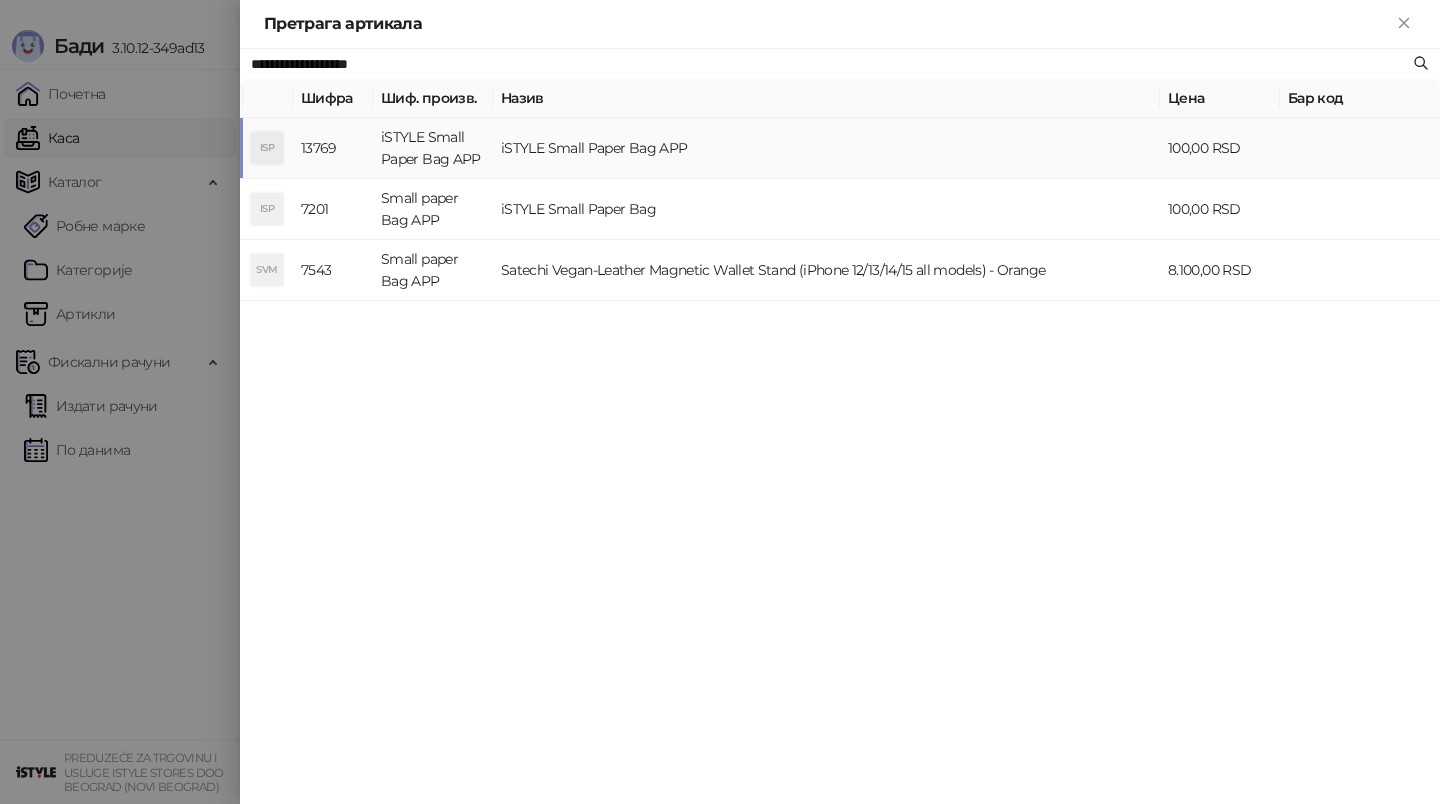 type on "**********" 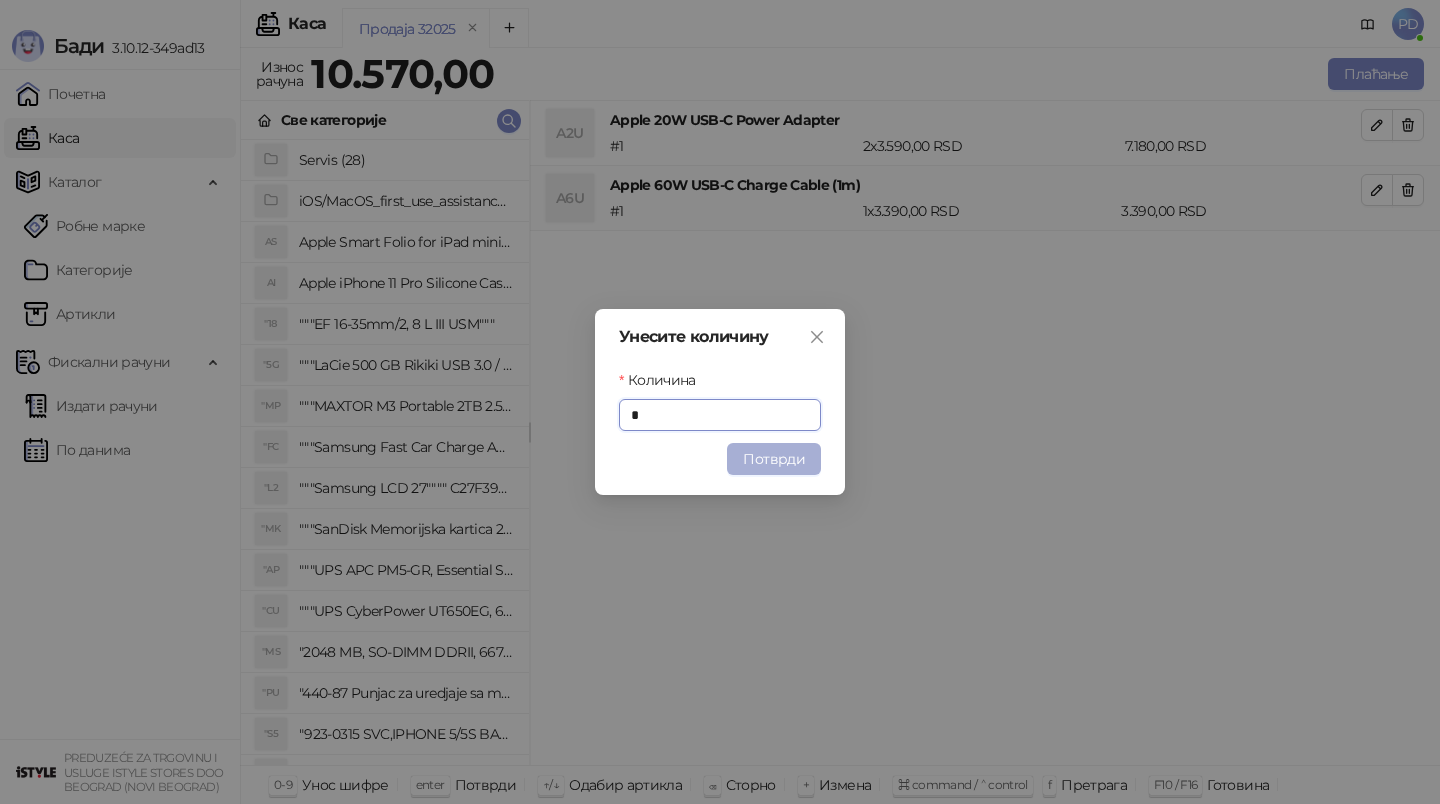 click on "Потврди" at bounding box center (774, 459) 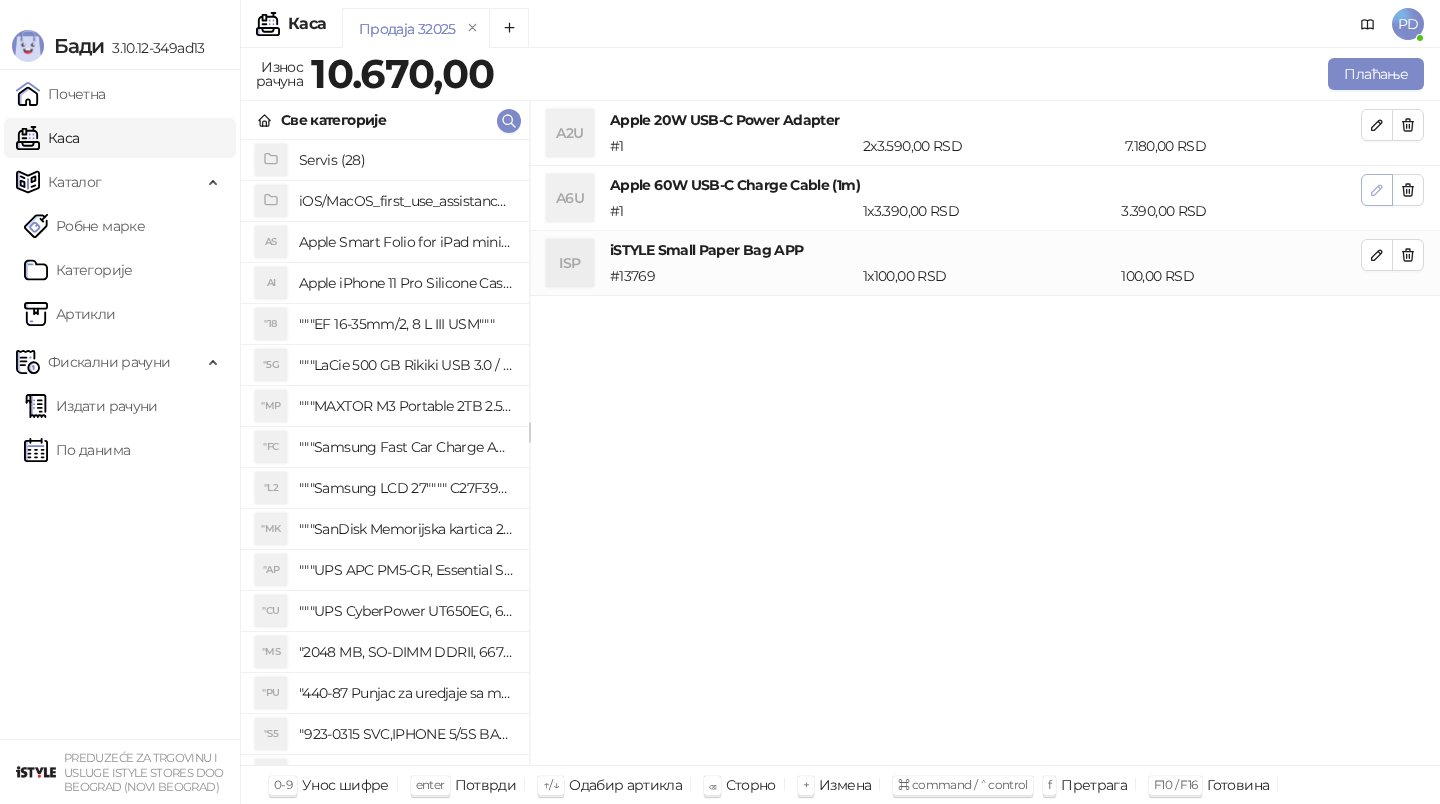 click 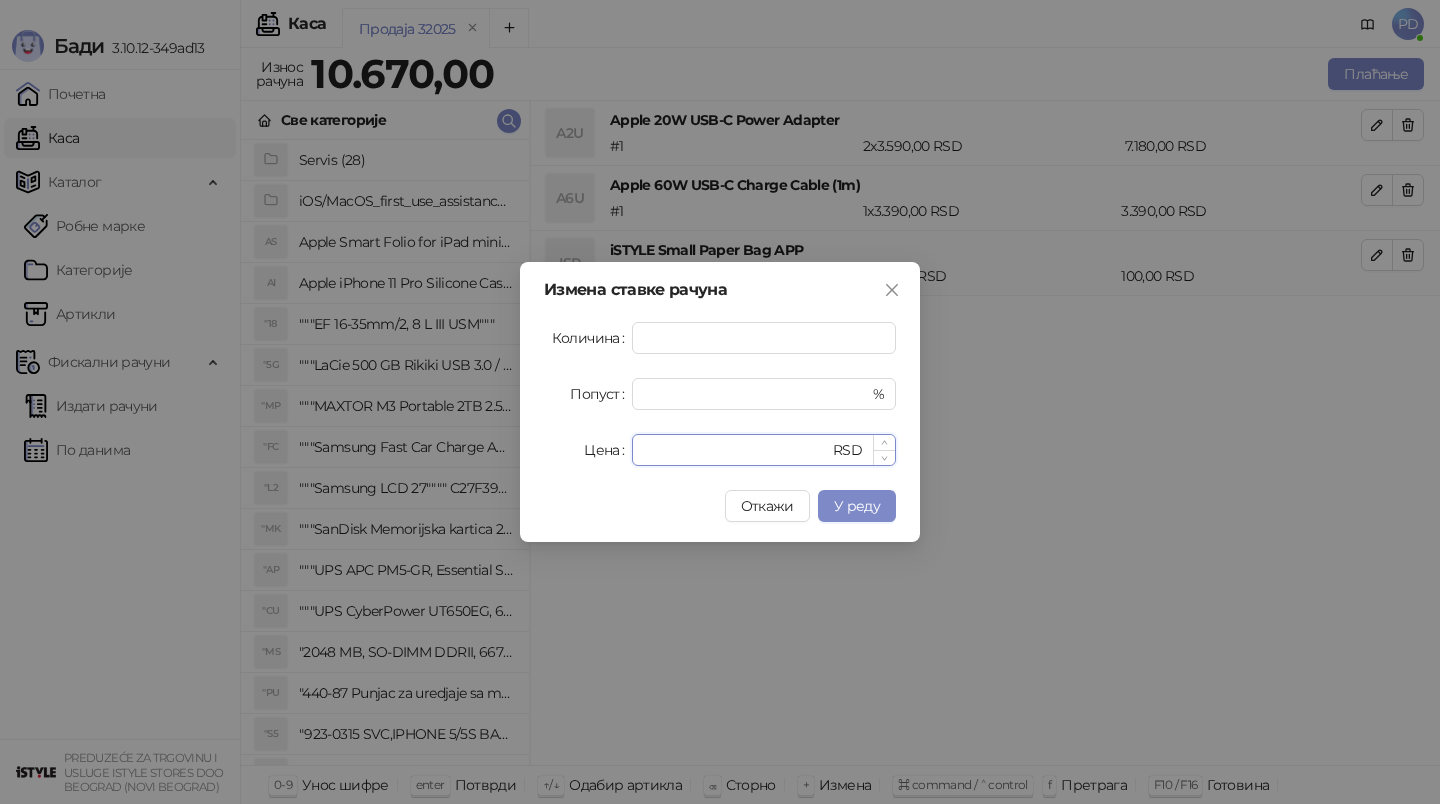 click on "****" at bounding box center [736, 450] 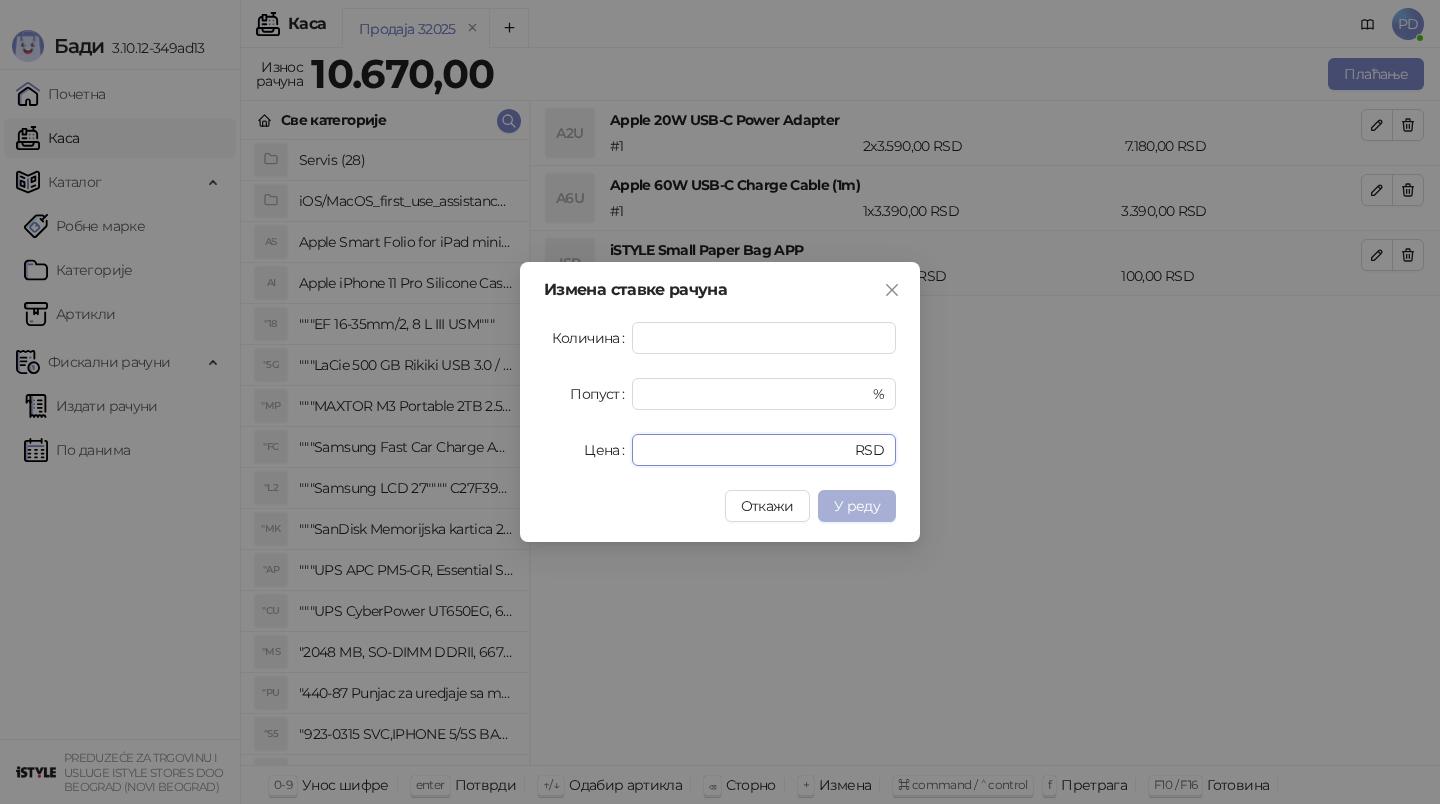 type on "****" 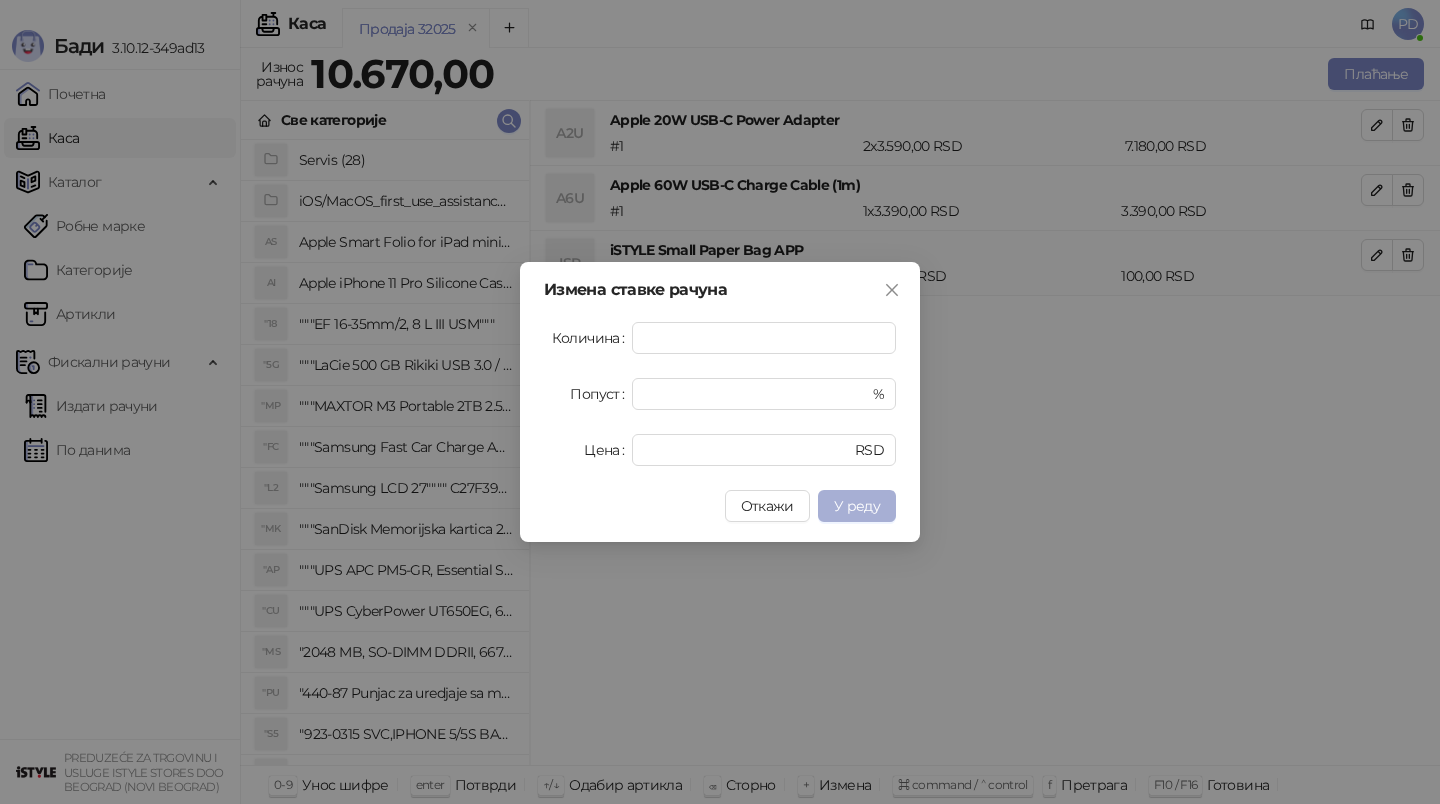 click on "У реду" at bounding box center (857, 506) 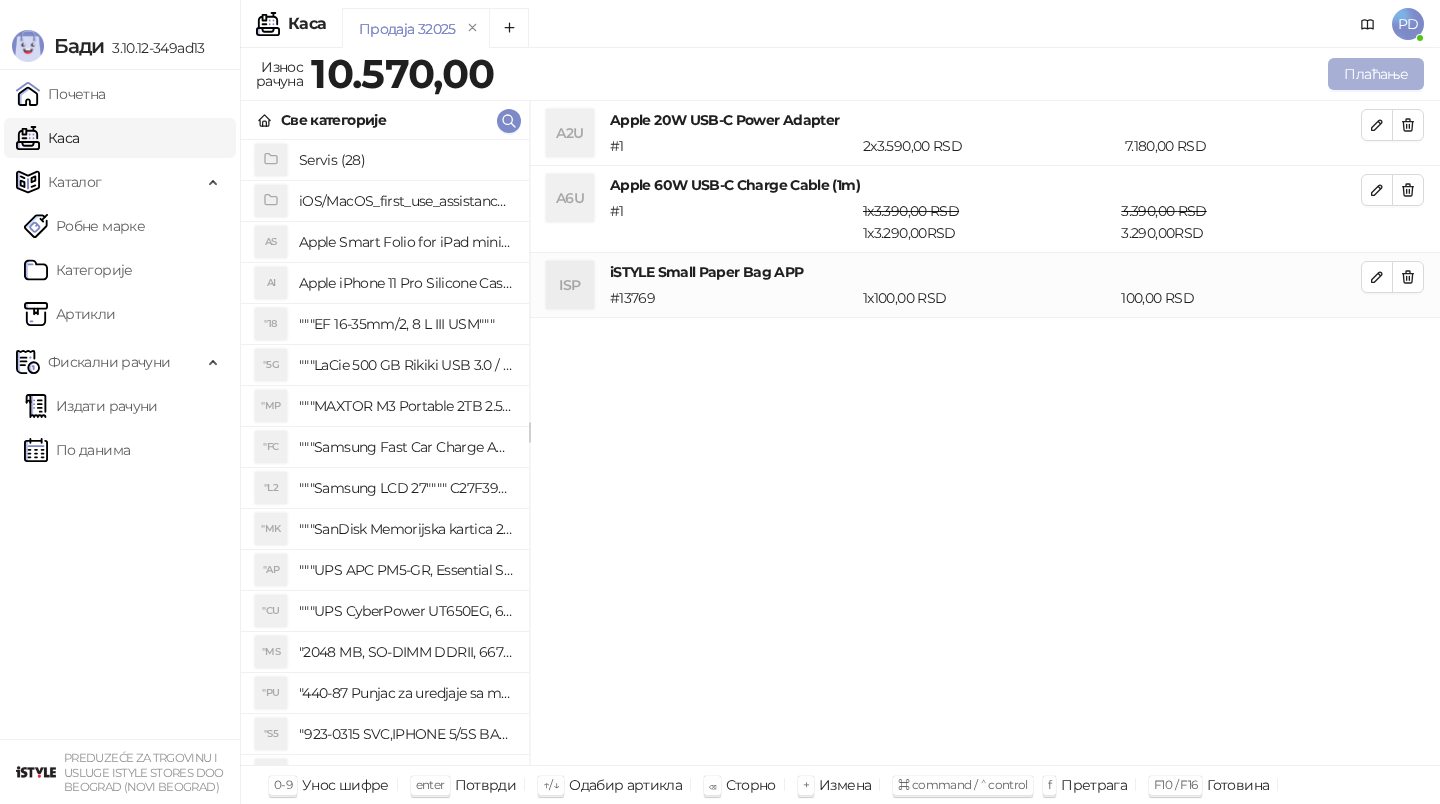 click on "Плаћање" at bounding box center [1376, 74] 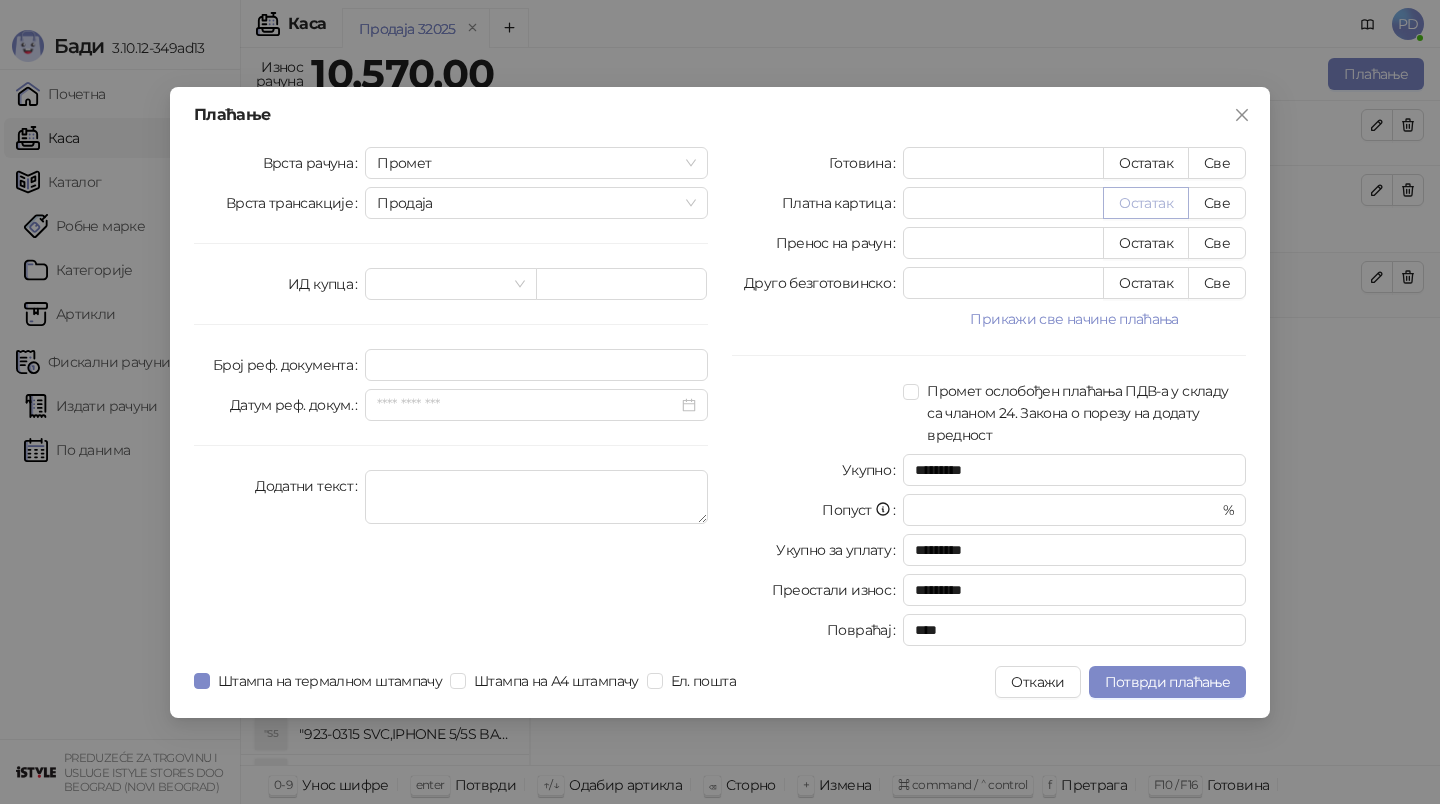 click on "Остатак" at bounding box center [1146, 203] 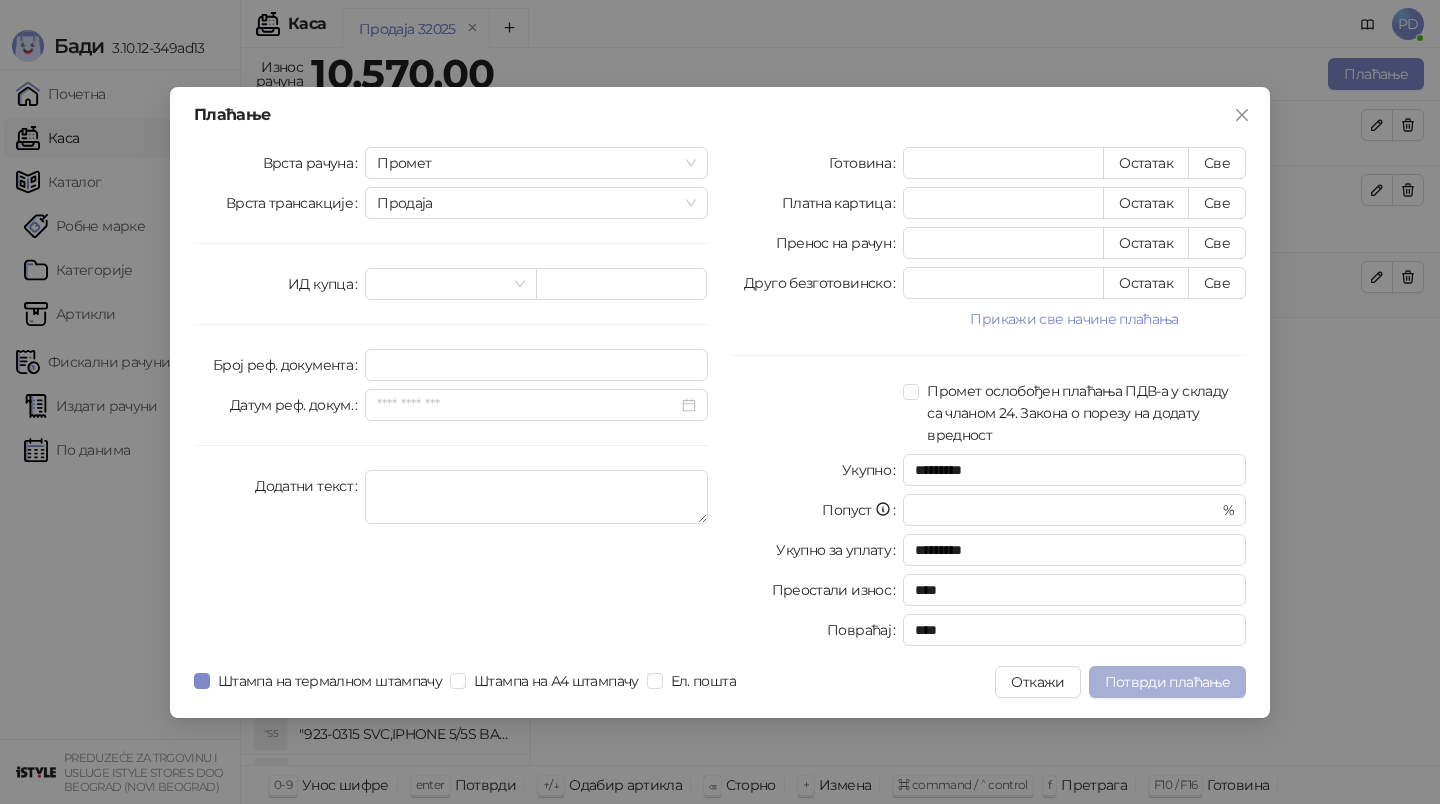 click on "Потврди плаћање" at bounding box center (1167, 682) 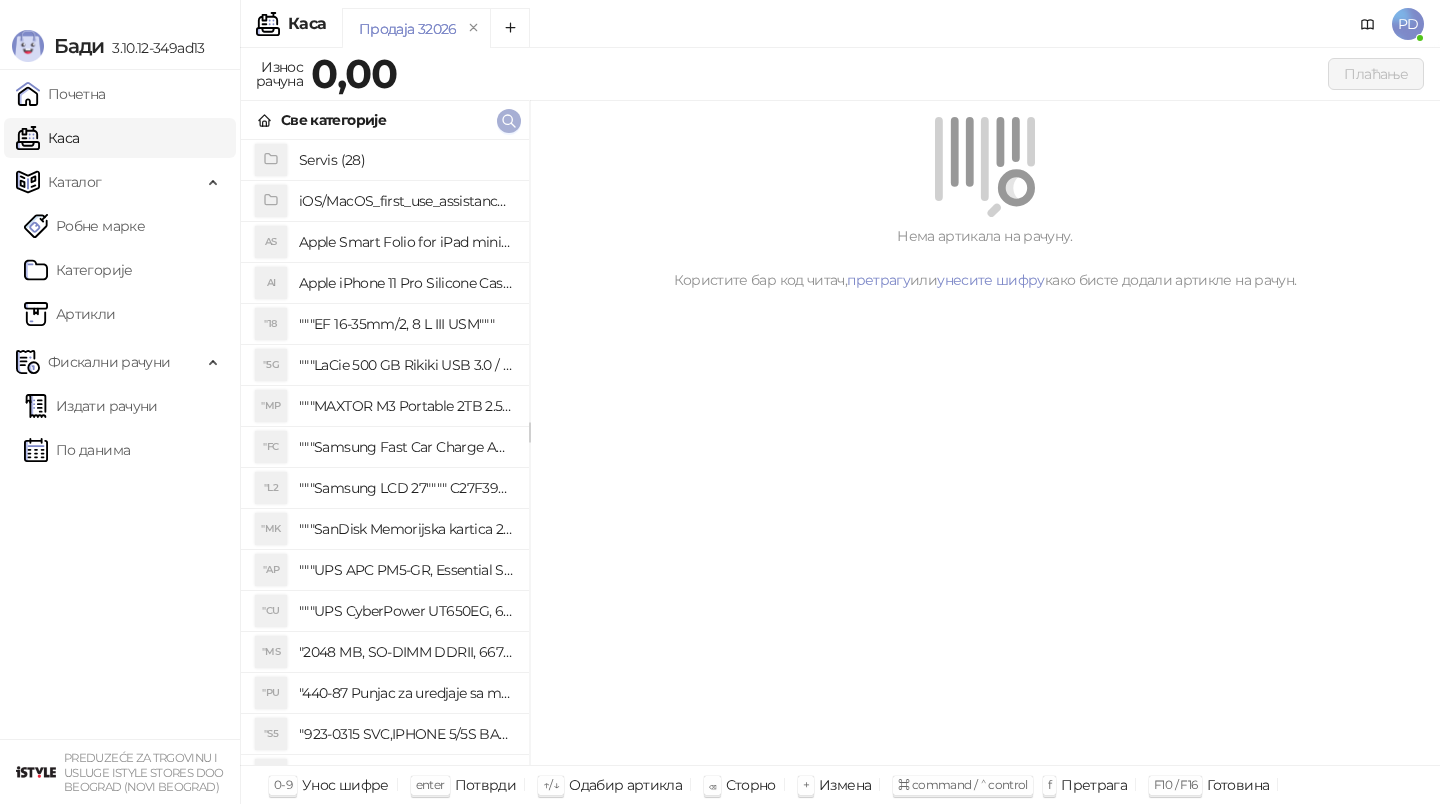 click 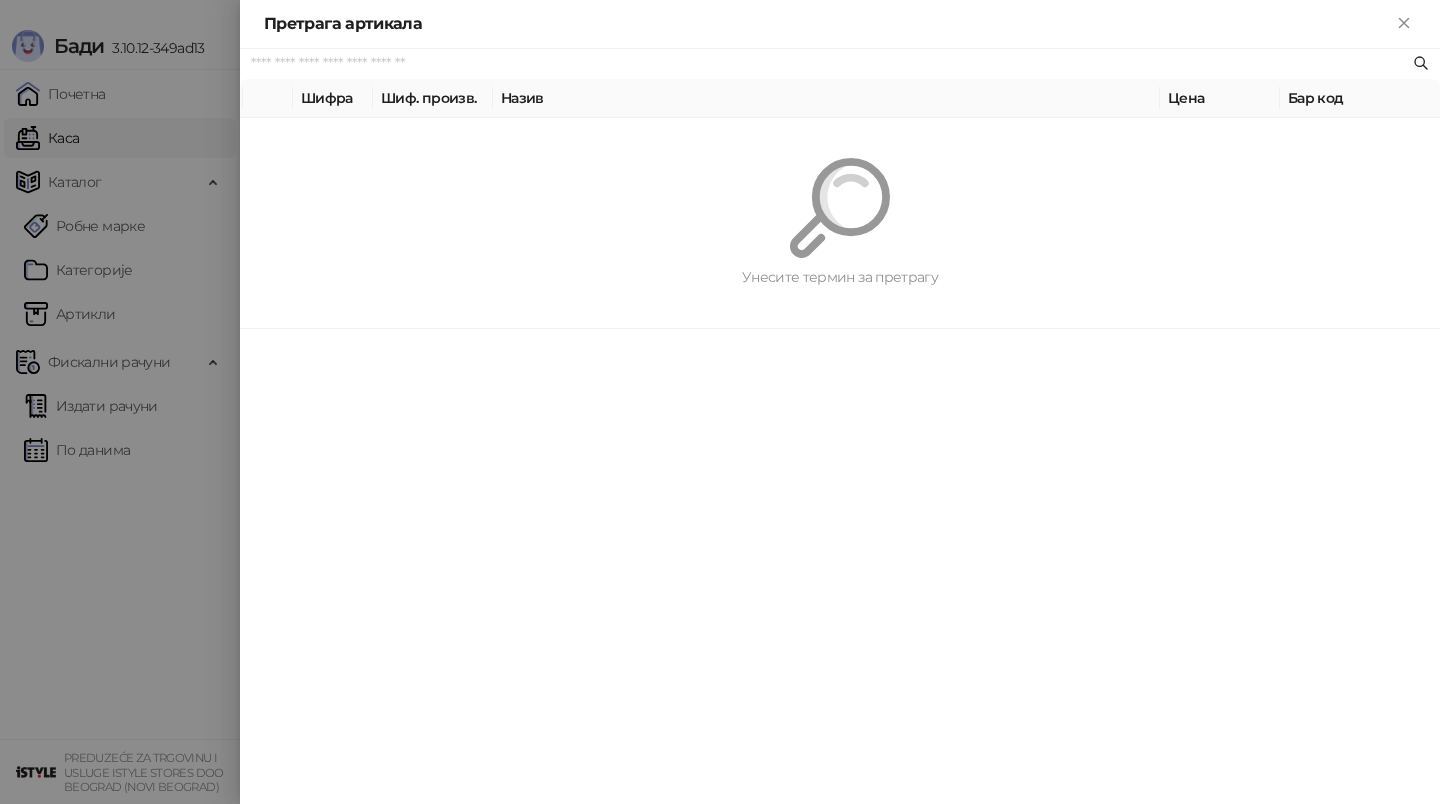 paste on "**********" 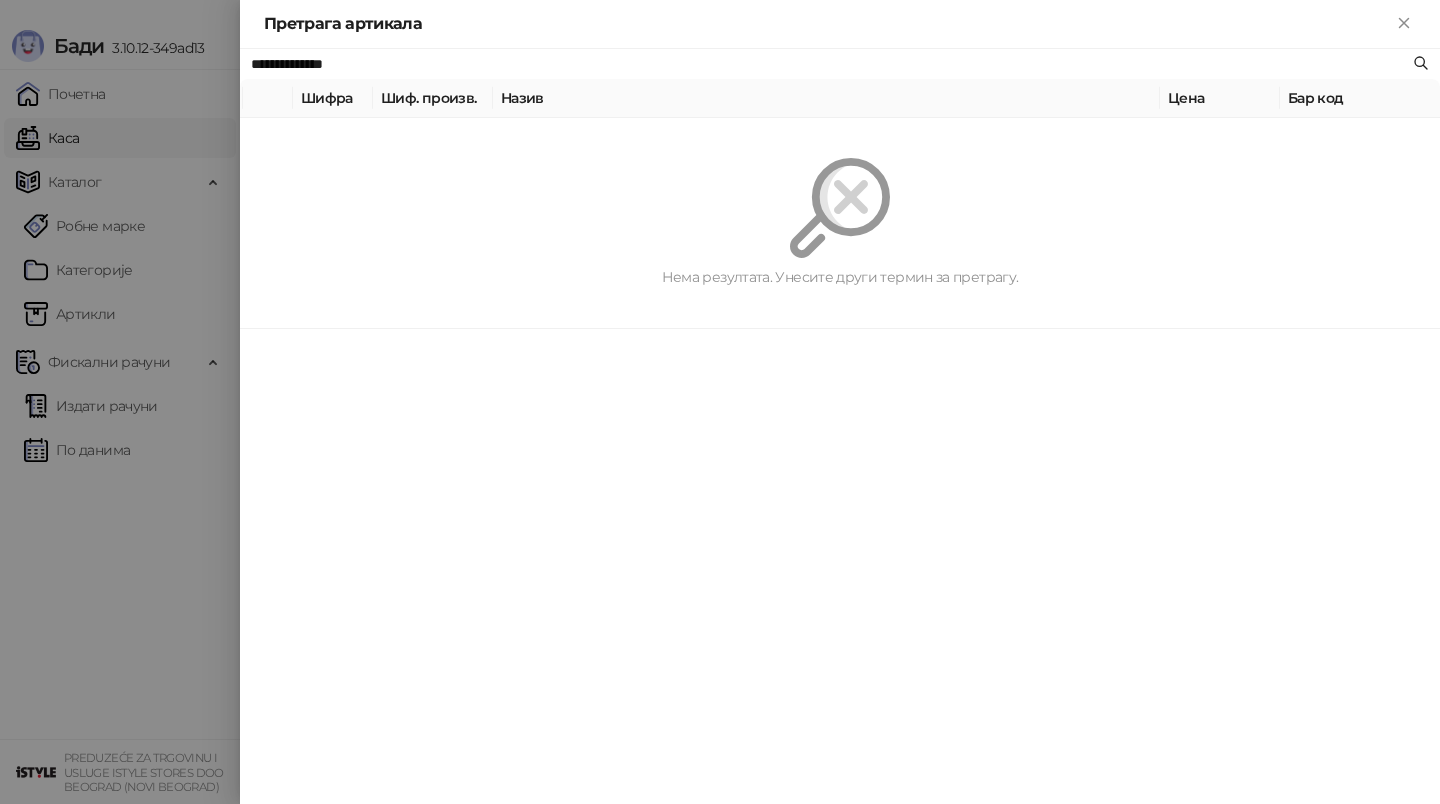 type on "**********" 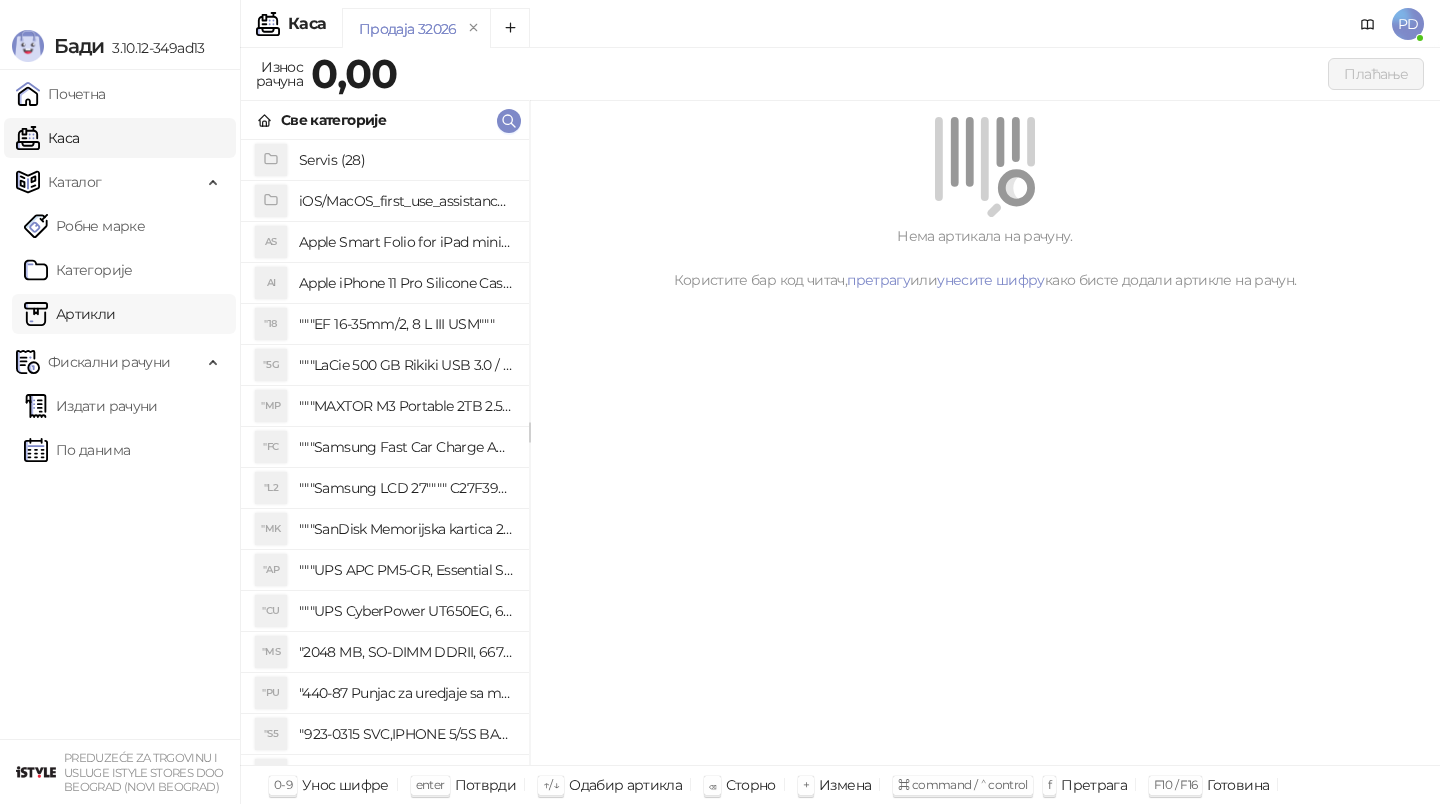 click on "Артикли" at bounding box center (70, 314) 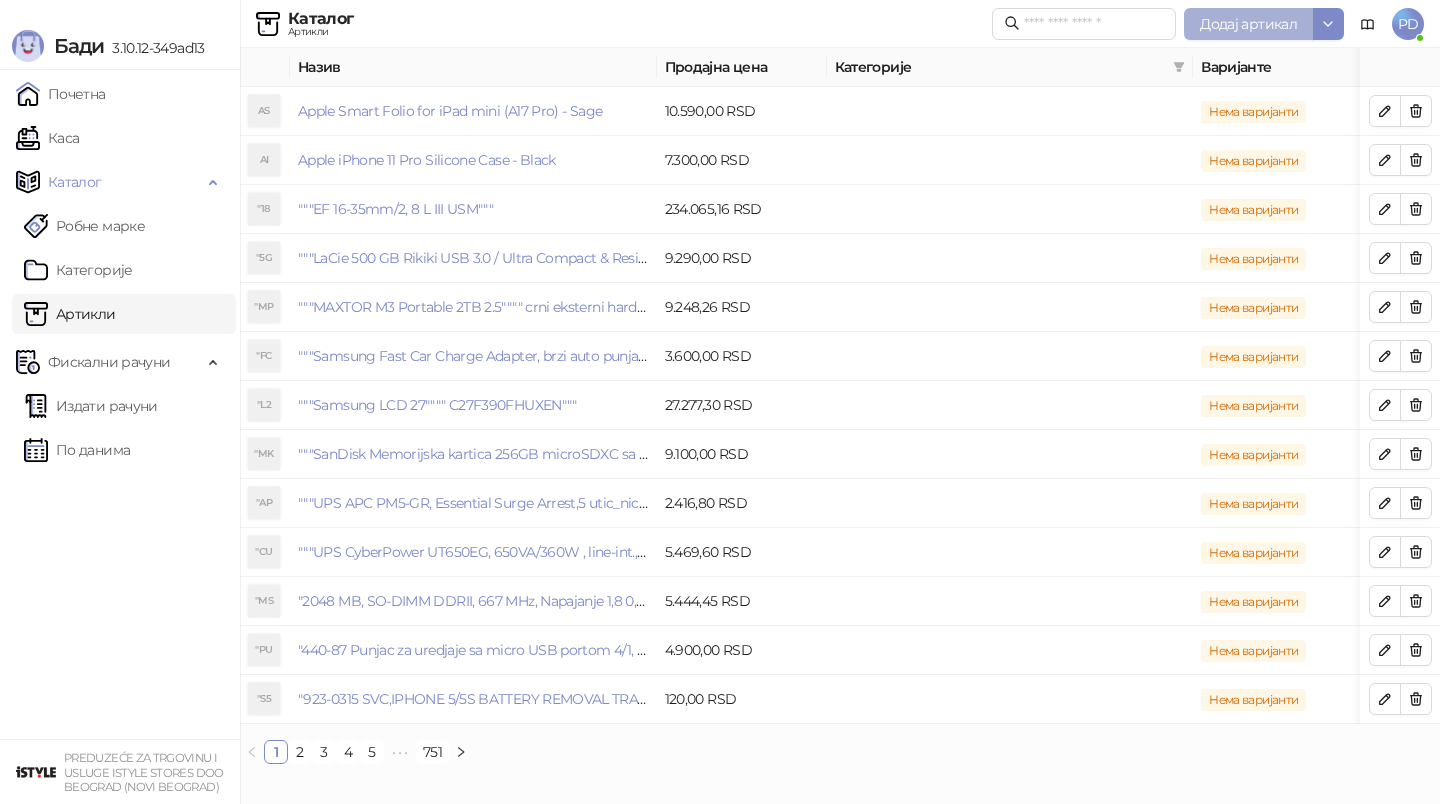 click on "Додај артикал" at bounding box center [1248, 24] 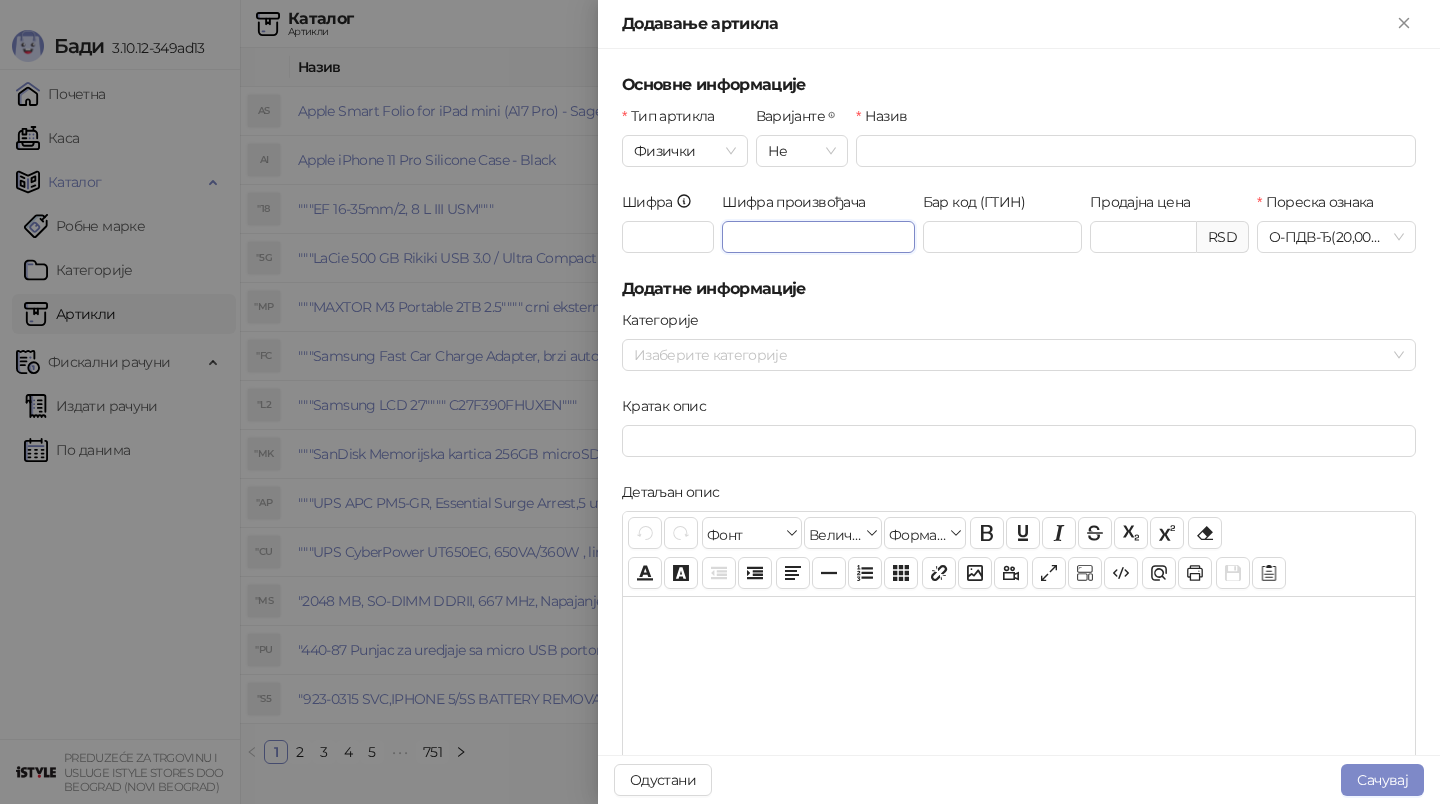 click on "Шифра произвођача" at bounding box center (818, 237) 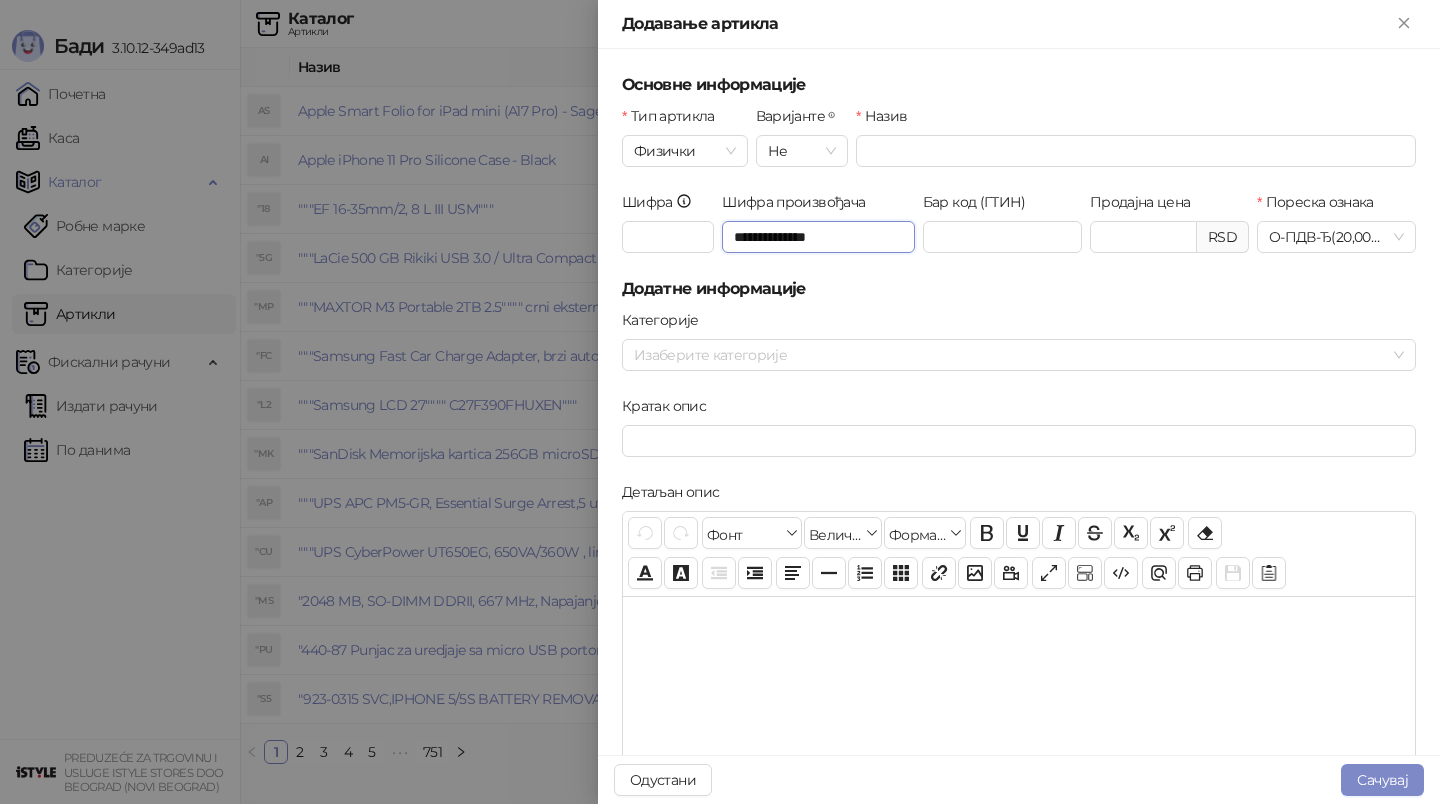 type on "**********" 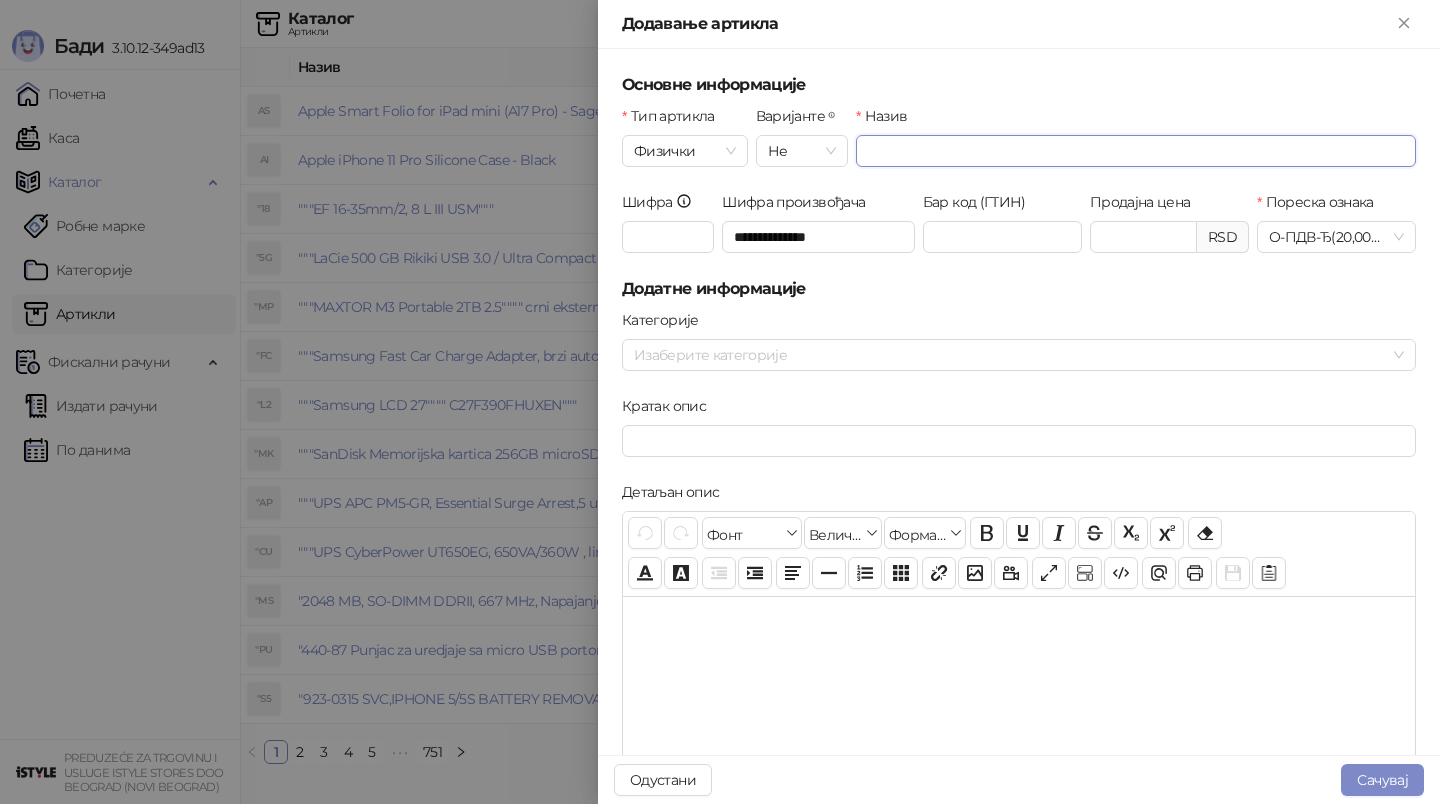 click on "Назив" at bounding box center [1136, 151] 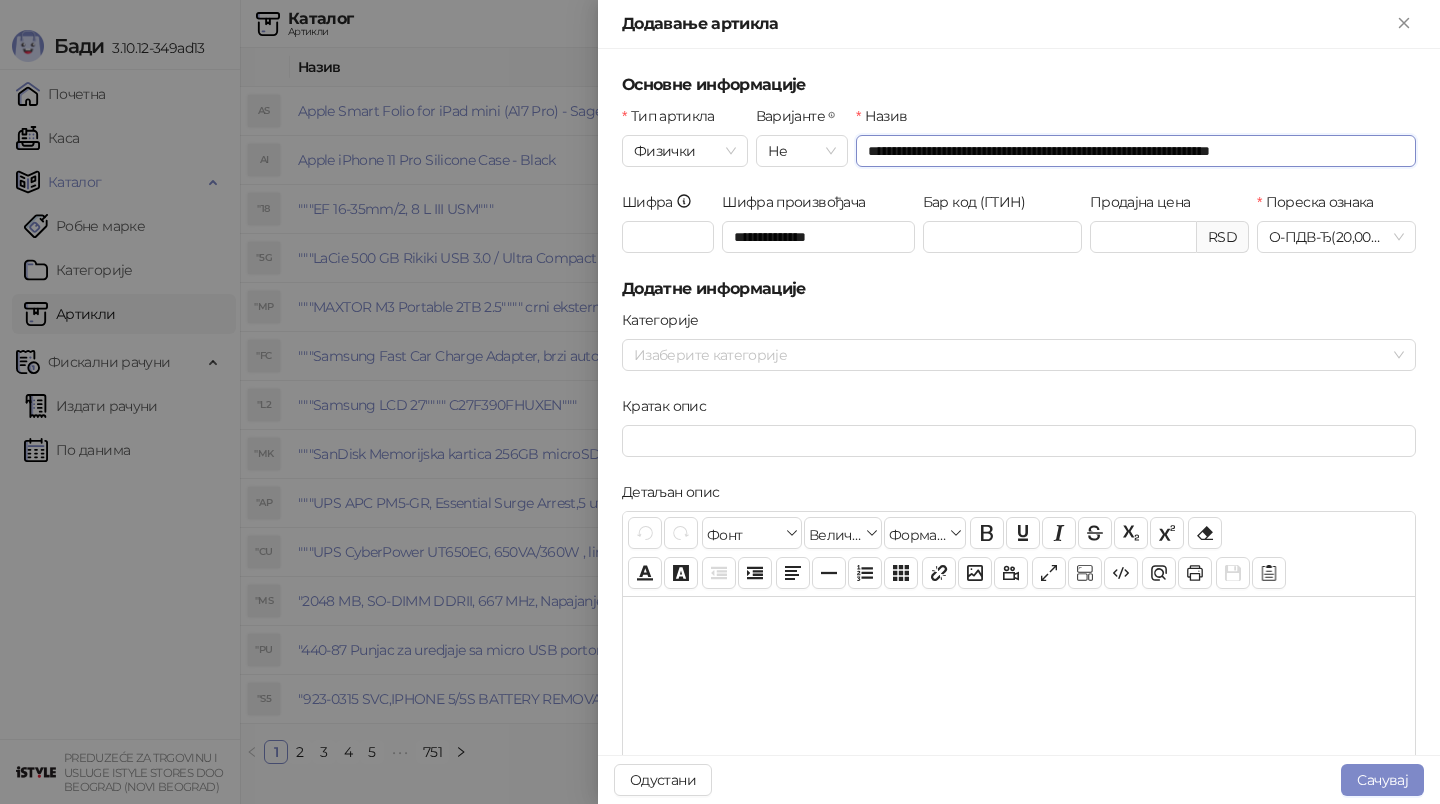 type on "**********" 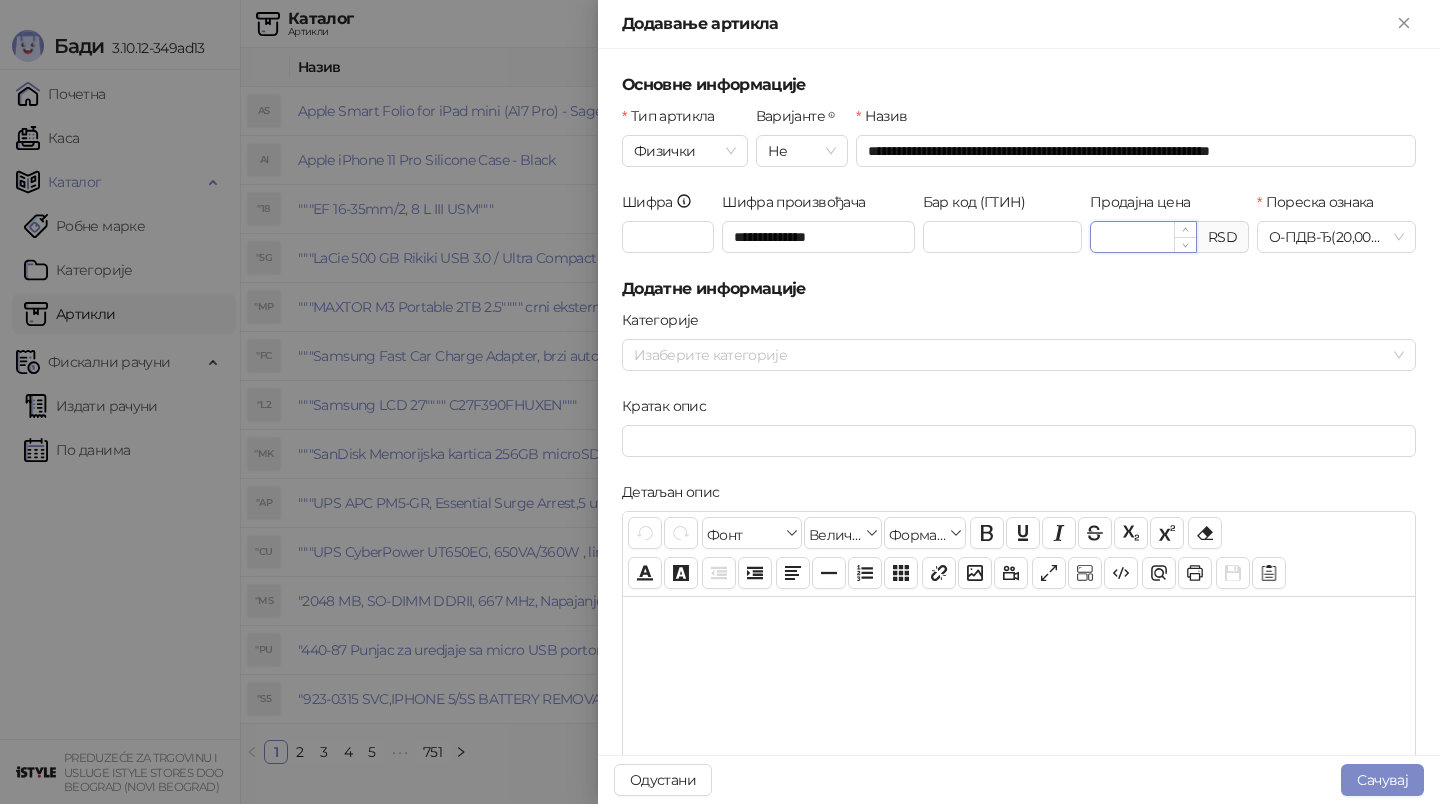 click on "Продајна цена" at bounding box center (1143, 237) 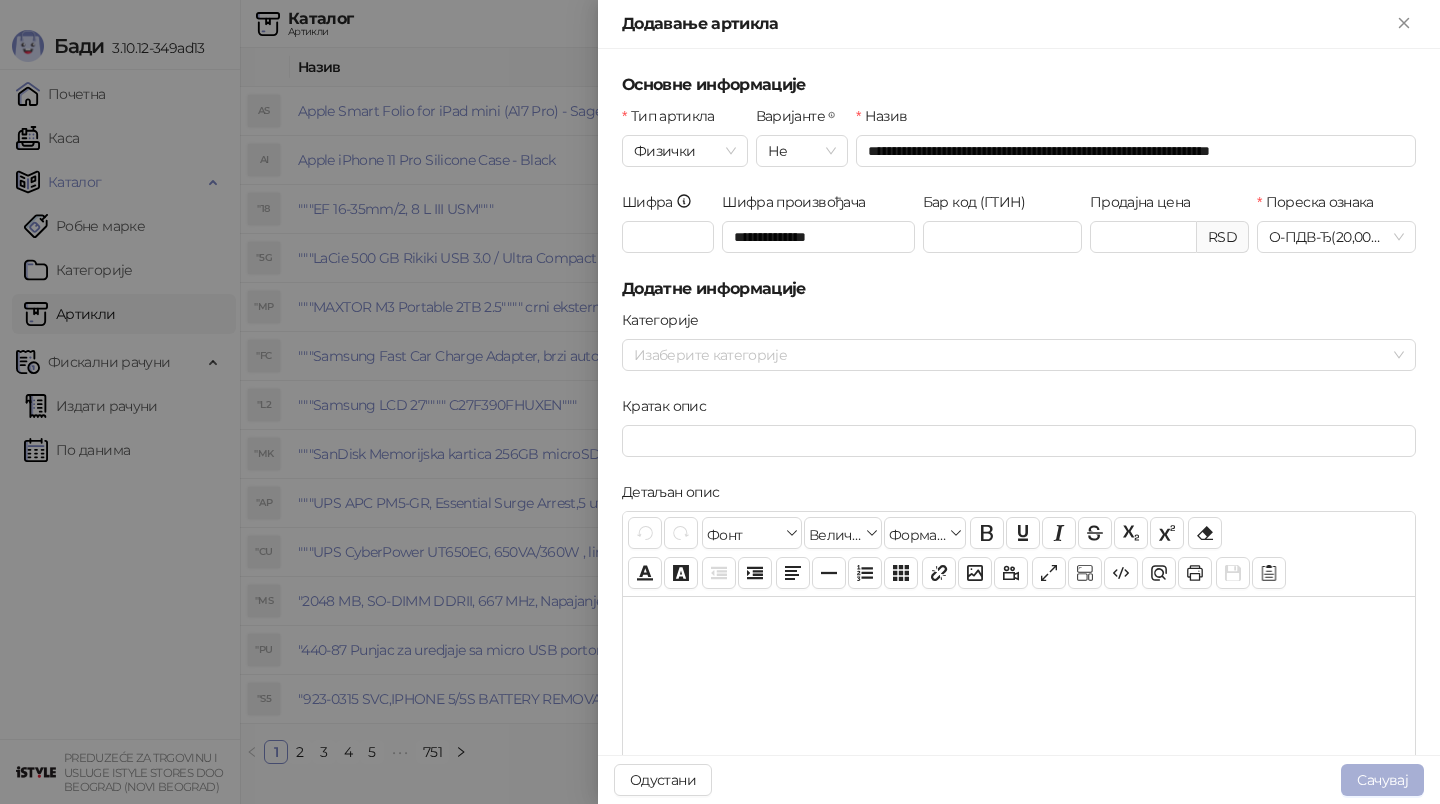 type on "********" 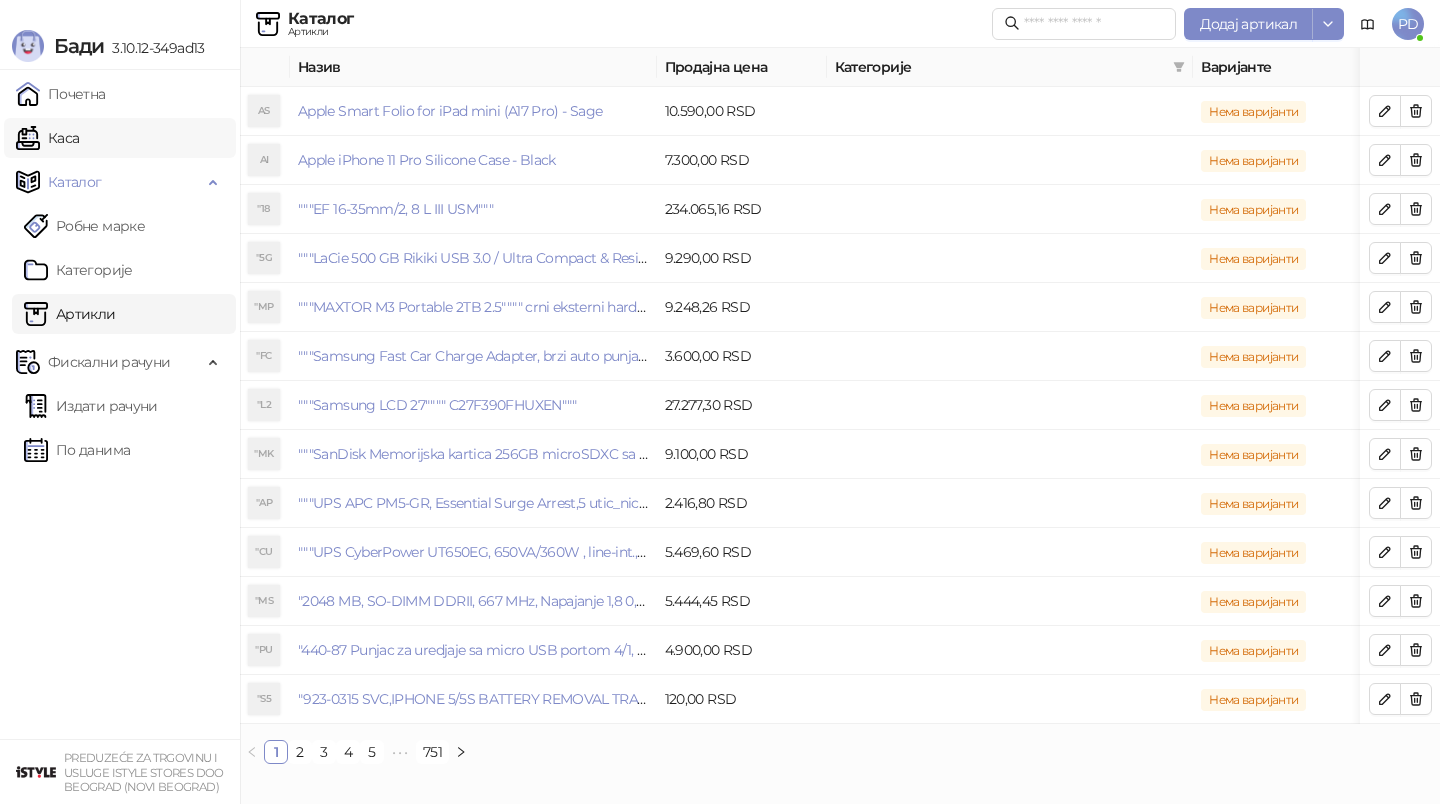 click on "Каса" at bounding box center (47, 138) 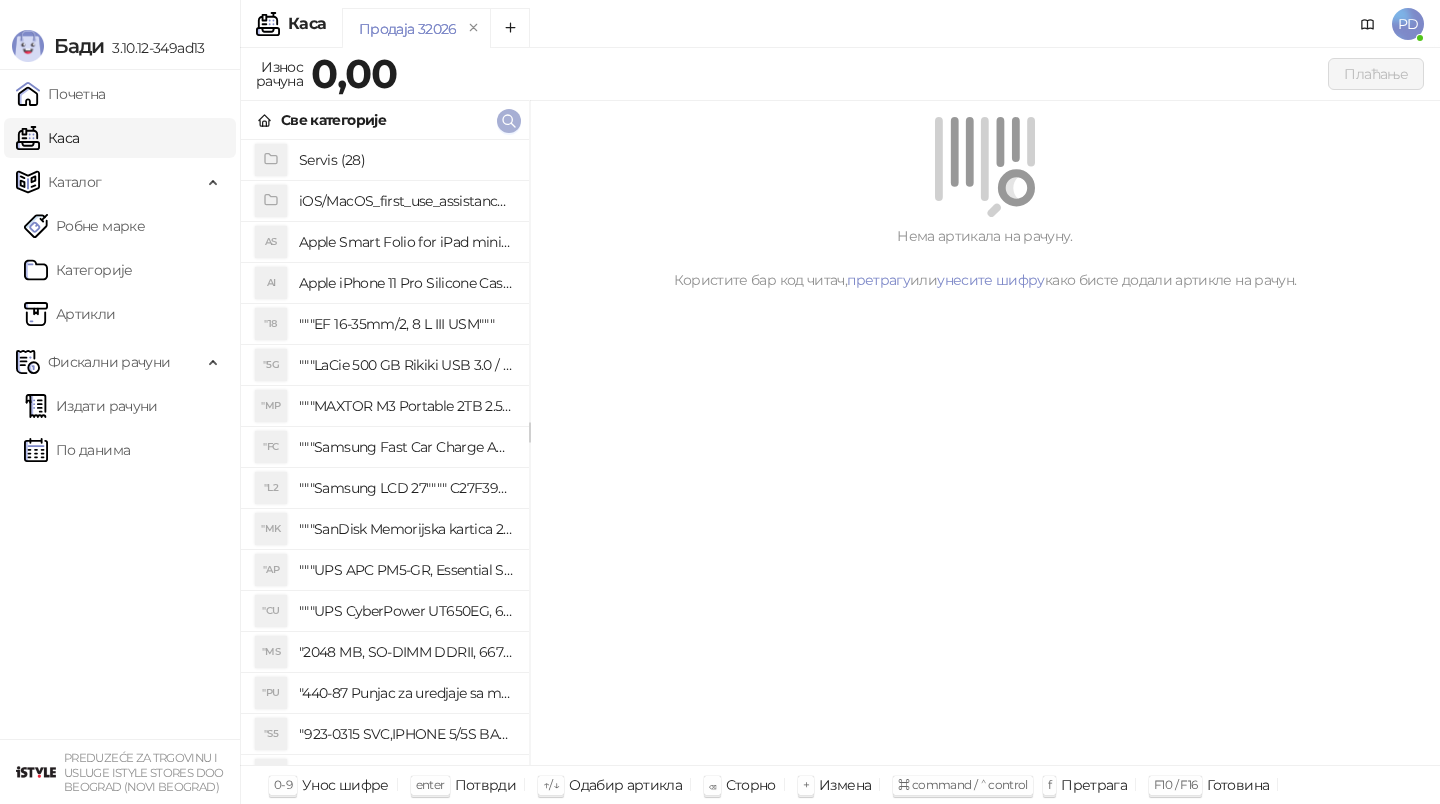 click 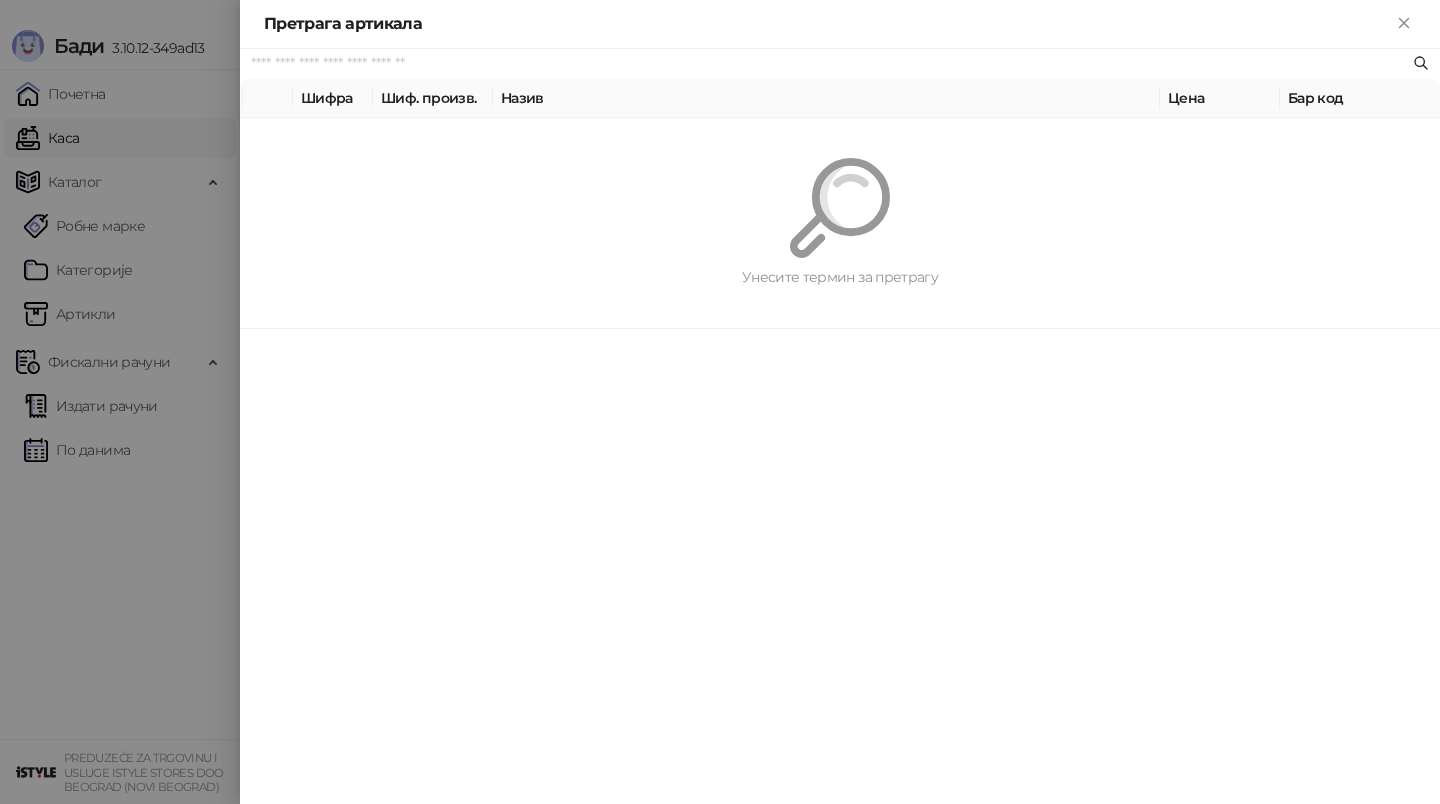 paste on "**********" 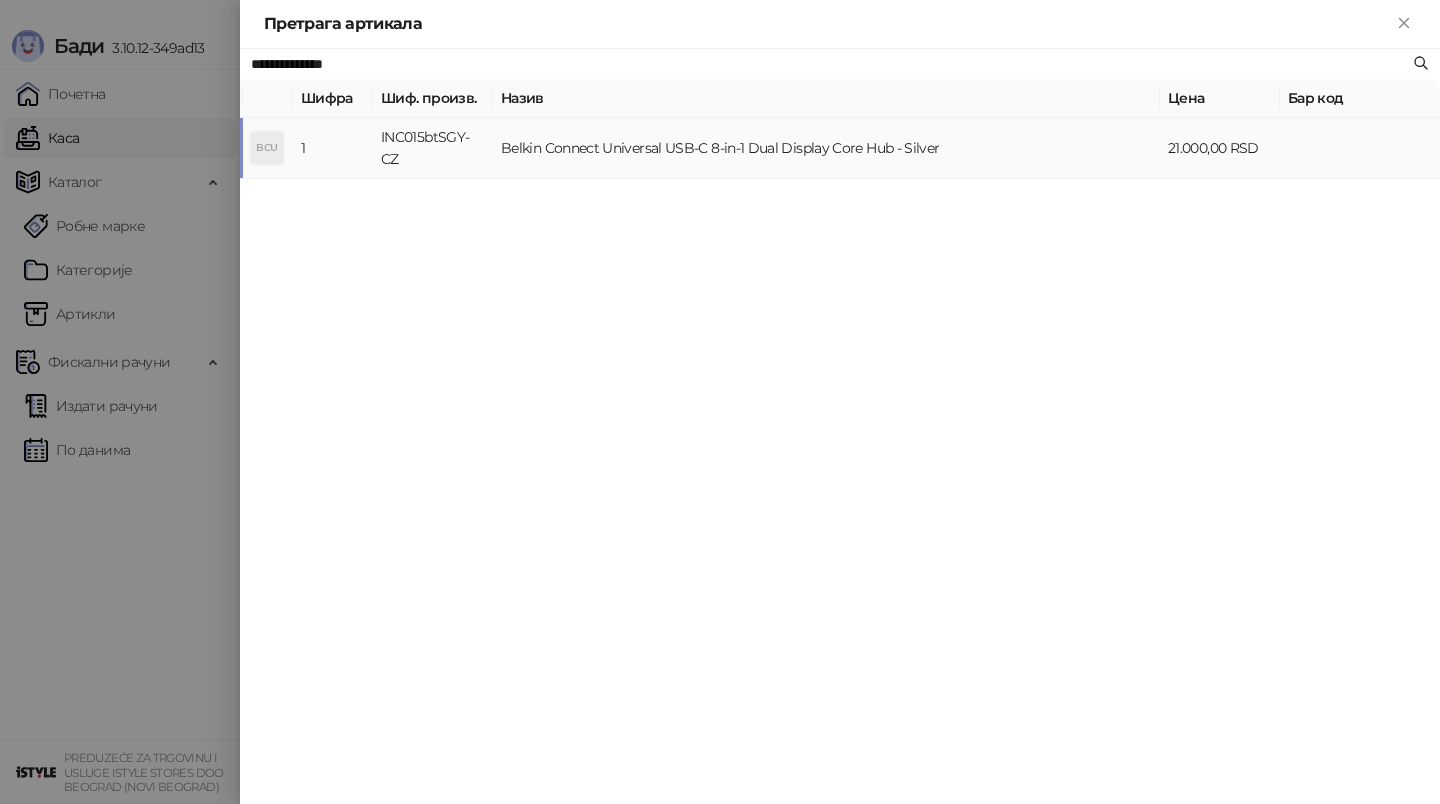 click on "INC015btSGY-CZ" at bounding box center (433, 148) 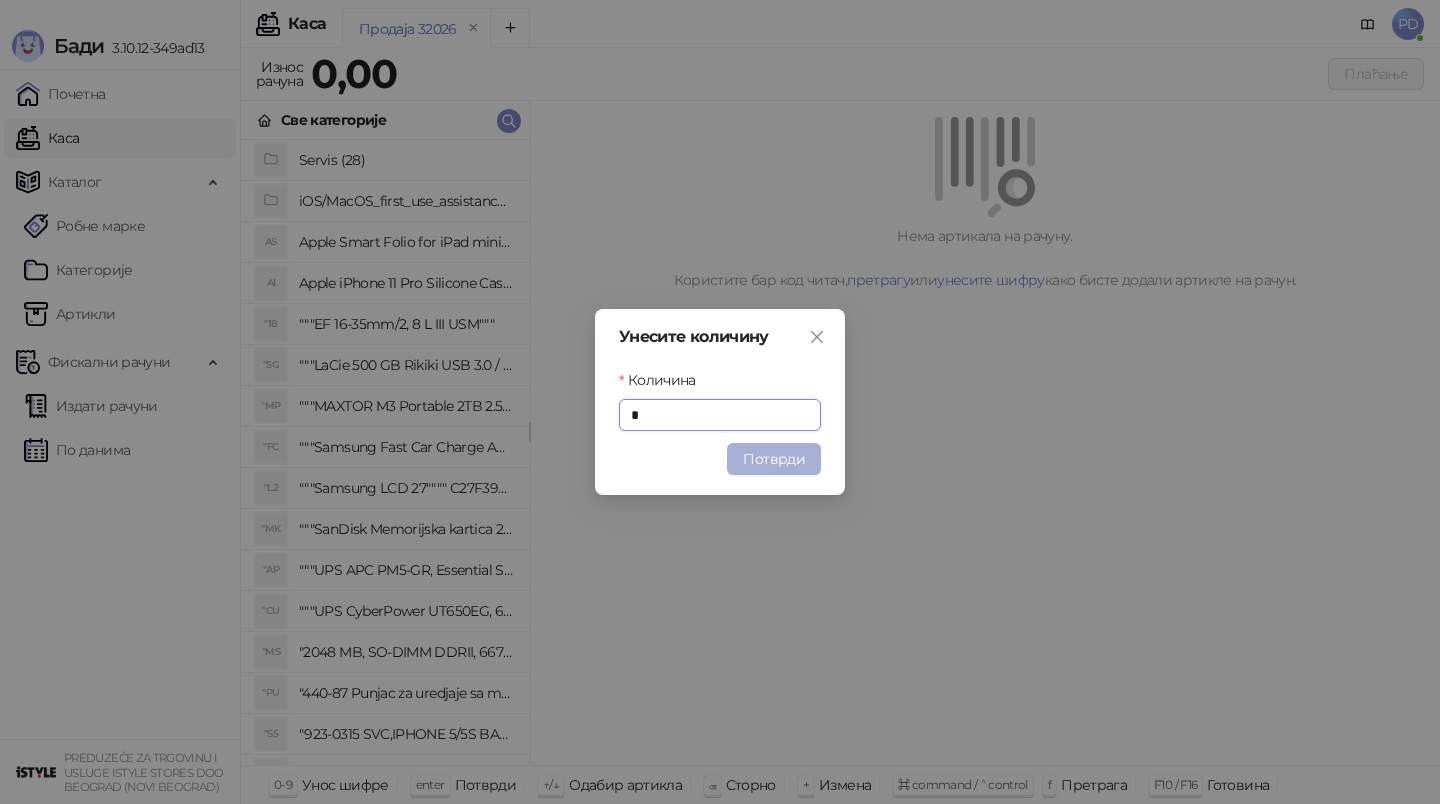 click on "Потврди" at bounding box center (774, 459) 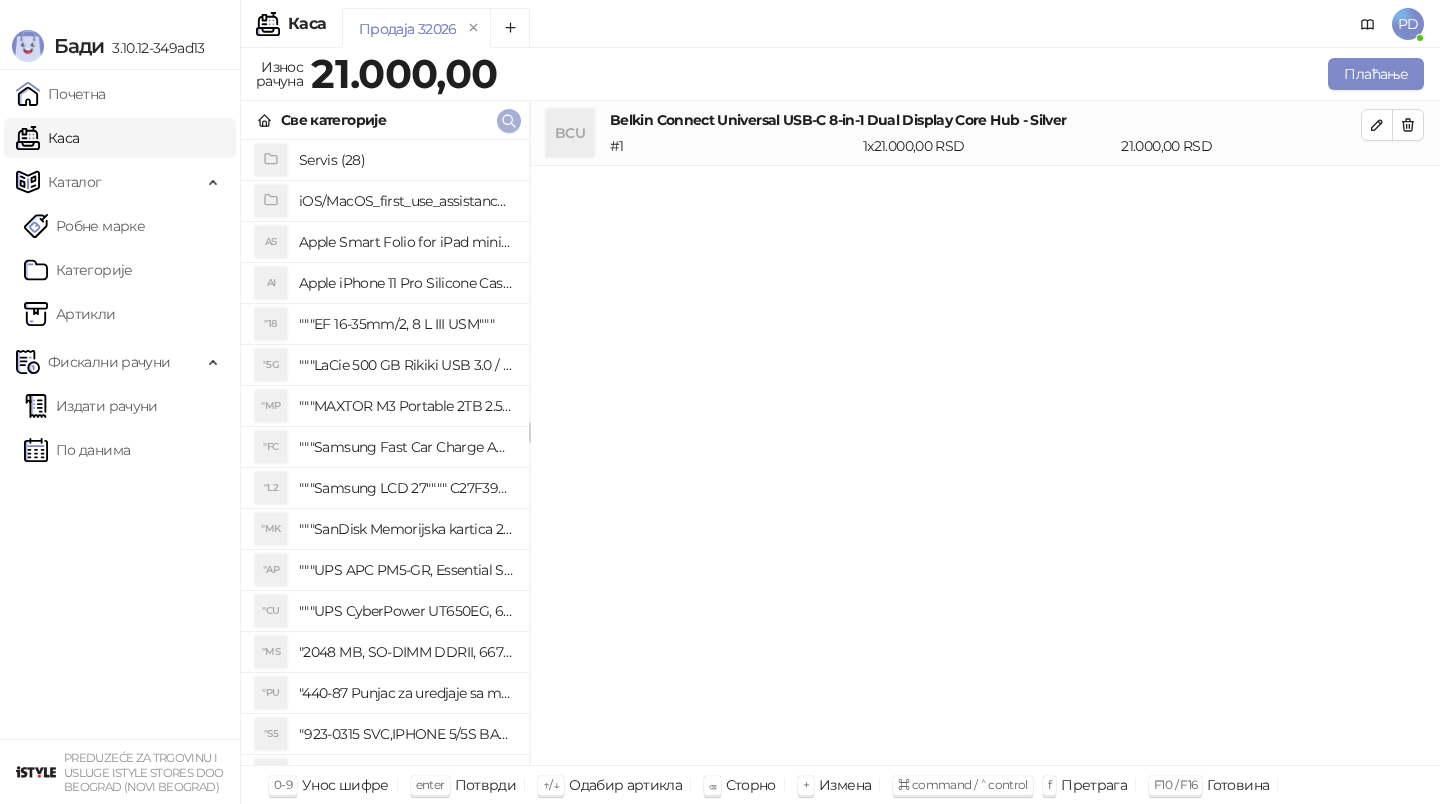 click 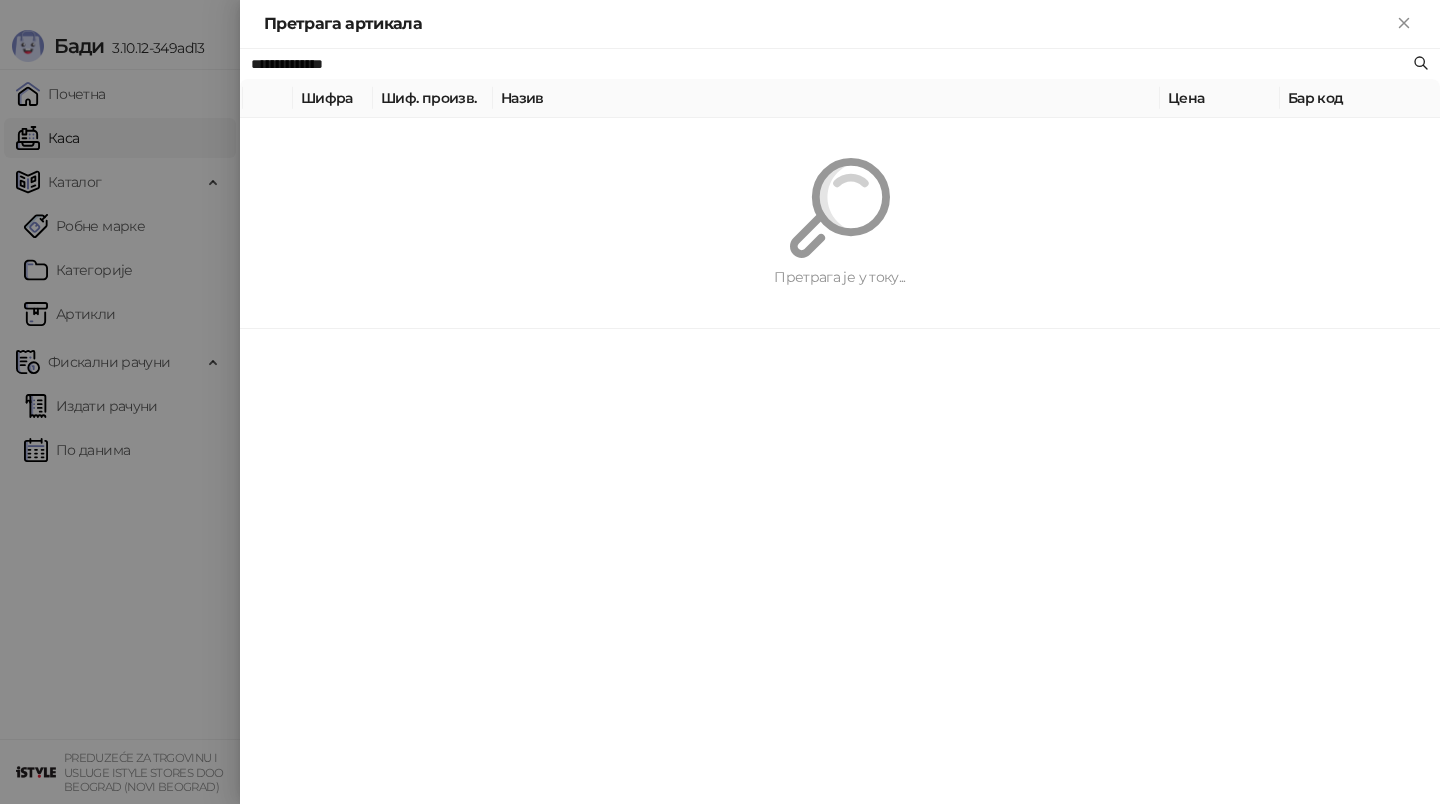 paste 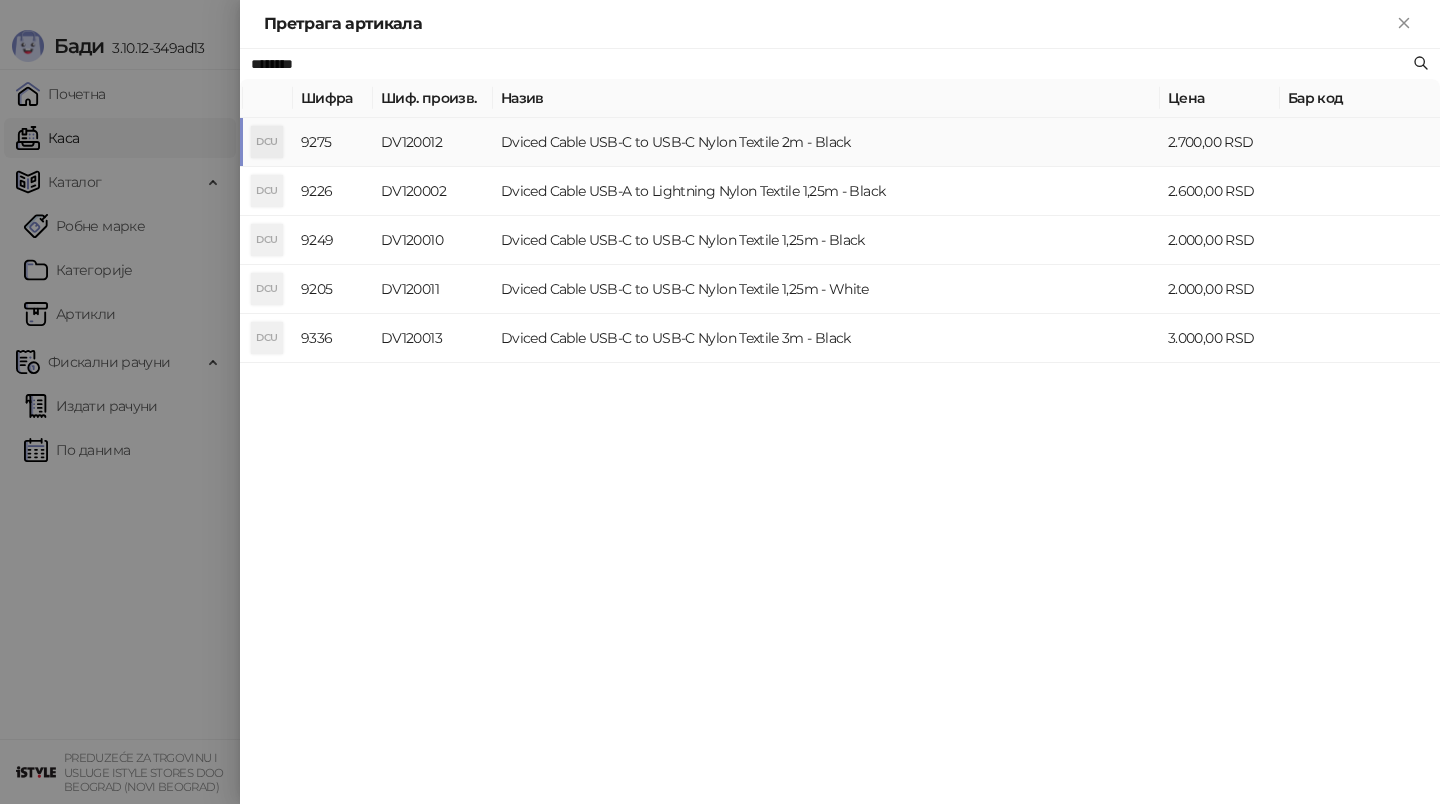type on "********" 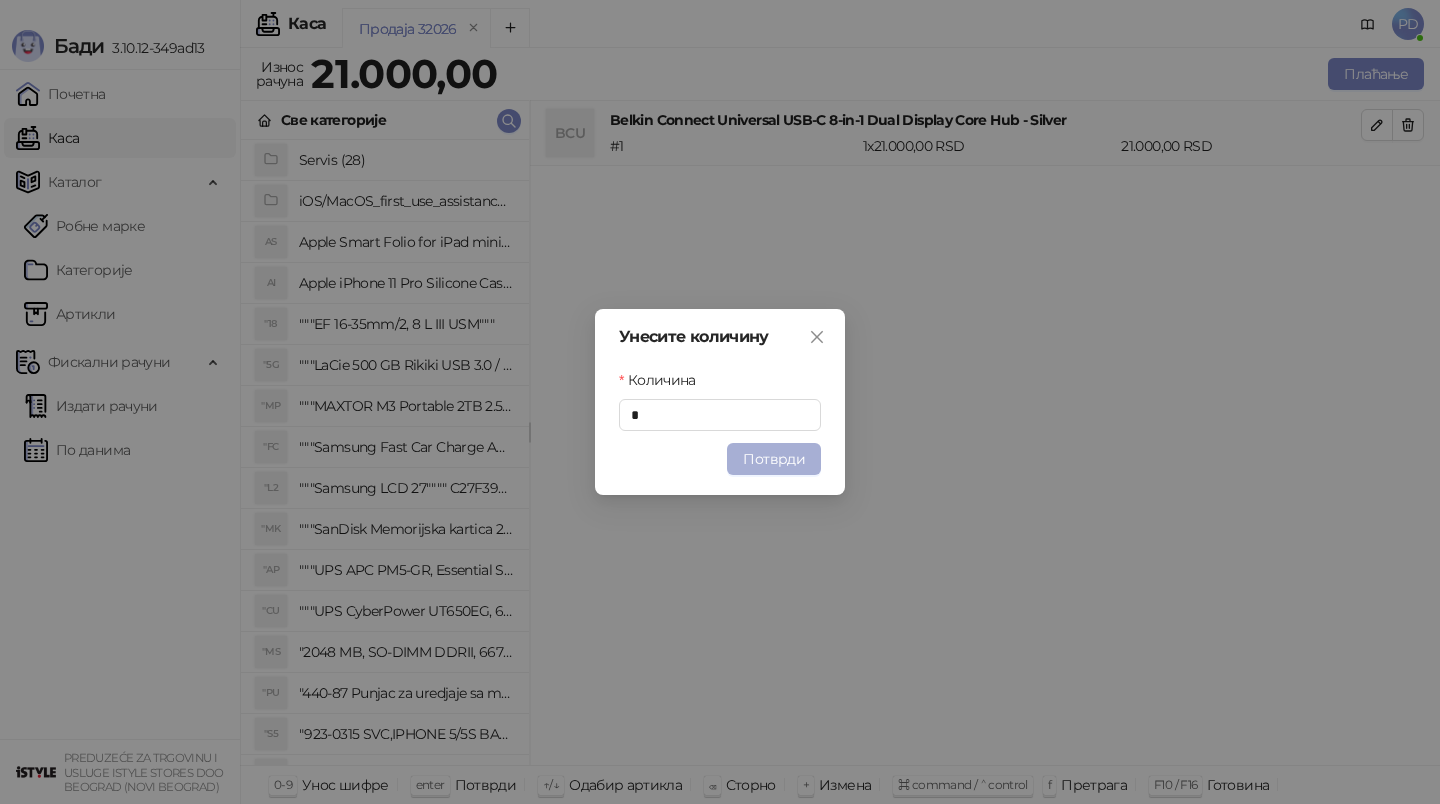click on "Потврди" at bounding box center [774, 459] 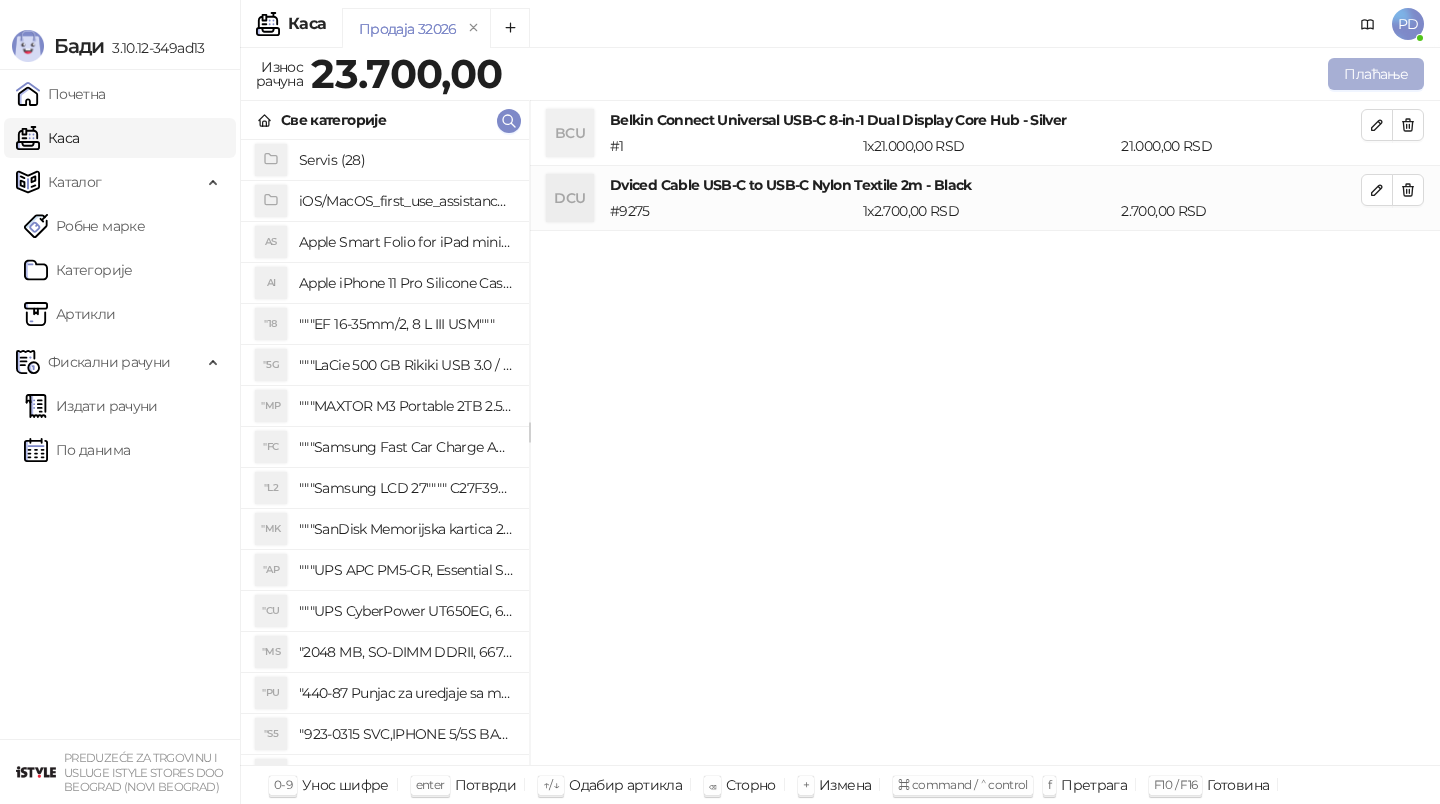 click on "Плаћање" at bounding box center (1376, 74) 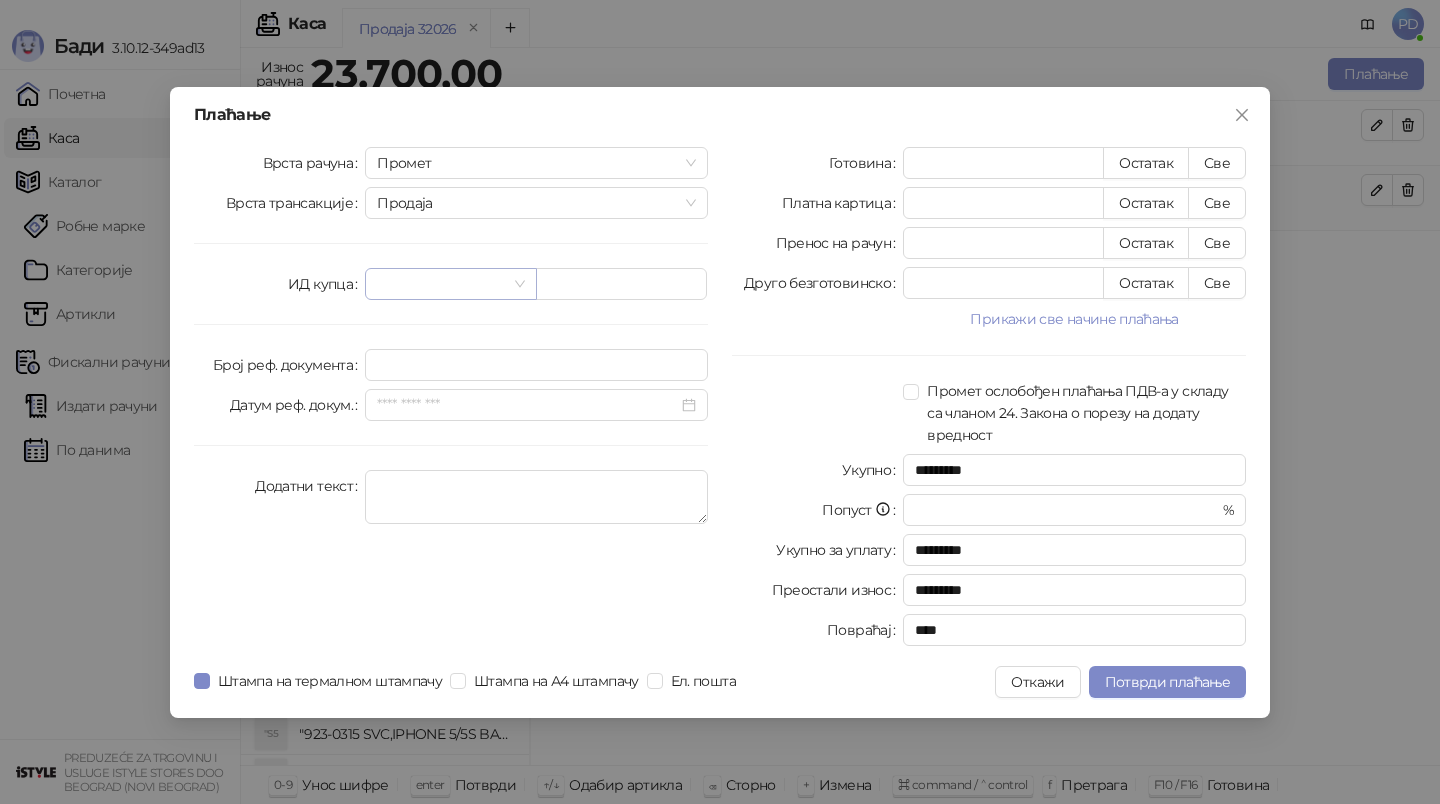 click at bounding box center (450, 284) 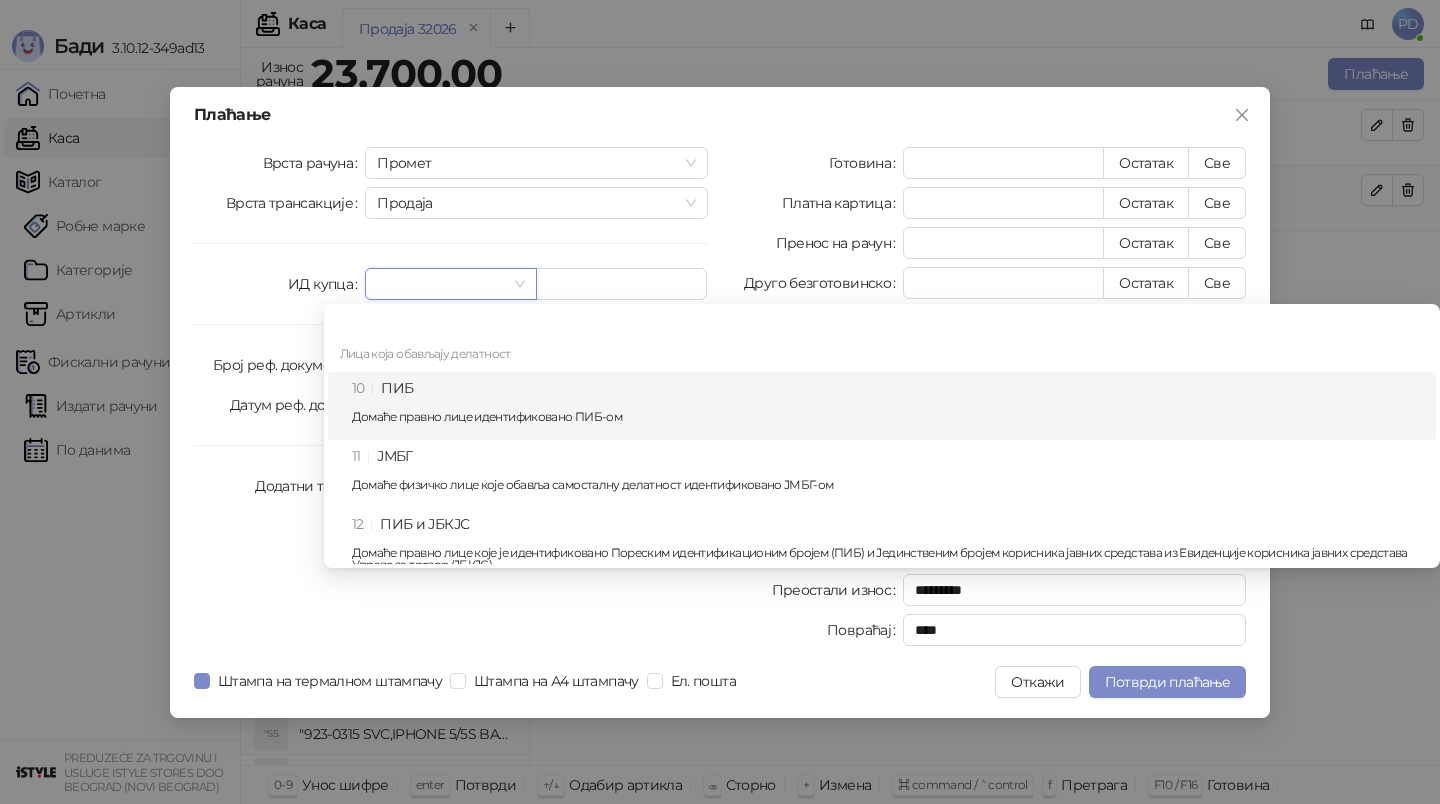click on "10 ПИБ Домаће правно лице идентификовано ПИБ-ом" at bounding box center (888, 406) 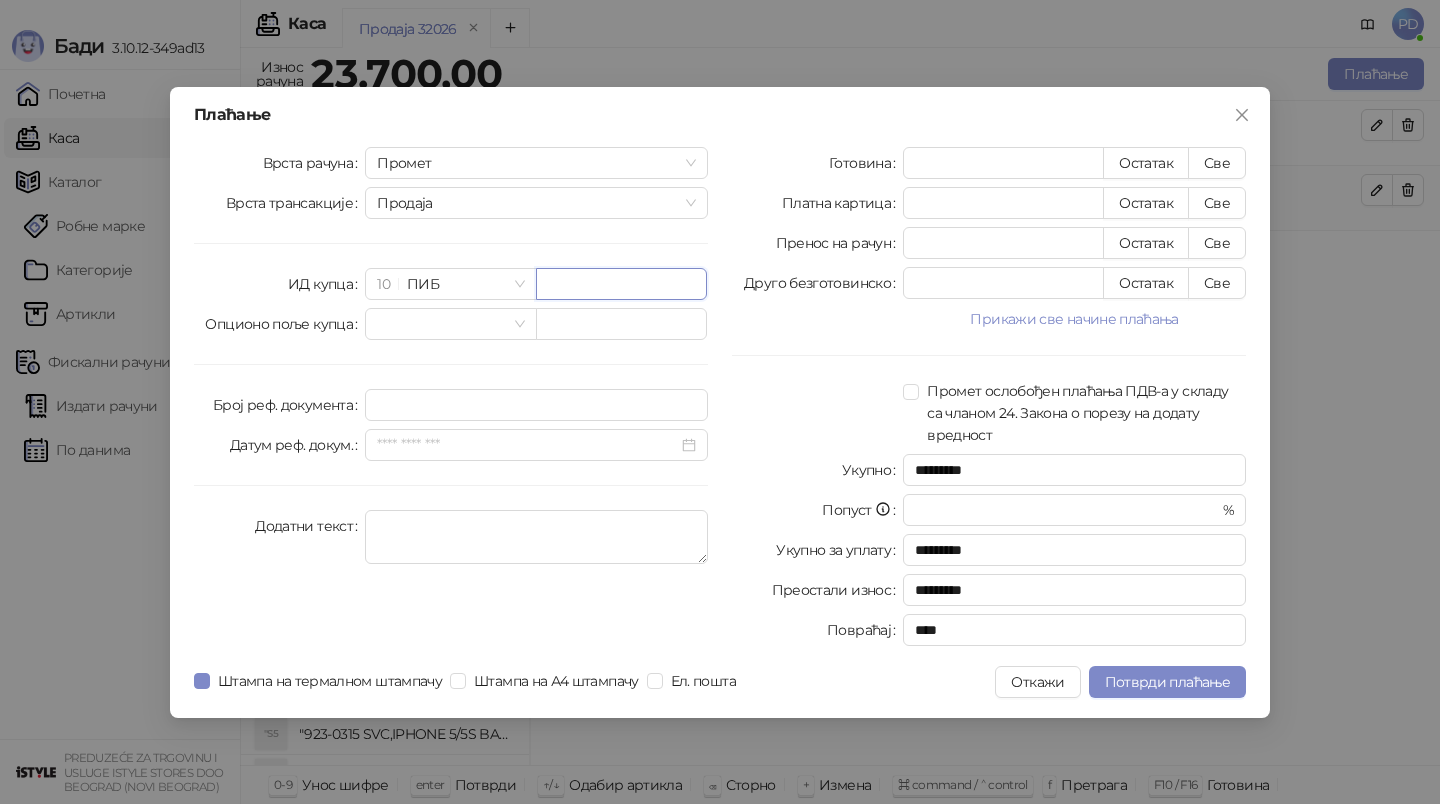 paste on "*********" 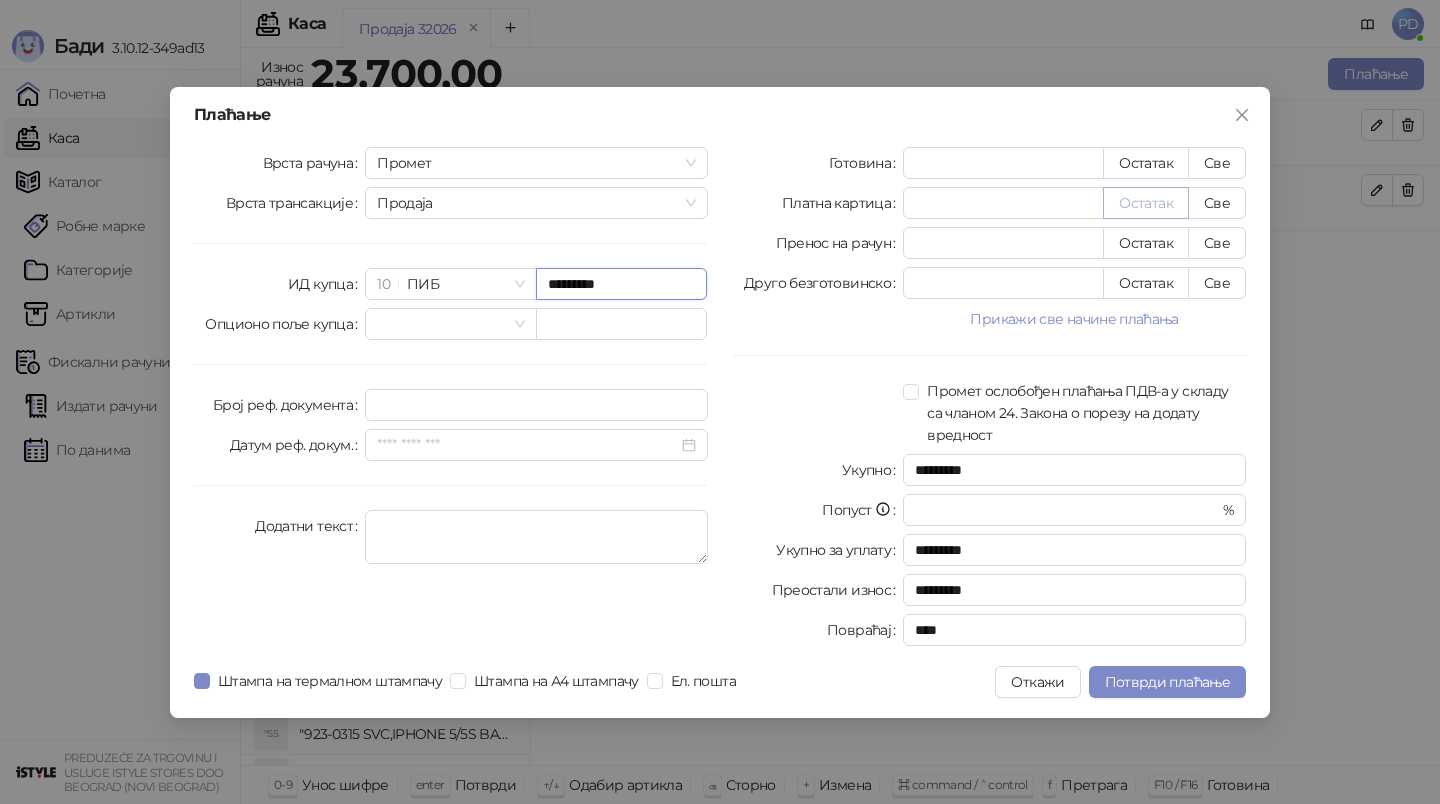 type on "*********" 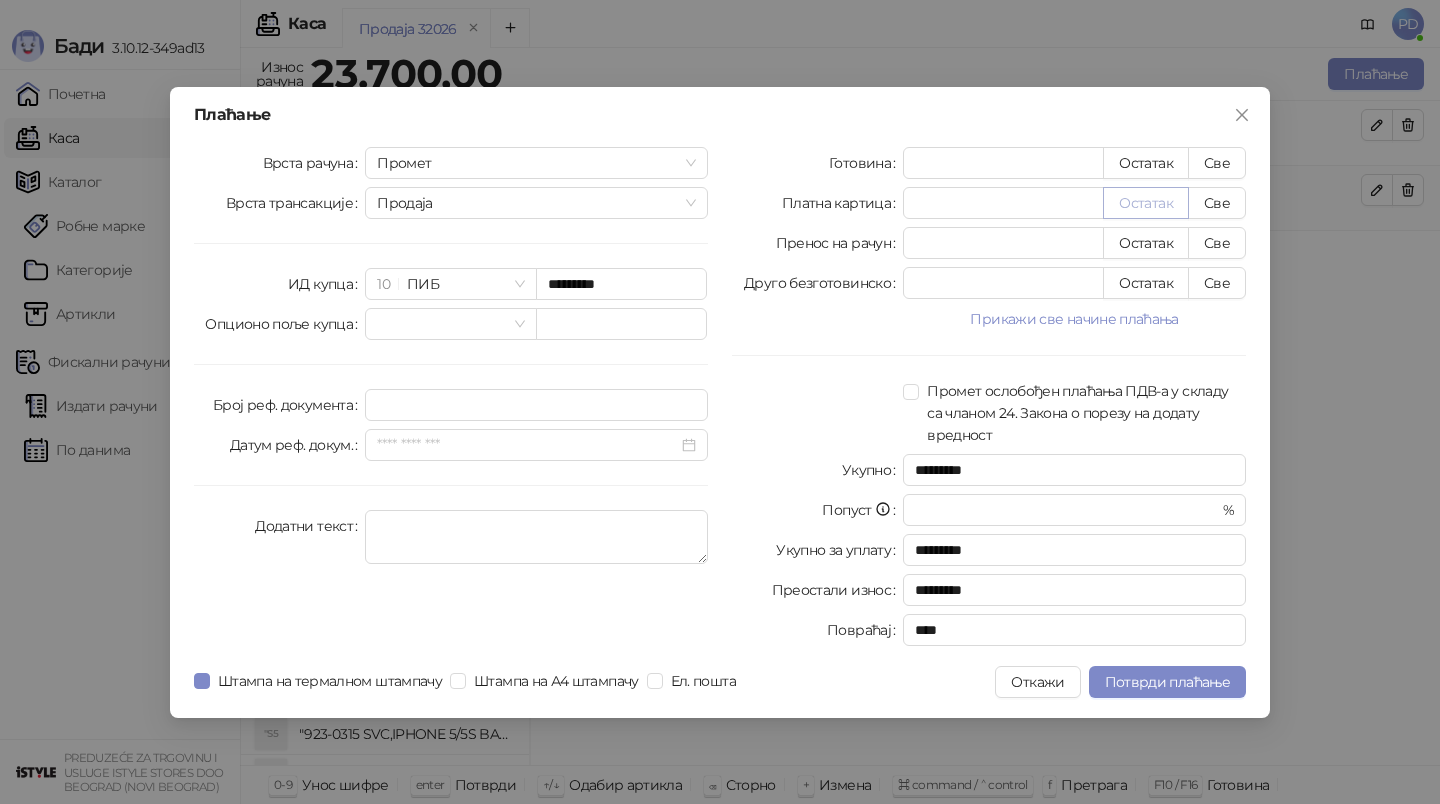 click on "Остатак" at bounding box center (1146, 203) 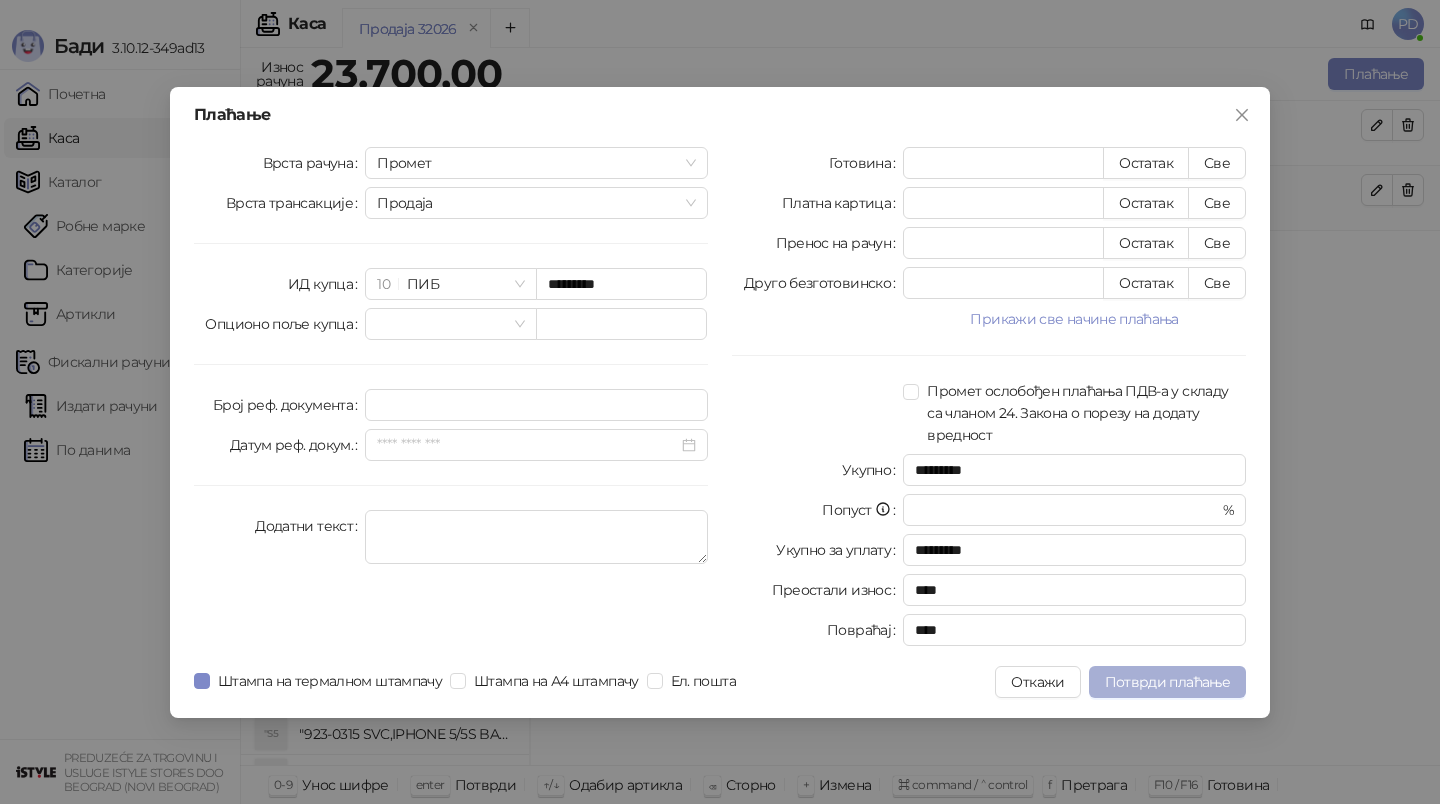 click on "Потврди плаћање" at bounding box center [1167, 682] 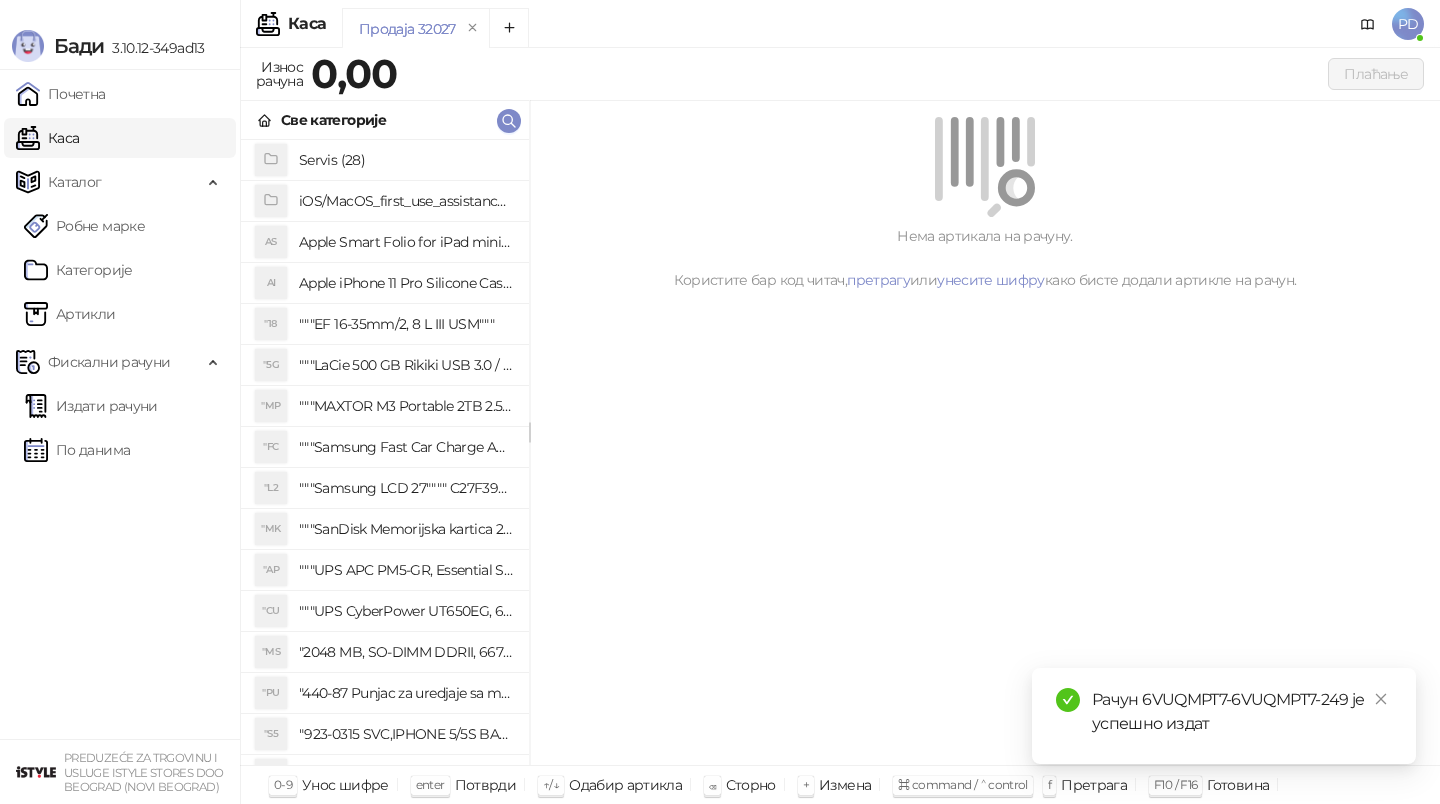 click on "Нема артикала на рачуну.  Користите бар код читач,  претрагу  или  унесите шифру  како бисте додали артикле на рачун." at bounding box center [985, 433] 